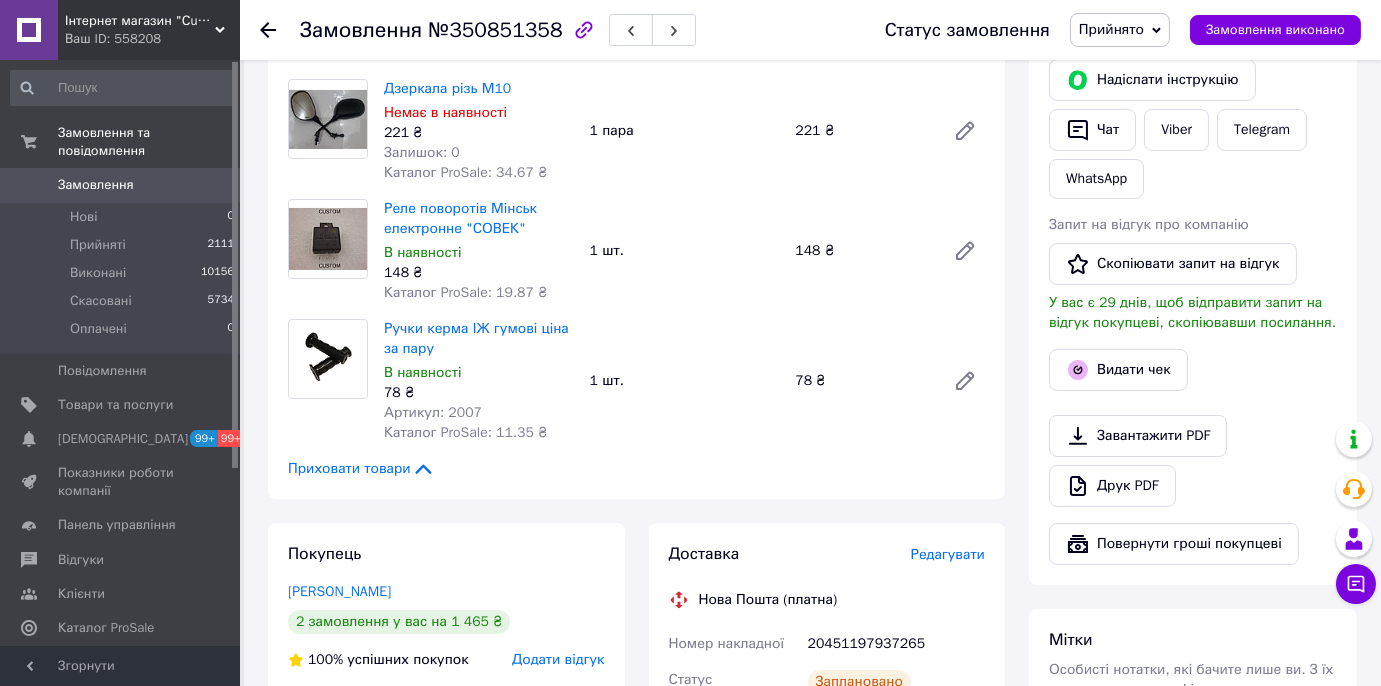 scroll, scrollTop: 454, scrollLeft: 0, axis: vertical 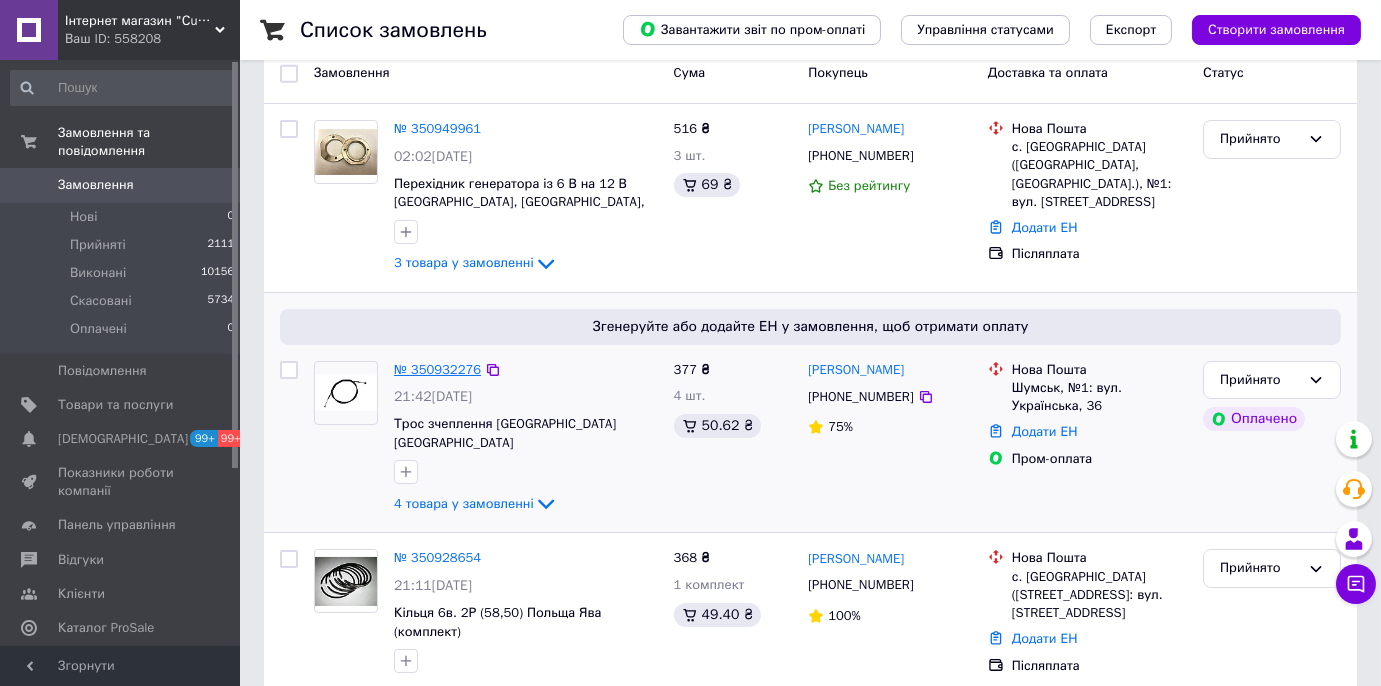 click on "№ 350932276" at bounding box center [437, 369] 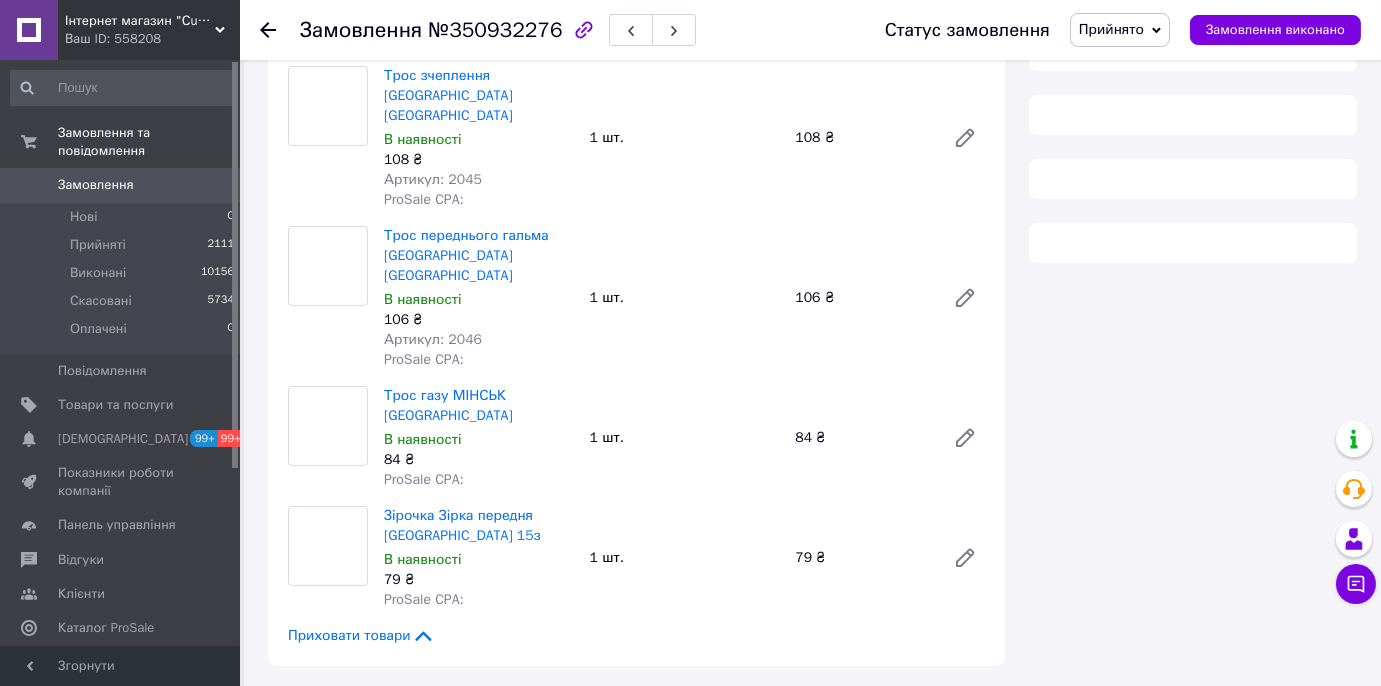 scroll, scrollTop: 272, scrollLeft: 0, axis: vertical 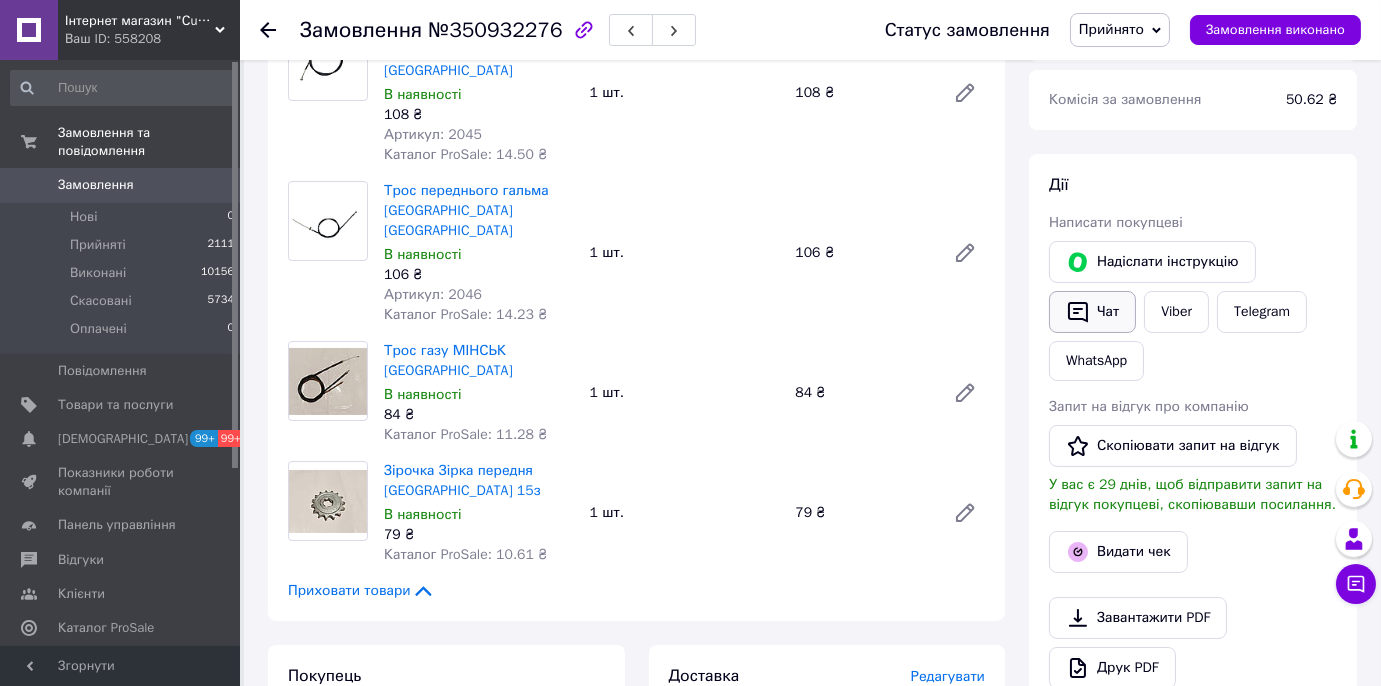click 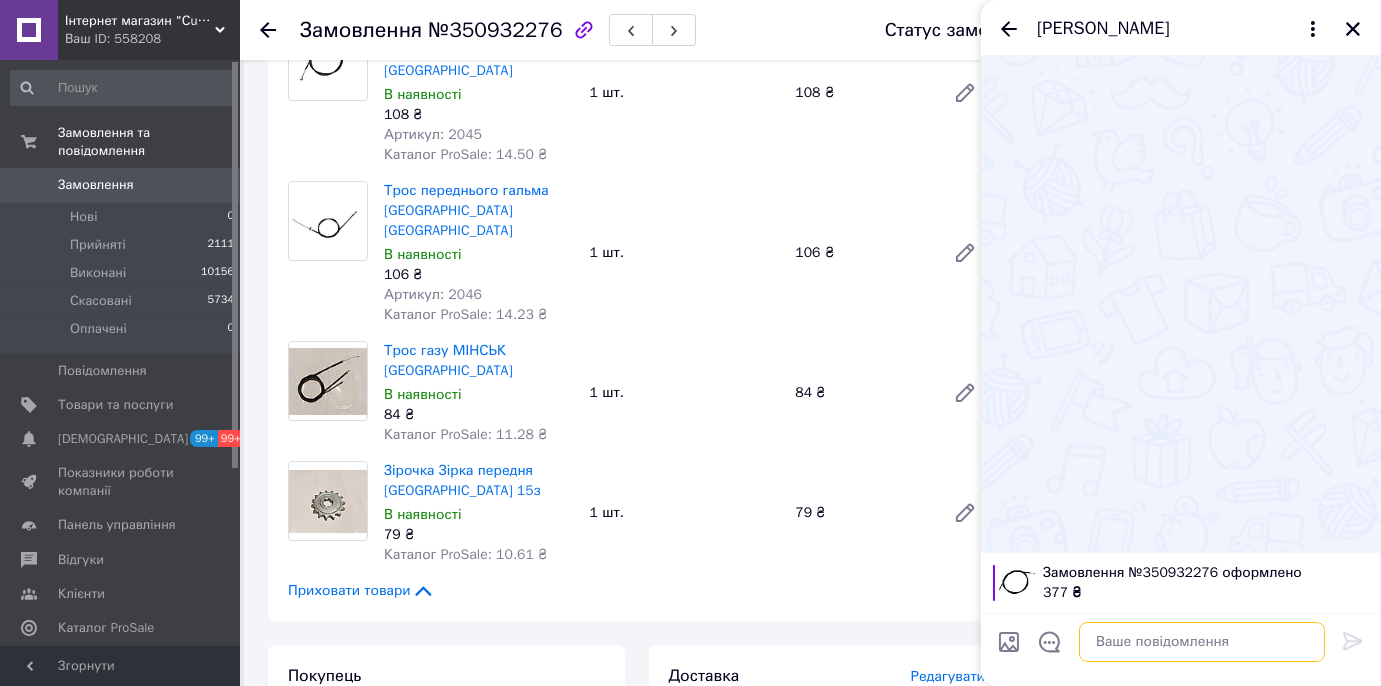 click at bounding box center [1202, 642] 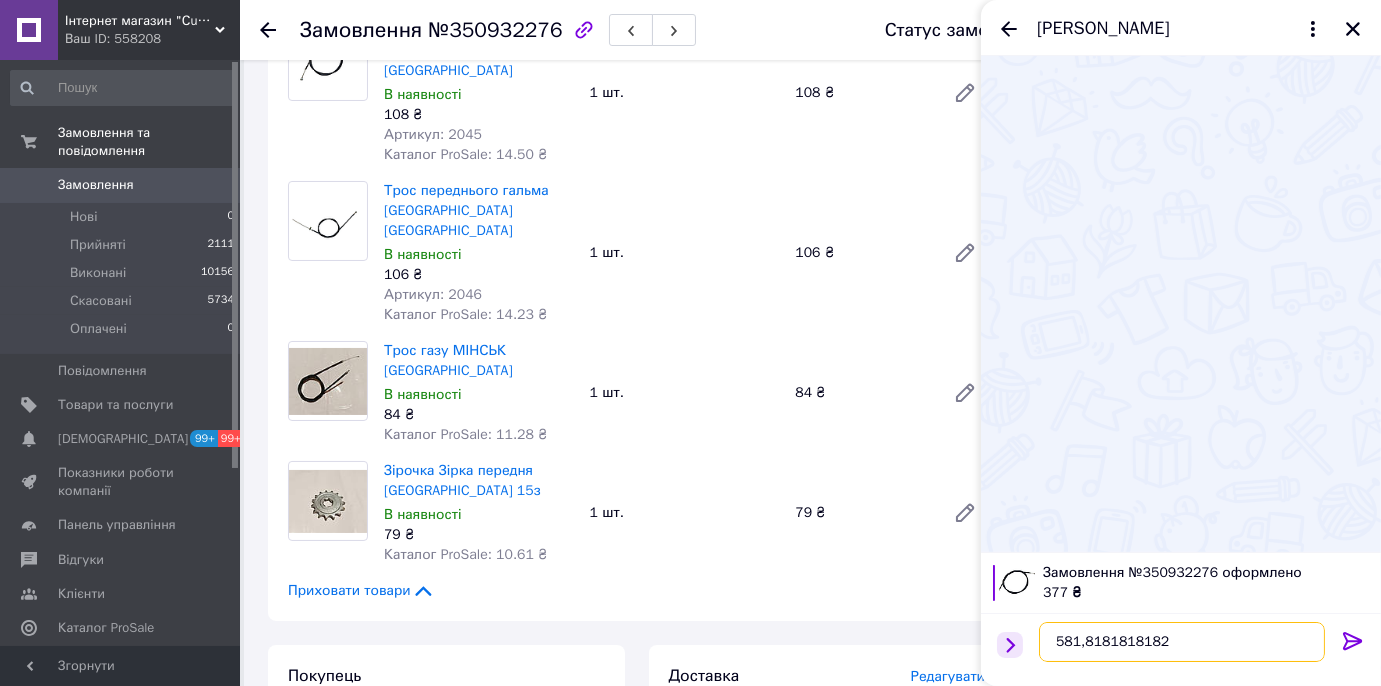 paste on "Добрий день. Міні сумочка
Номер накладної
20451197865050
Чек
[URL][DOMAIN_NAME]
Дякую!" 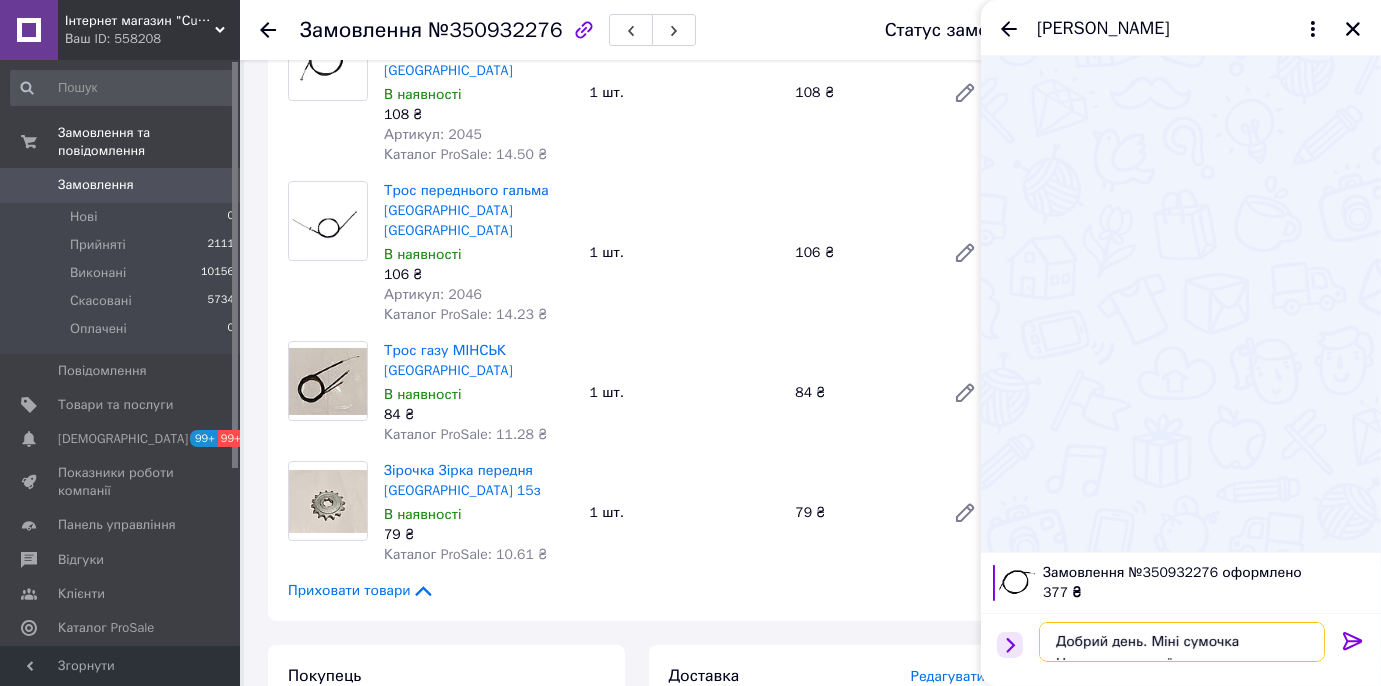 drag, startPoint x: 1180, startPoint y: 640, endPoint x: 1008, endPoint y: 651, distance: 172.35138 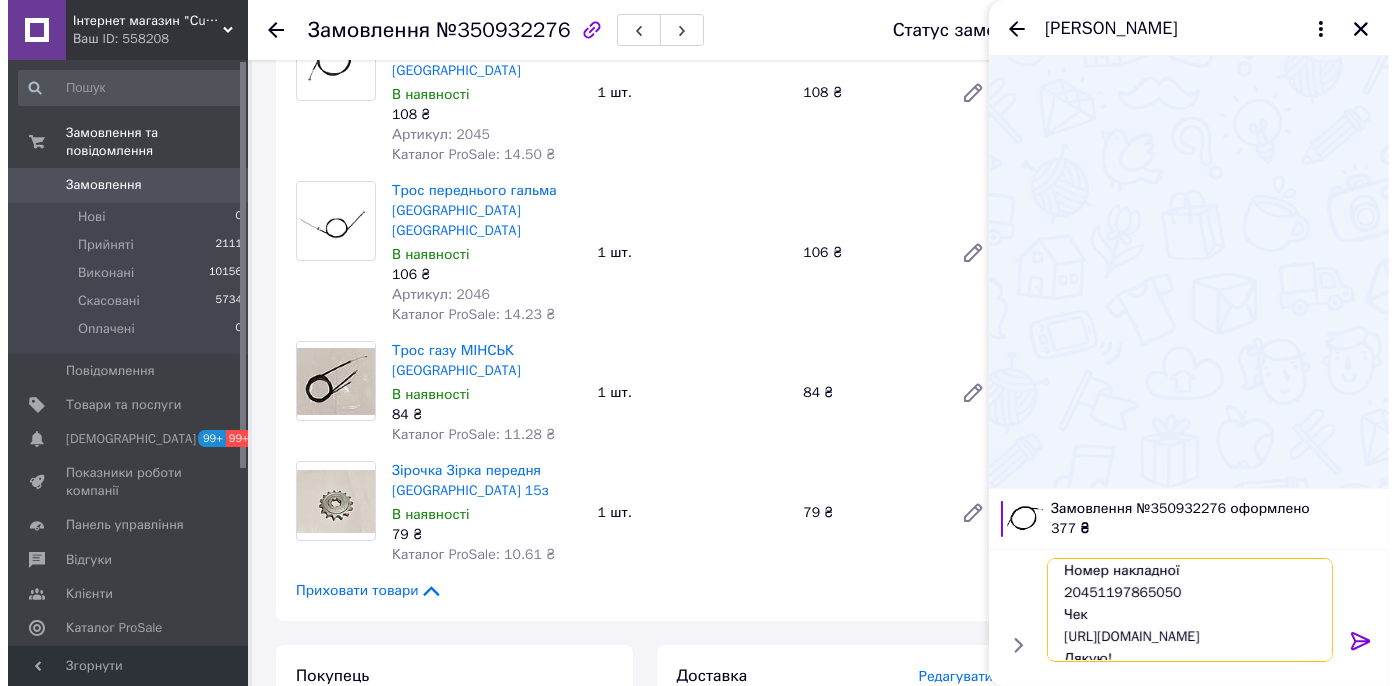 scroll, scrollTop: 0, scrollLeft: 0, axis: both 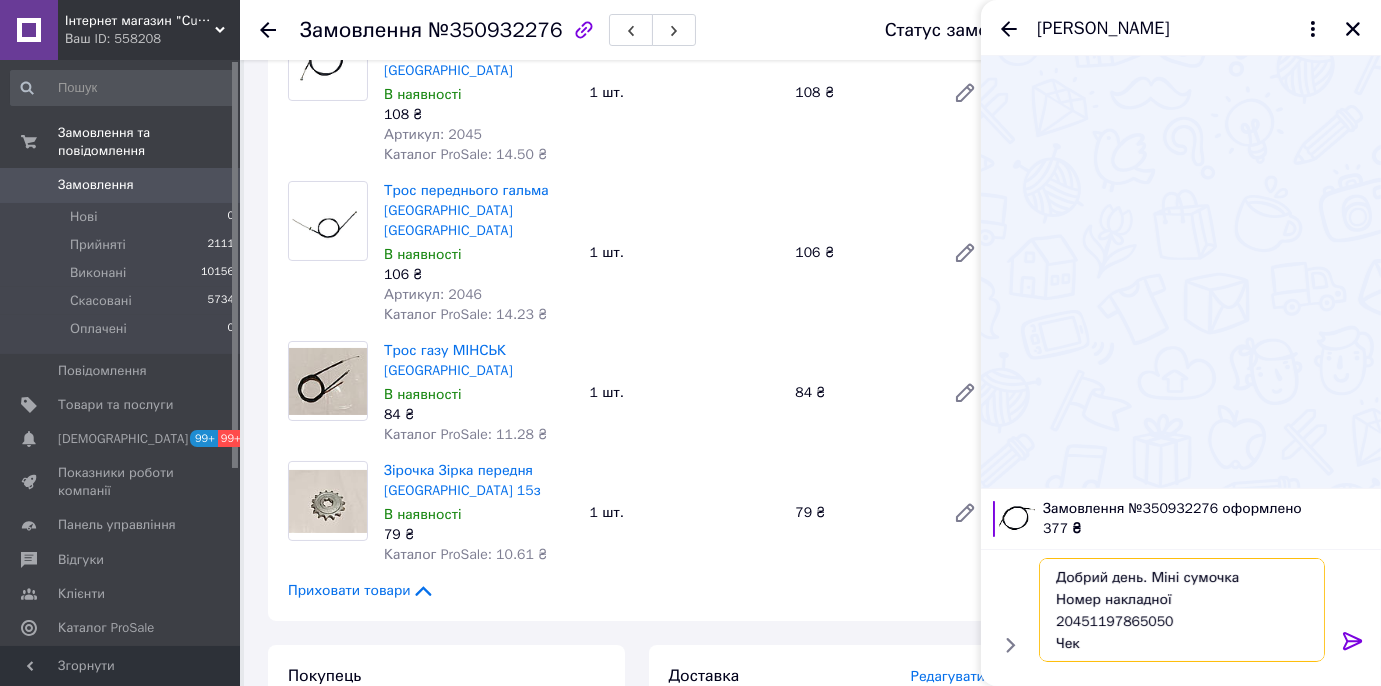 drag, startPoint x: 1148, startPoint y: 576, endPoint x: 1255, endPoint y: 576, distance: 107 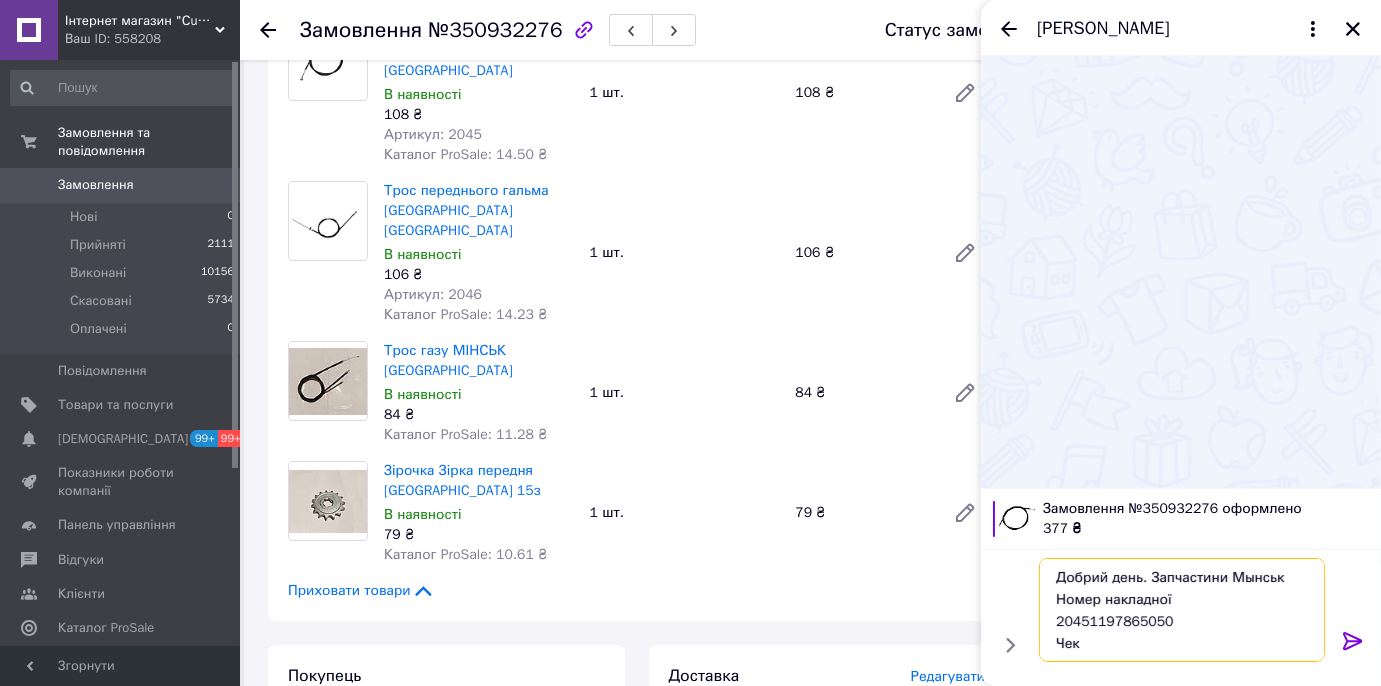 click on "Добрий день. Запчастини Мынськ
Номер накладної
20451197865050
Чек
[URL][DOMAIN_NAME]
Дякую!" at bounding box center (1182, 610) 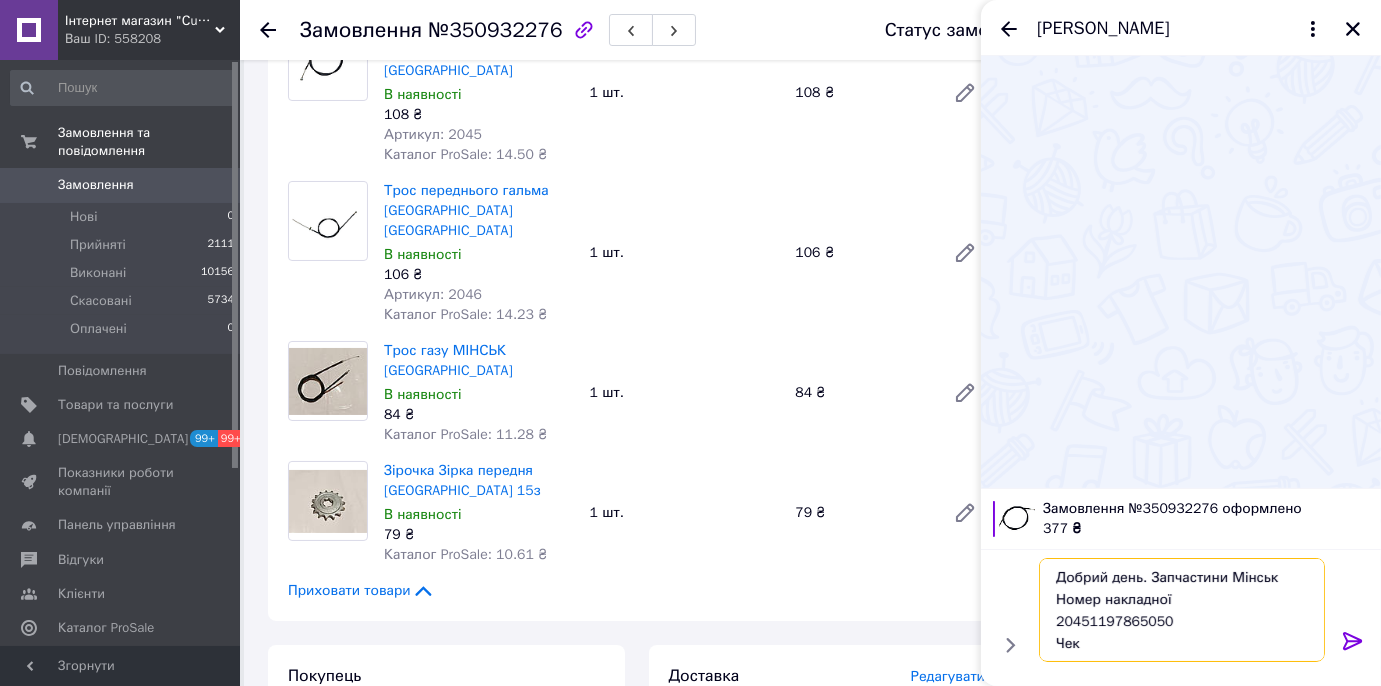 type on "Добрий день. Запчастини Мінськ
Номер накладної
20451197865050
Чек
[URL][DOMAIN_NAME]
Дякую!" 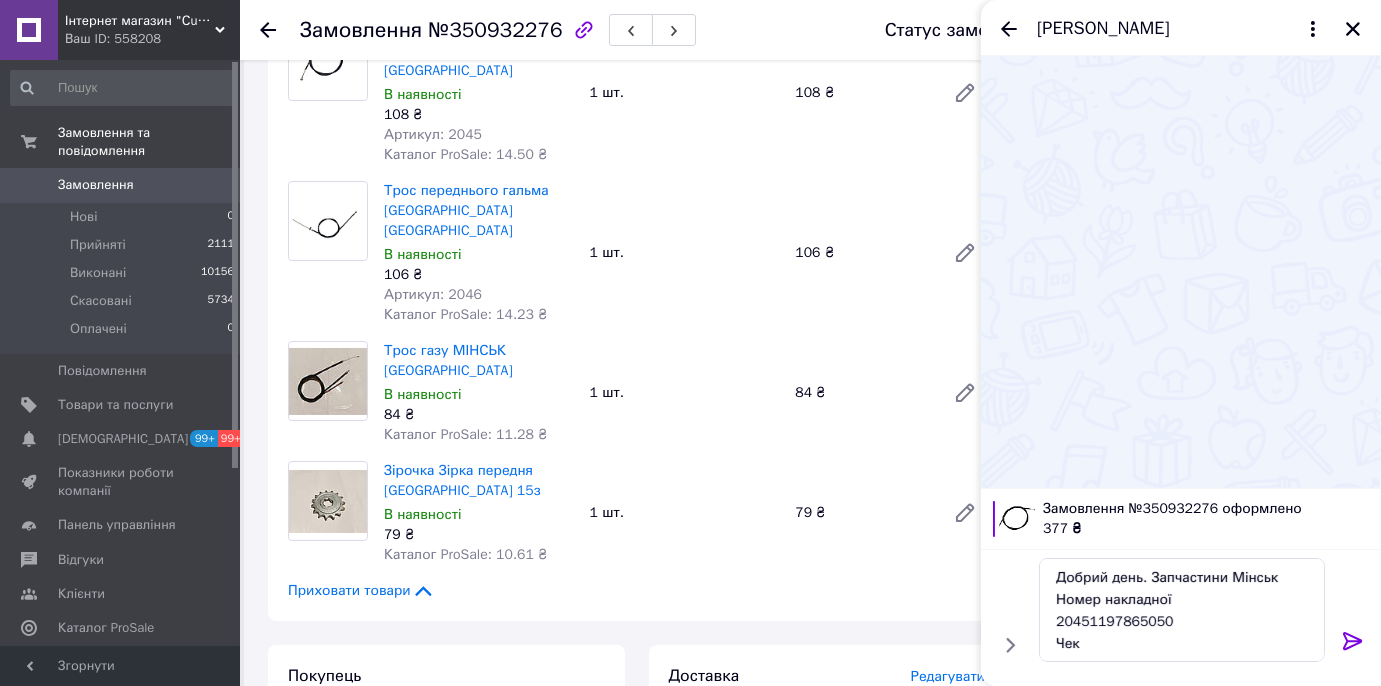 click on "Редагувати" at bounding box center [948, 676] 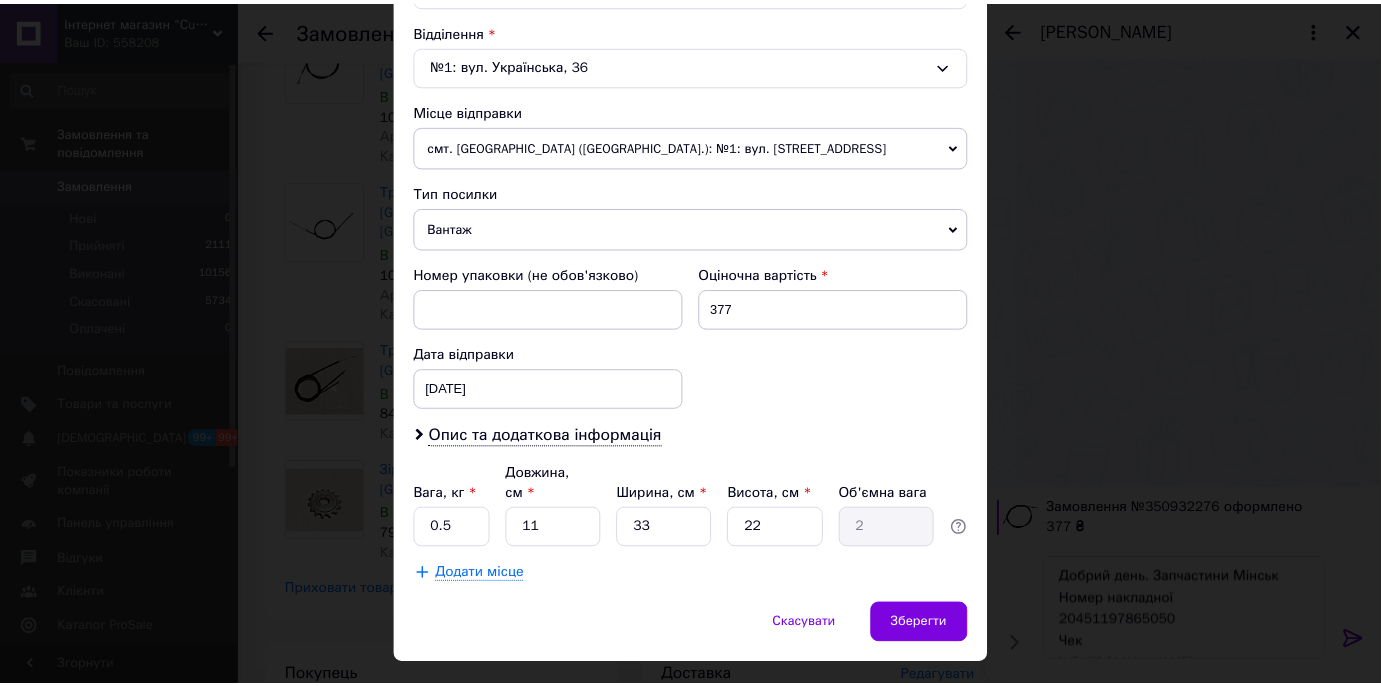 scroll, scrollTop: 634, scrollLeft: 0, axis: vertical 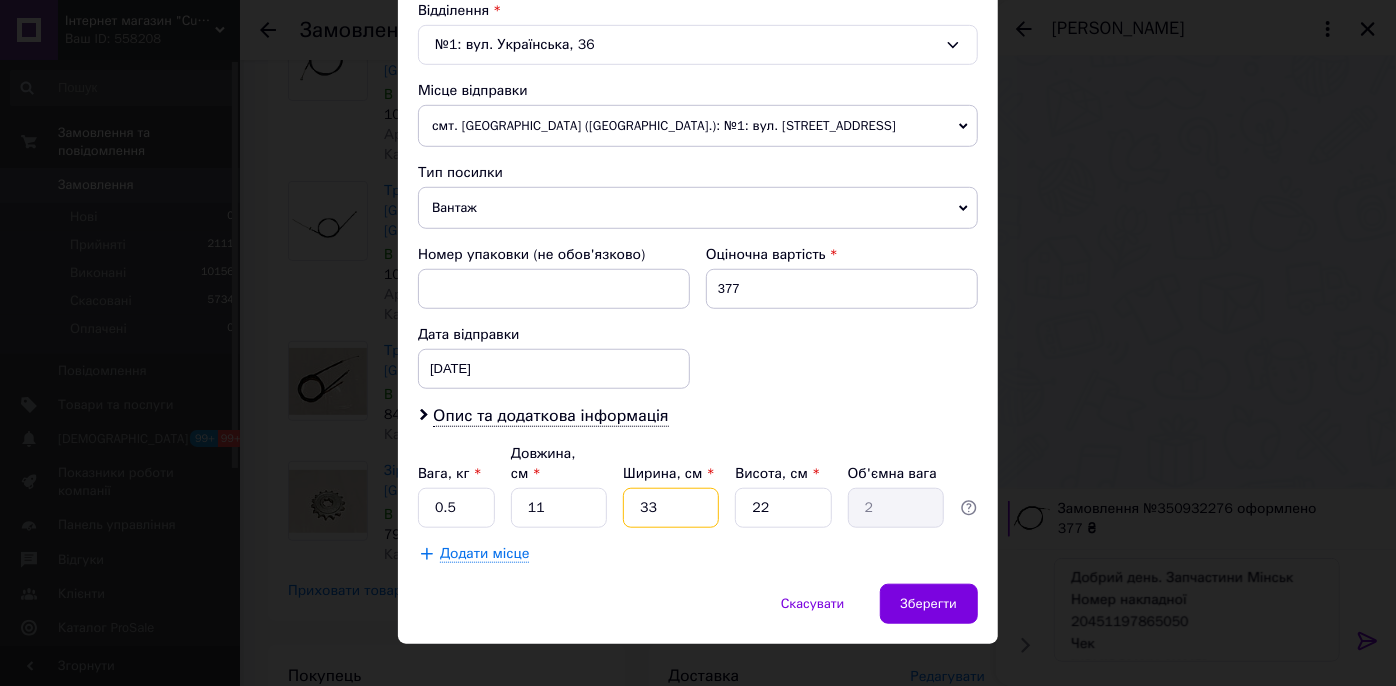 drag, startPoint x: 647, startPoint y: 482, endPoint x: 664, endPoint y: 489, distance: 18.384777 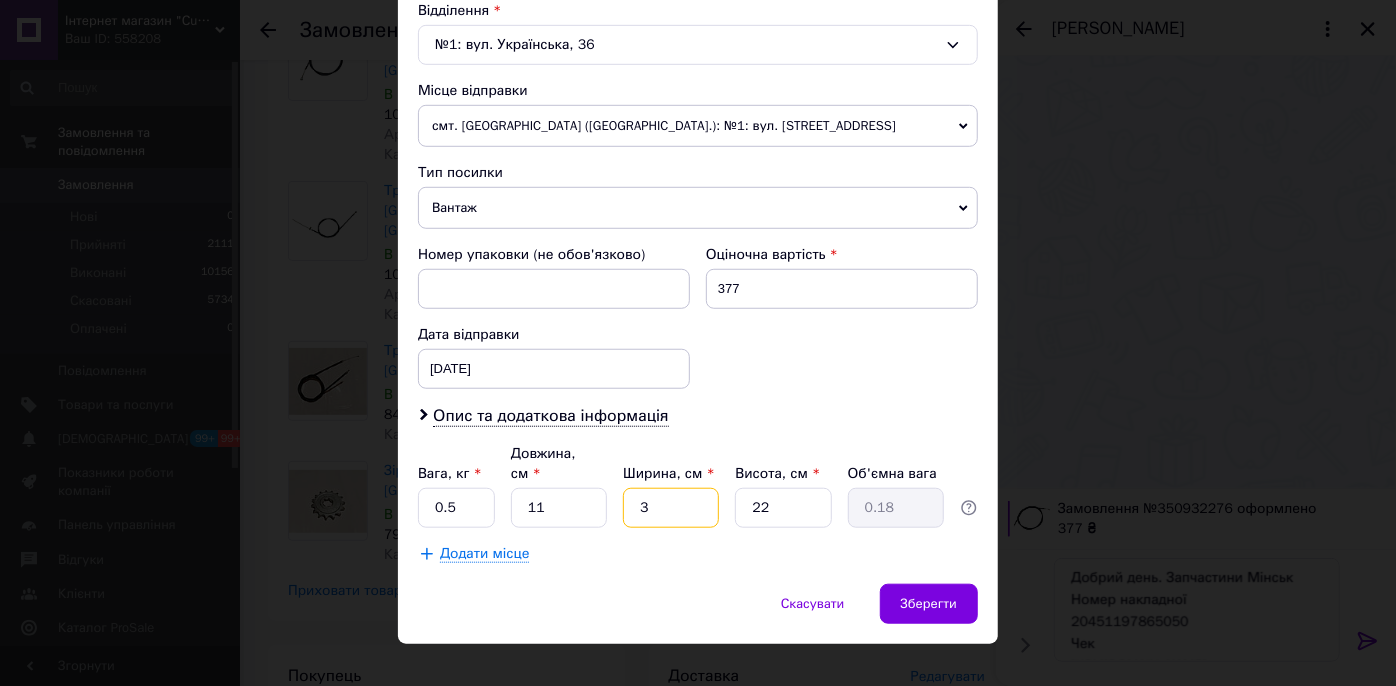 type on "3" 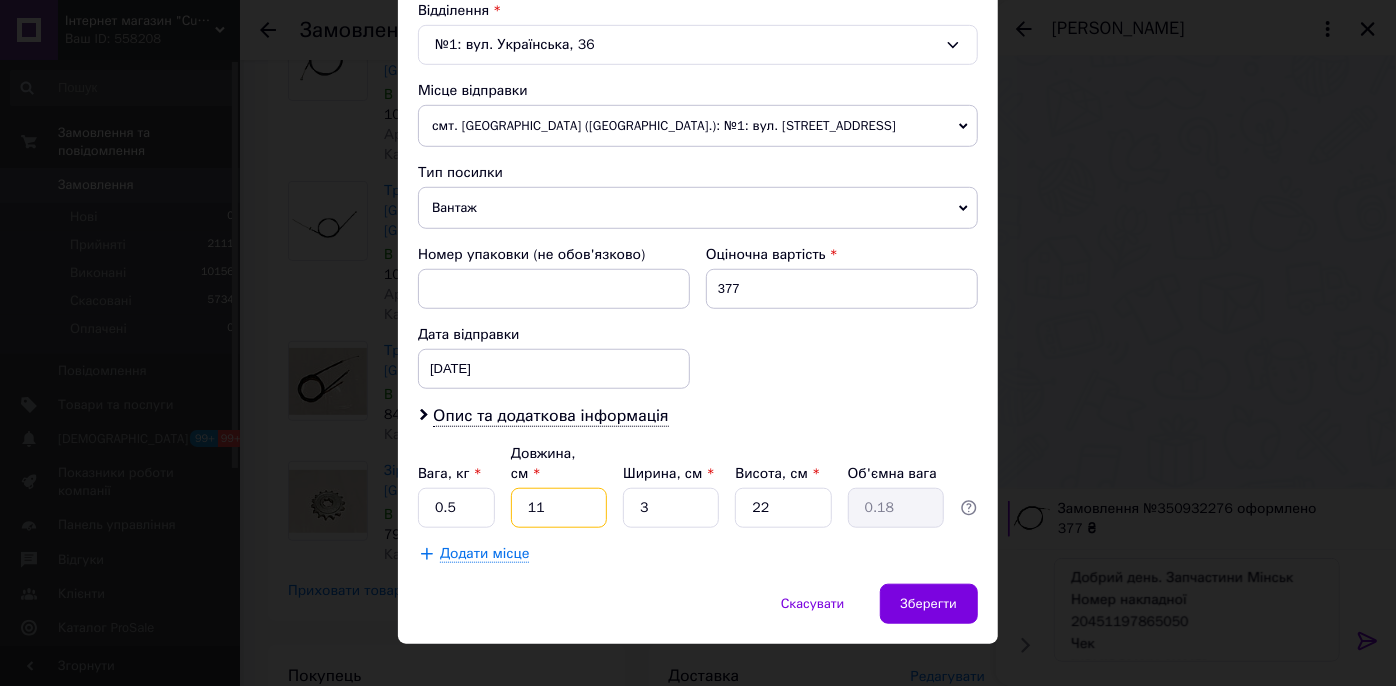 click on "11" at bounding box center (559, 508) 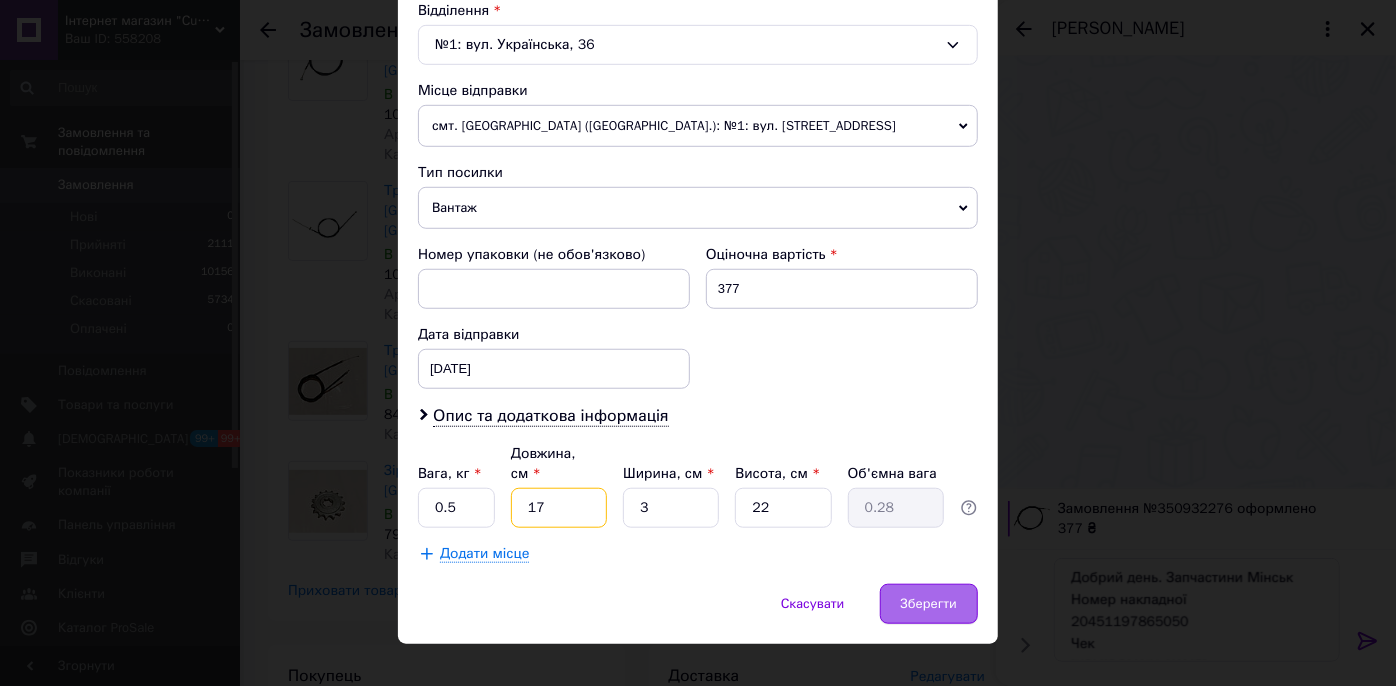 type on "17" 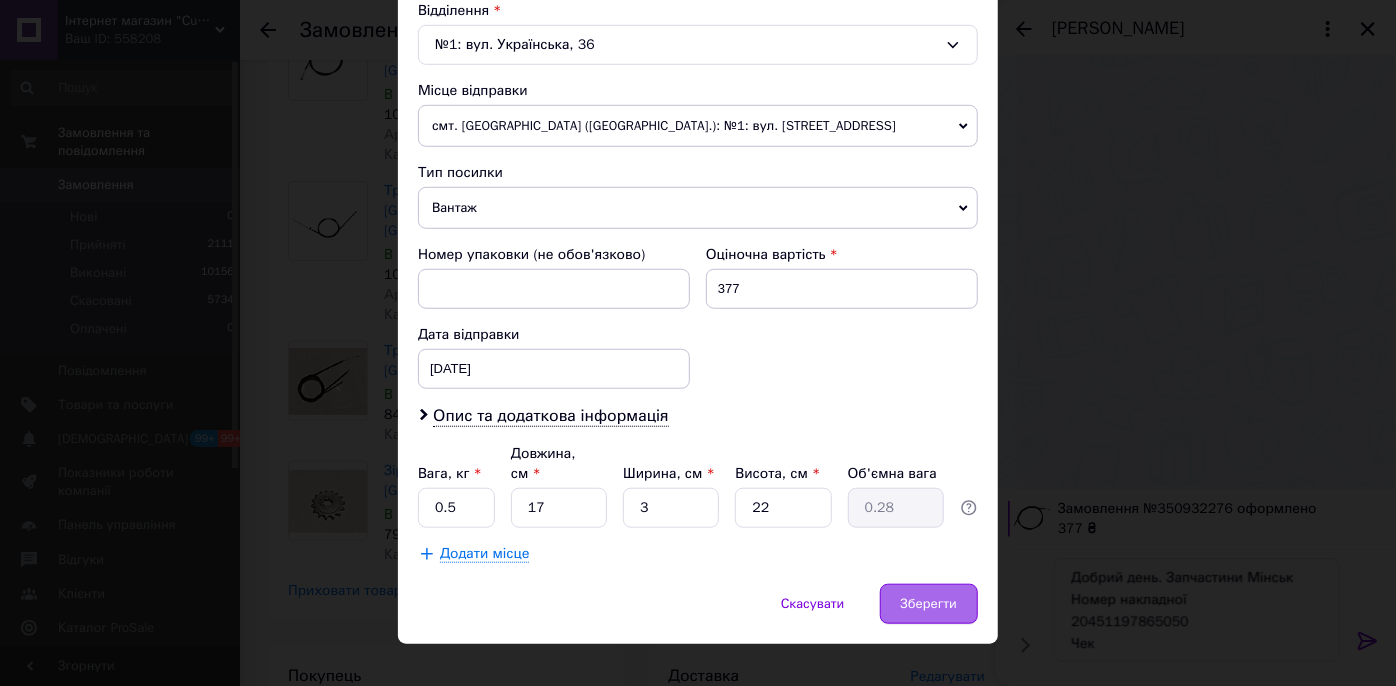 click on "Зберегти" at bounding box center (929, 604) 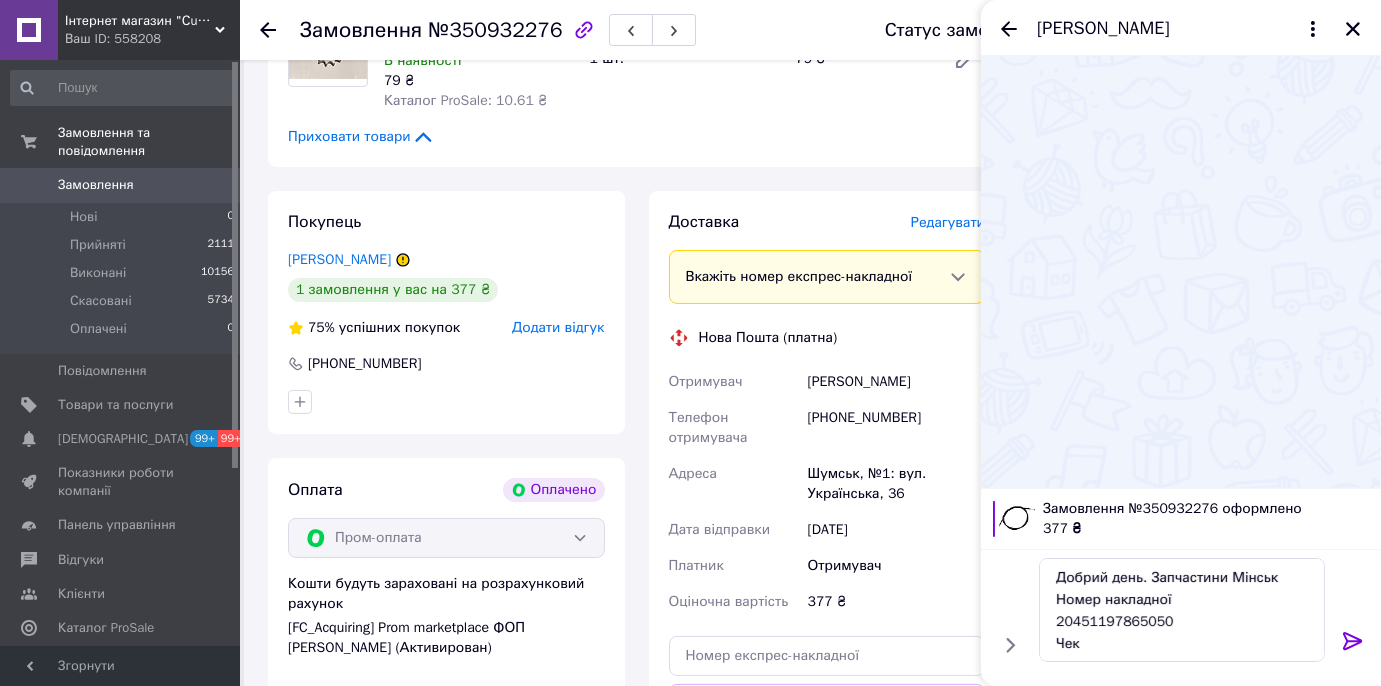 scroll, scrollTop: 818, scrollLeft: 0, axis: vertical 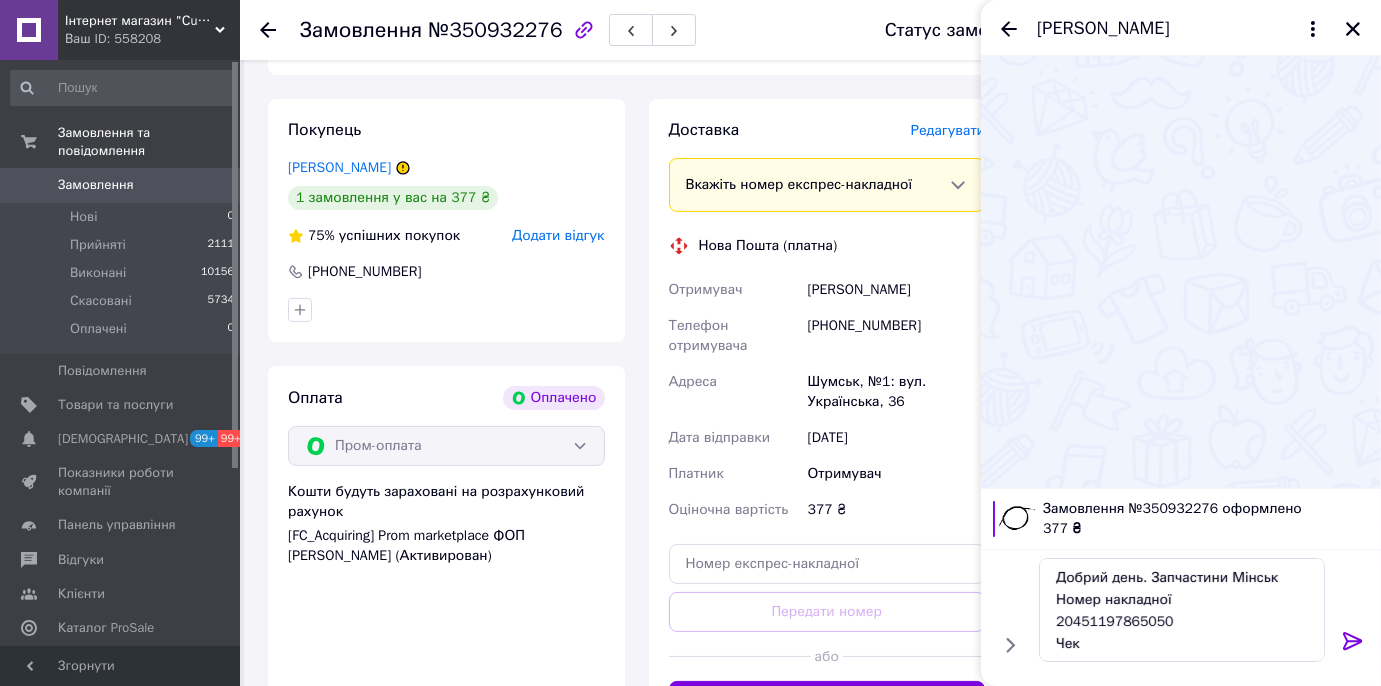 click at bounding box center (914, 656) 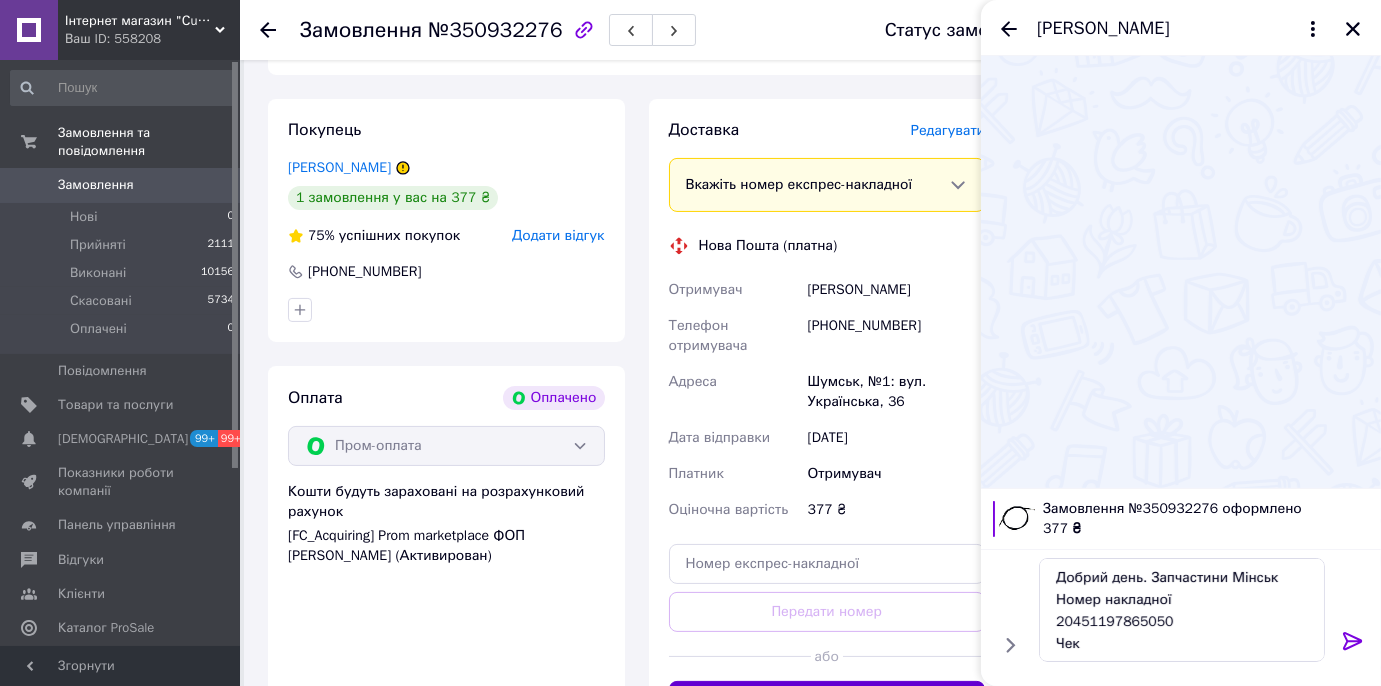 click on "Згенерувати ЕН" at bounding box center (827, 701) 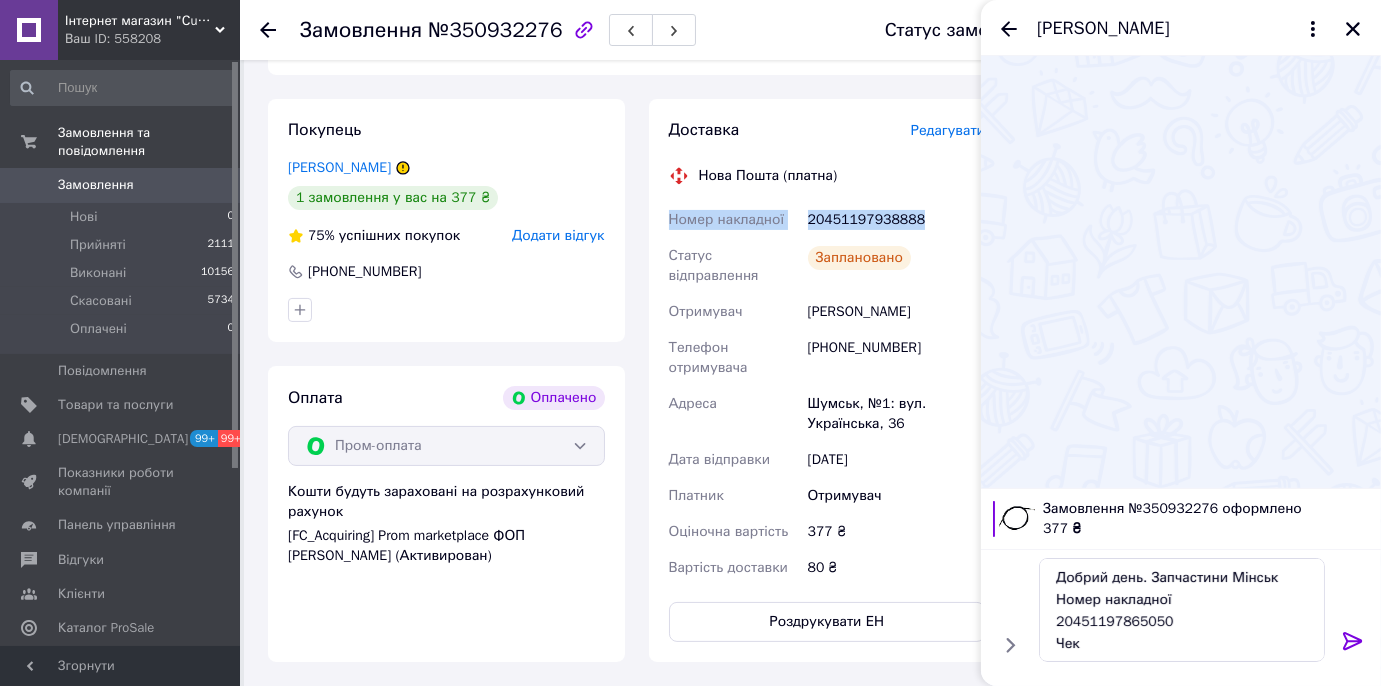 drag, startPoint x: 928, startPoint y: 162, endPoint x: 712, endPoint y: 181, distance: 216.83405 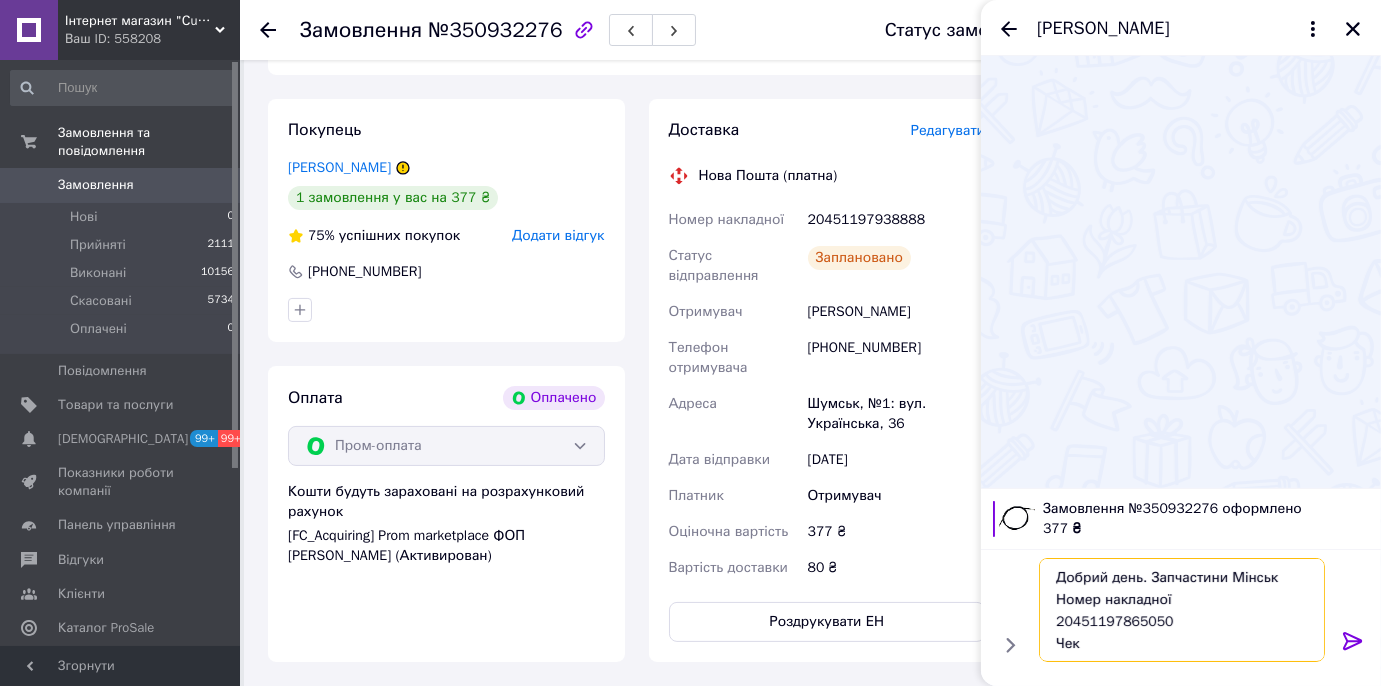 drag, startPoint x: 1197, startPoint y: 616, endPoint x: 1060, endPoint y: 606, distance: 137.36447 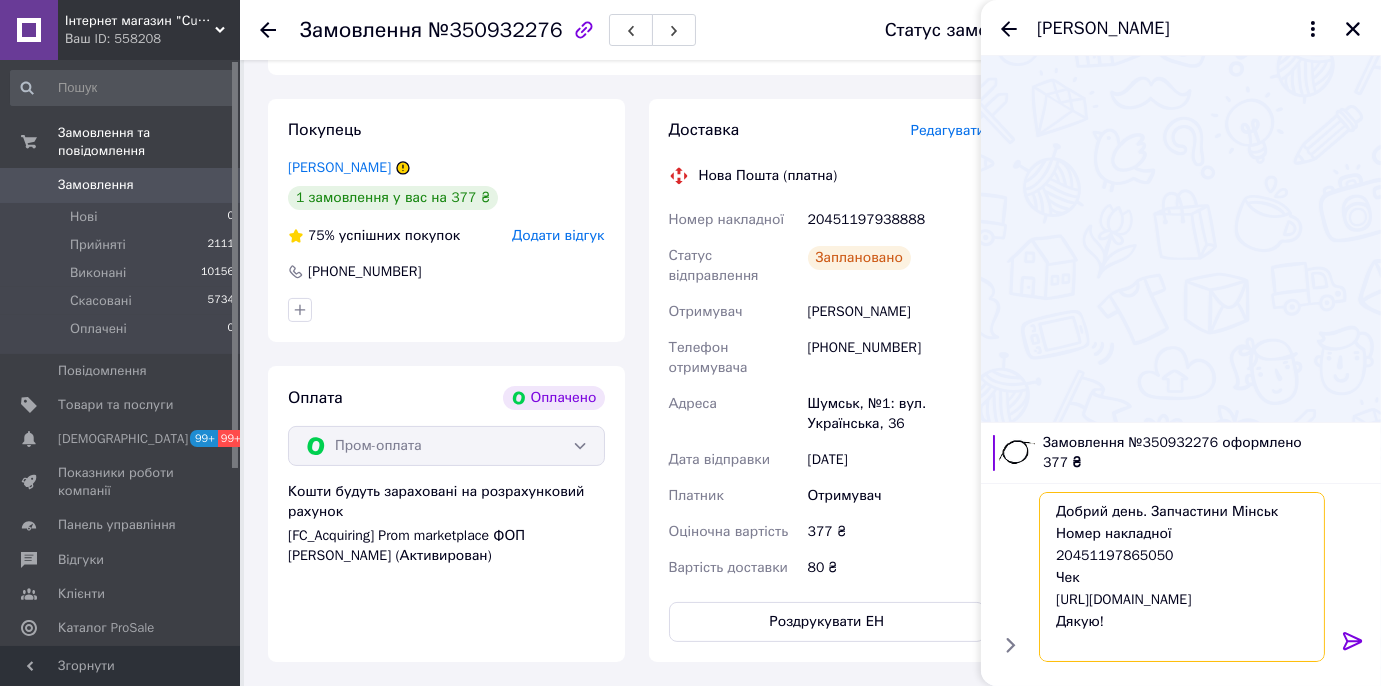 scroll, scrollTop: 1, scrollLeft: 0, axis: vertical 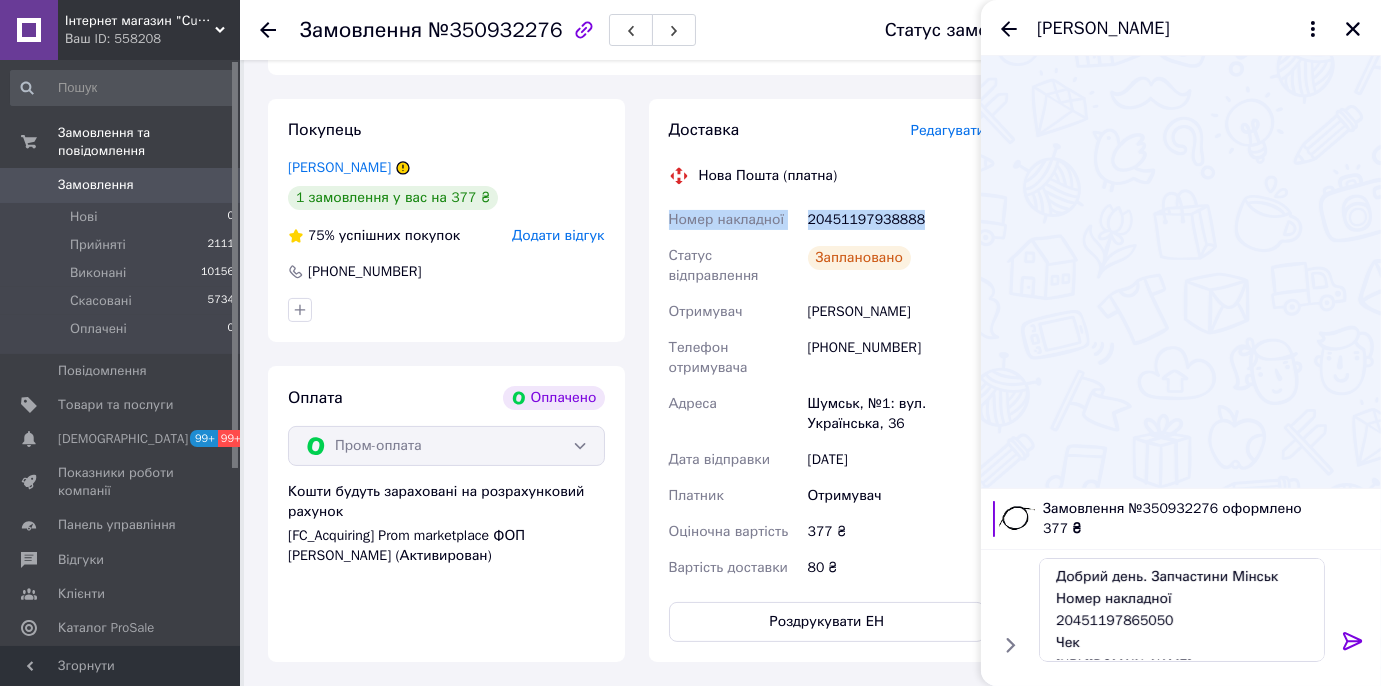 drag, startPoint x: 921, startPoint y: 170, endPoint x: 650, endPoint y: 160, distance: 271.18445 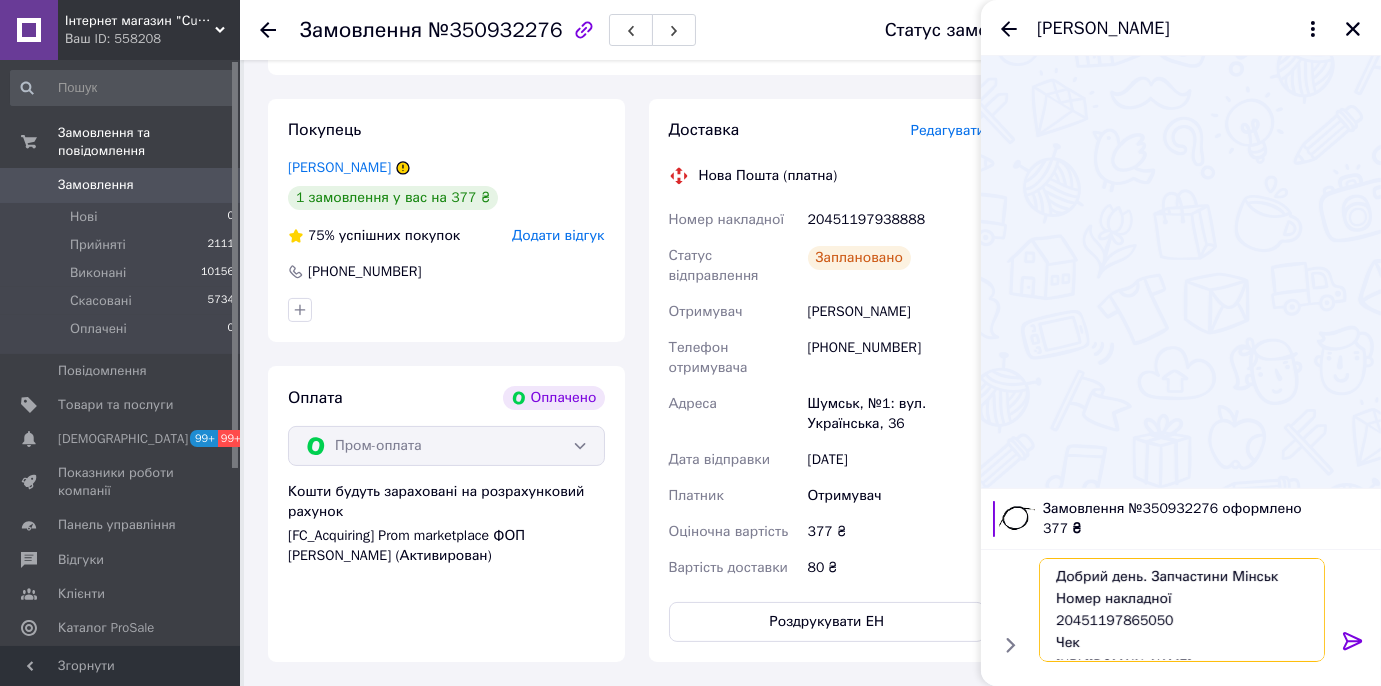 drag, startPoint x: 1163, startPoint y: 626, endPoint x: 1038, endPoint y: 602, distance: 127.28315 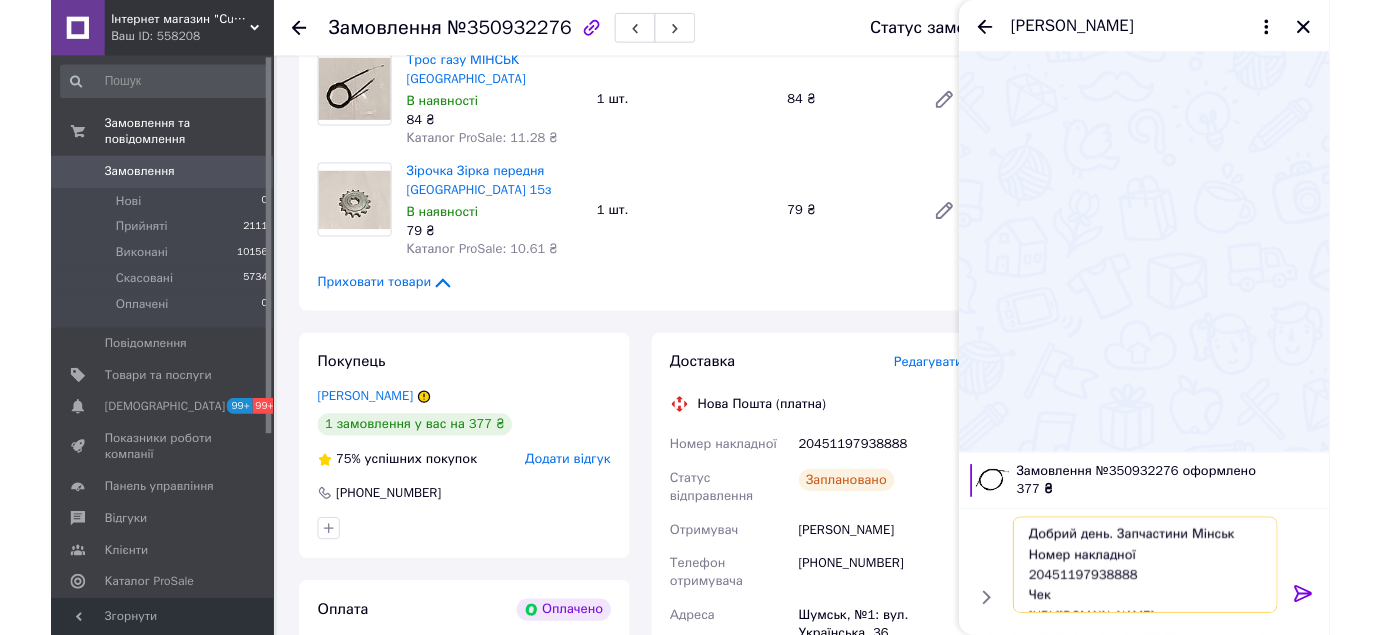 scroll, scrollTop: 545, scrollLeft: 0, axis: vertical 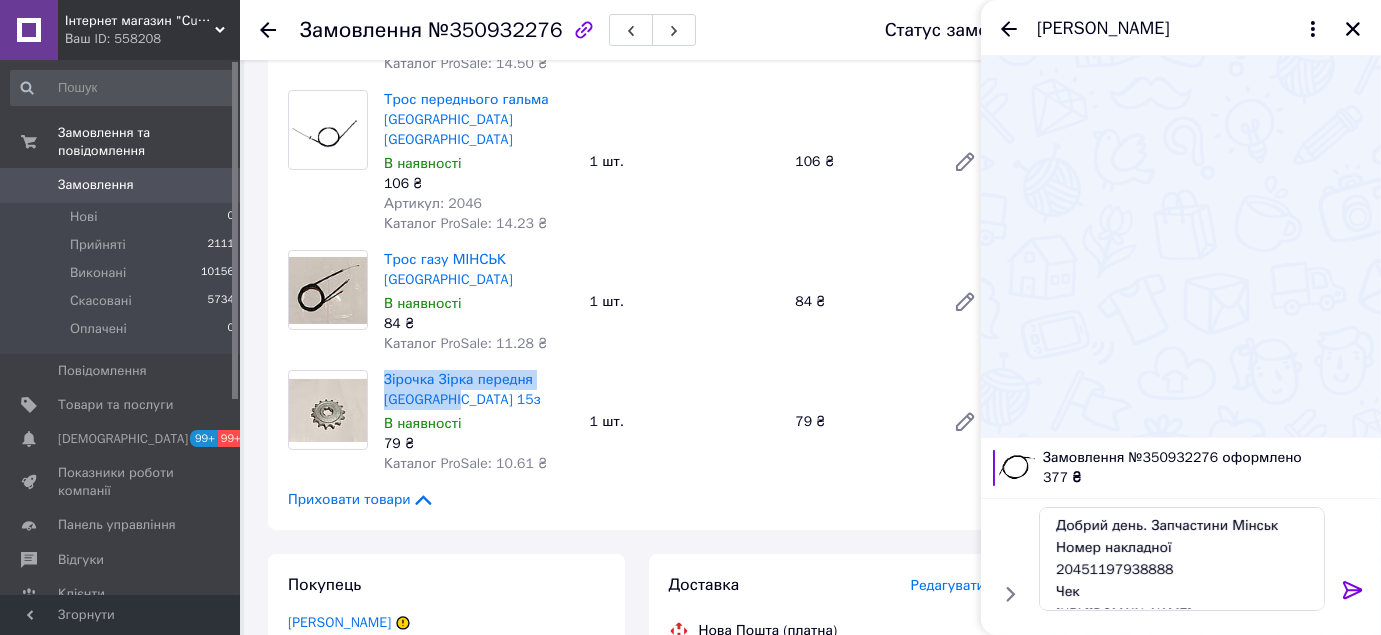 drag, startPoint x: 382, startPoint y: 318, endPoint x: 482, endPoint y: 337, distance: 101.788994 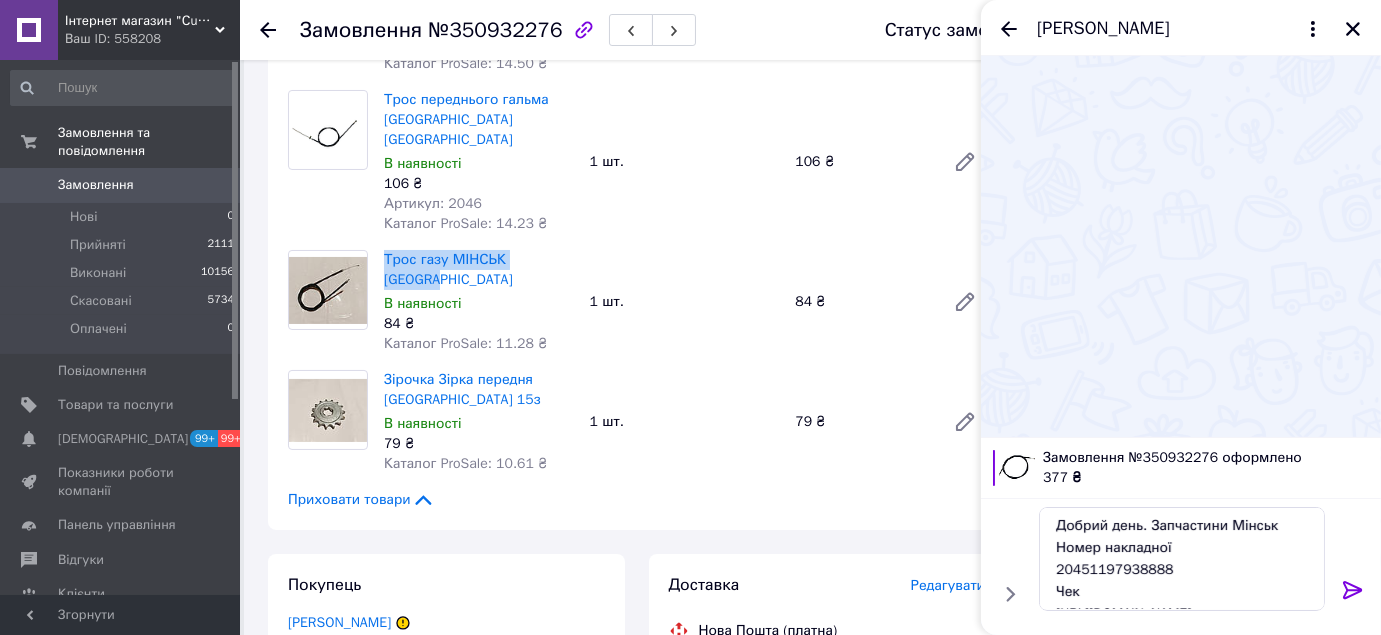 drag, startPoint x: 376, startPoint y: 219, endPoint x: 550, endPoint y: 215, distance: 174.04597 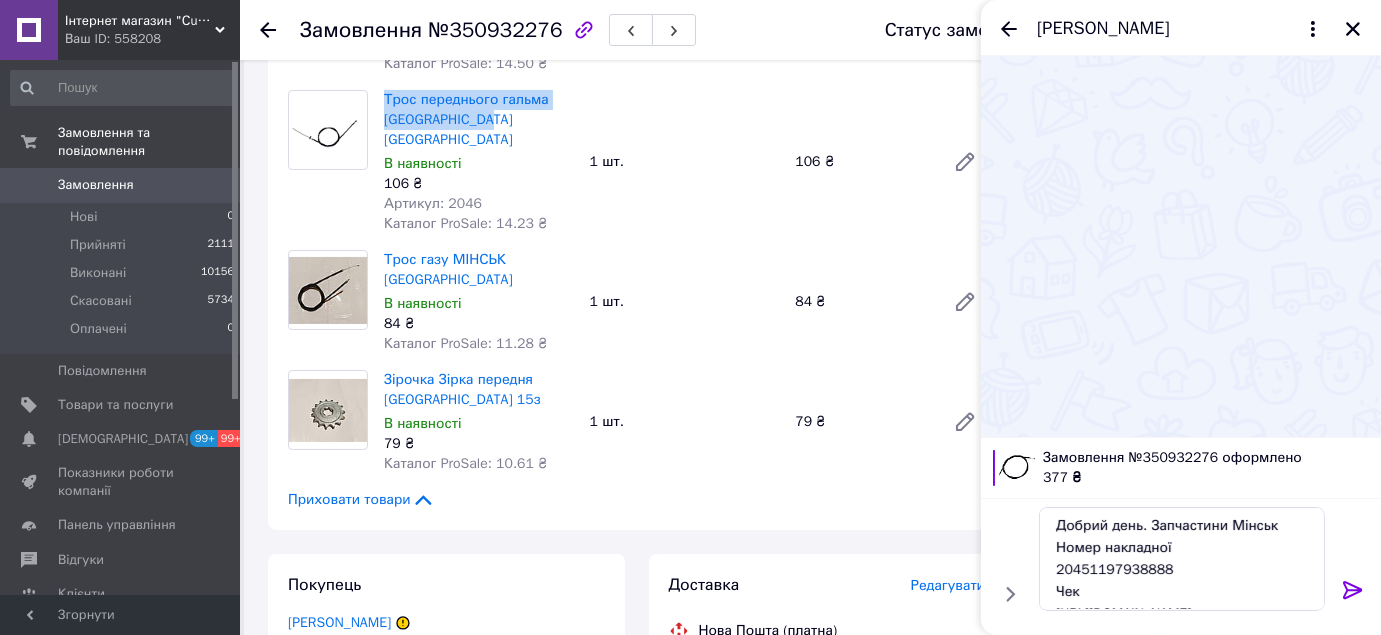 drag, startPoint x: 380, startPoint y: 83, endPoint x: 502, endPoint y: 98, distance: 122.91867 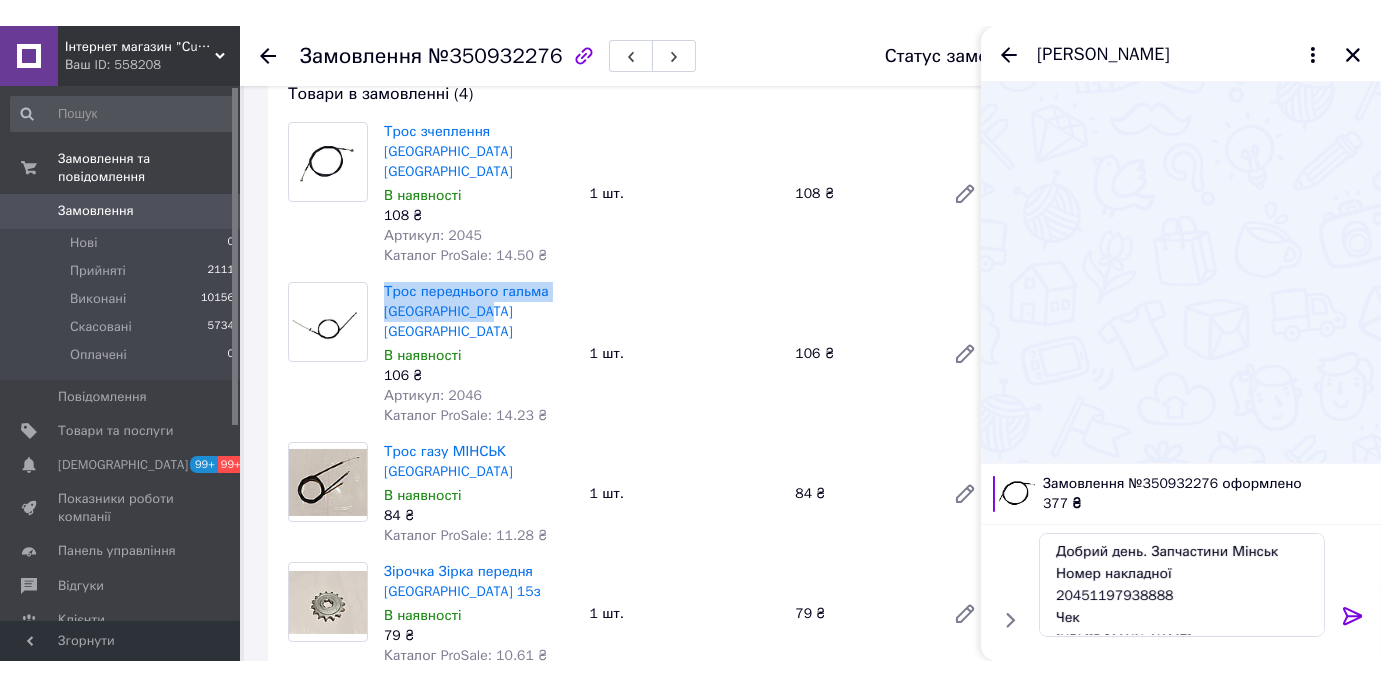 scroll, scrollTop: 181, scrollLeft: 0, axis: vertical 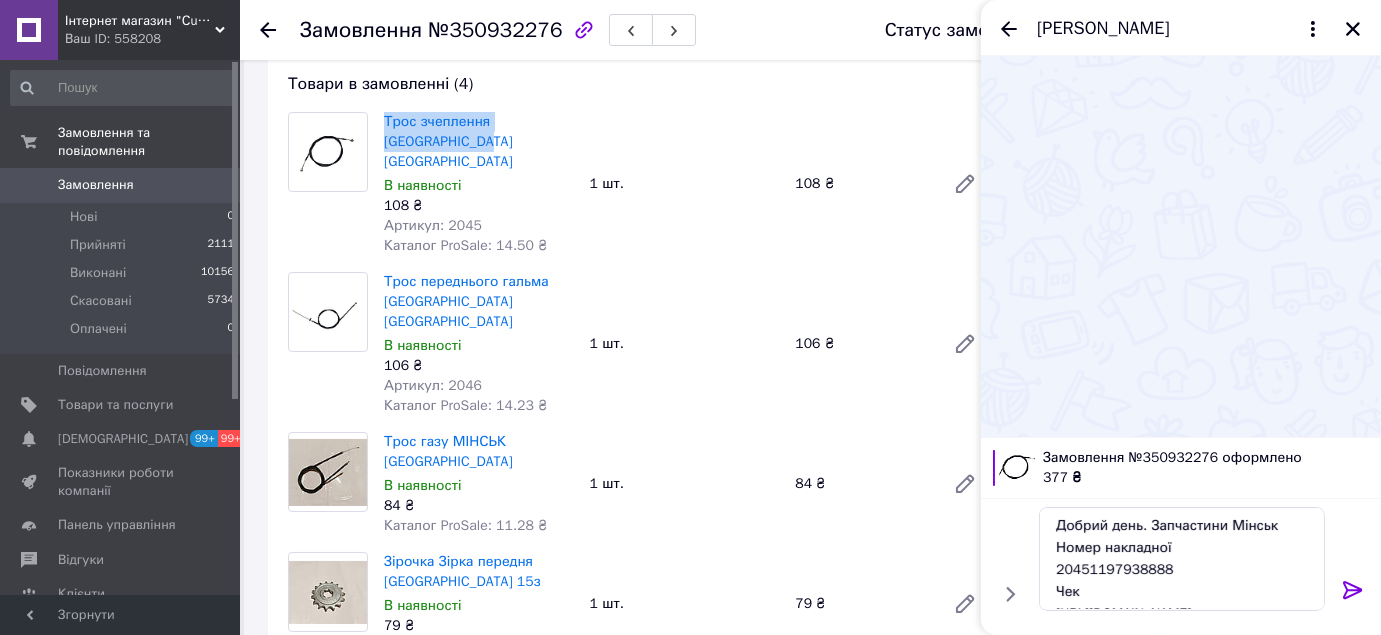 drag, startPoint x: 407, startPoint y: 134, endPoint x: 454, endPoint y: 146, distance: 48.507732 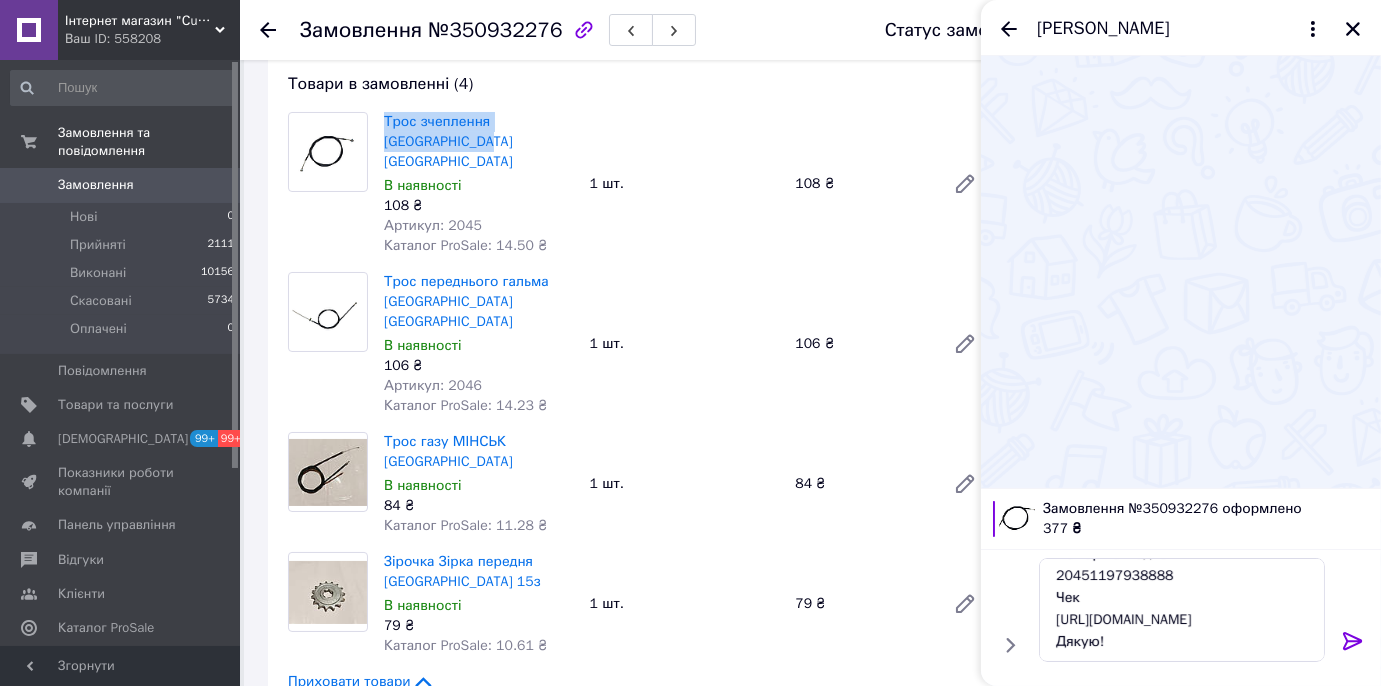 scroll, scrollTop: 67, scrollLeft: 0, axis: vertical 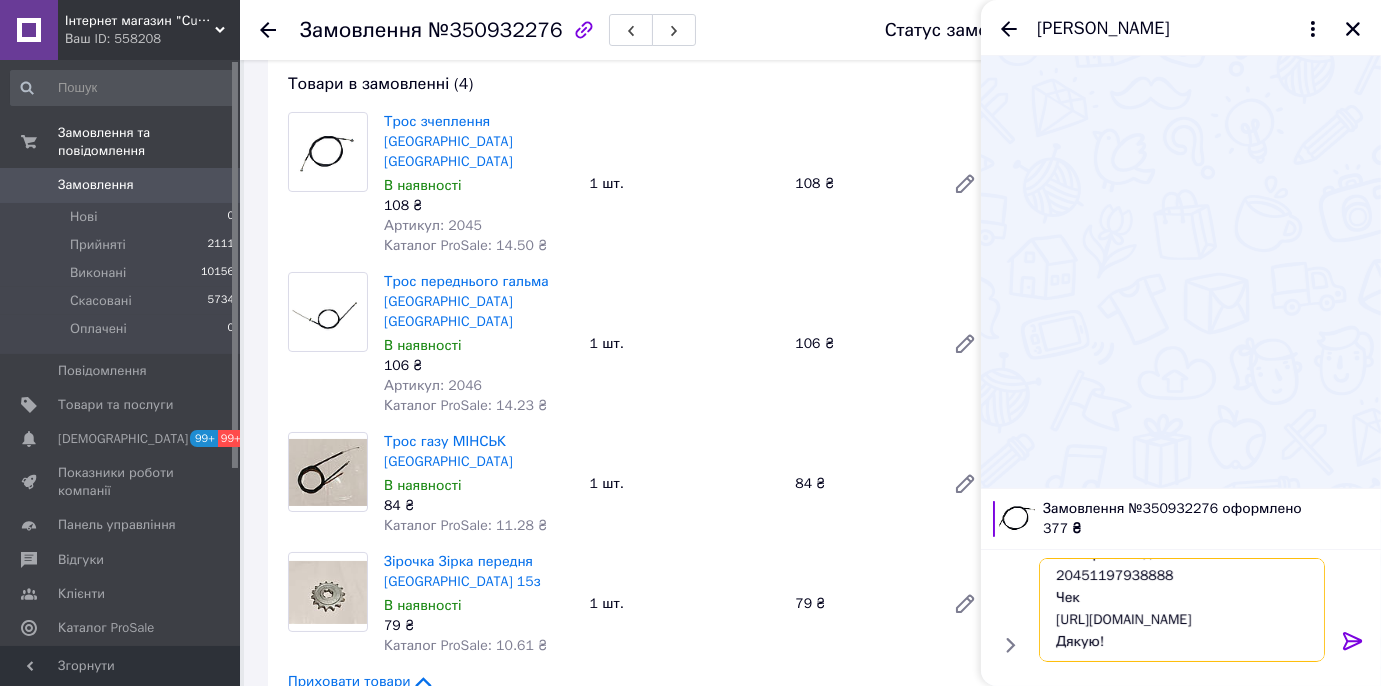 drag, startPoint x: 1055, startPoint y: 601, endPoint x: 1189, endPoint y: 622, distance: 135.63554 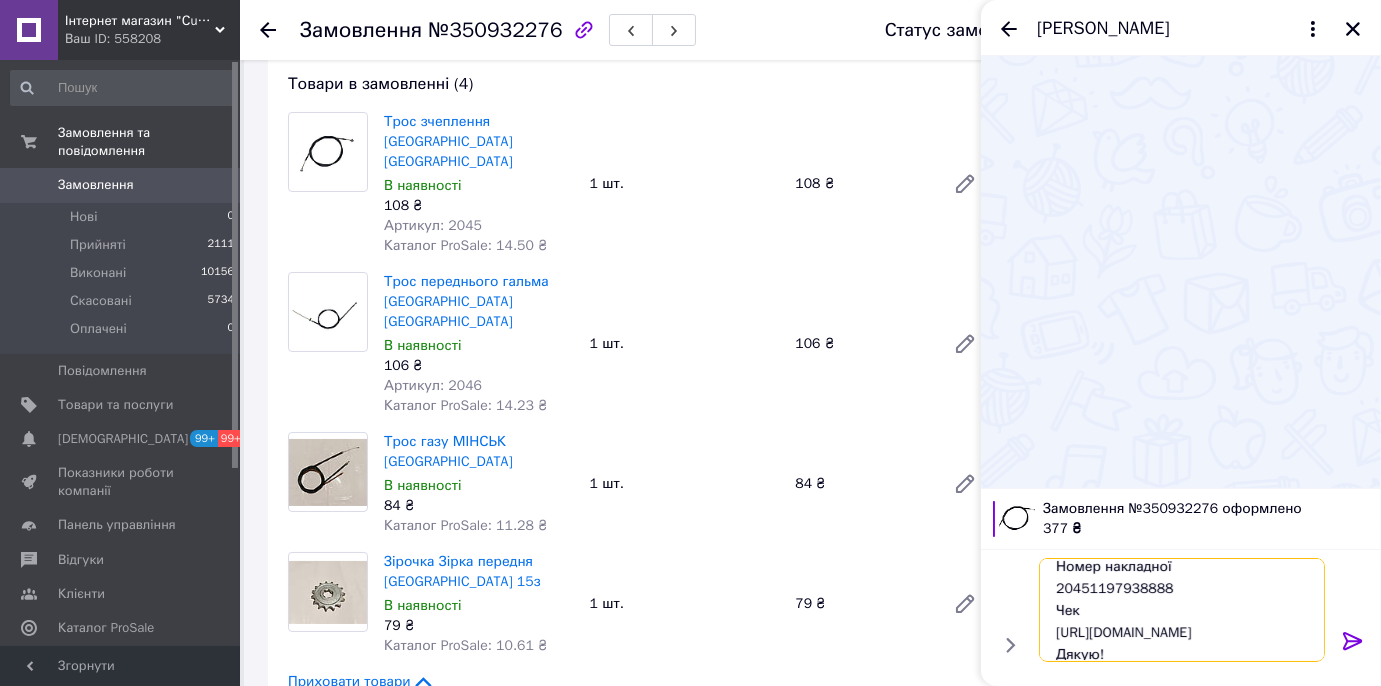 scroll, scrollTop: 0, scrollLeft: 0, axis: both 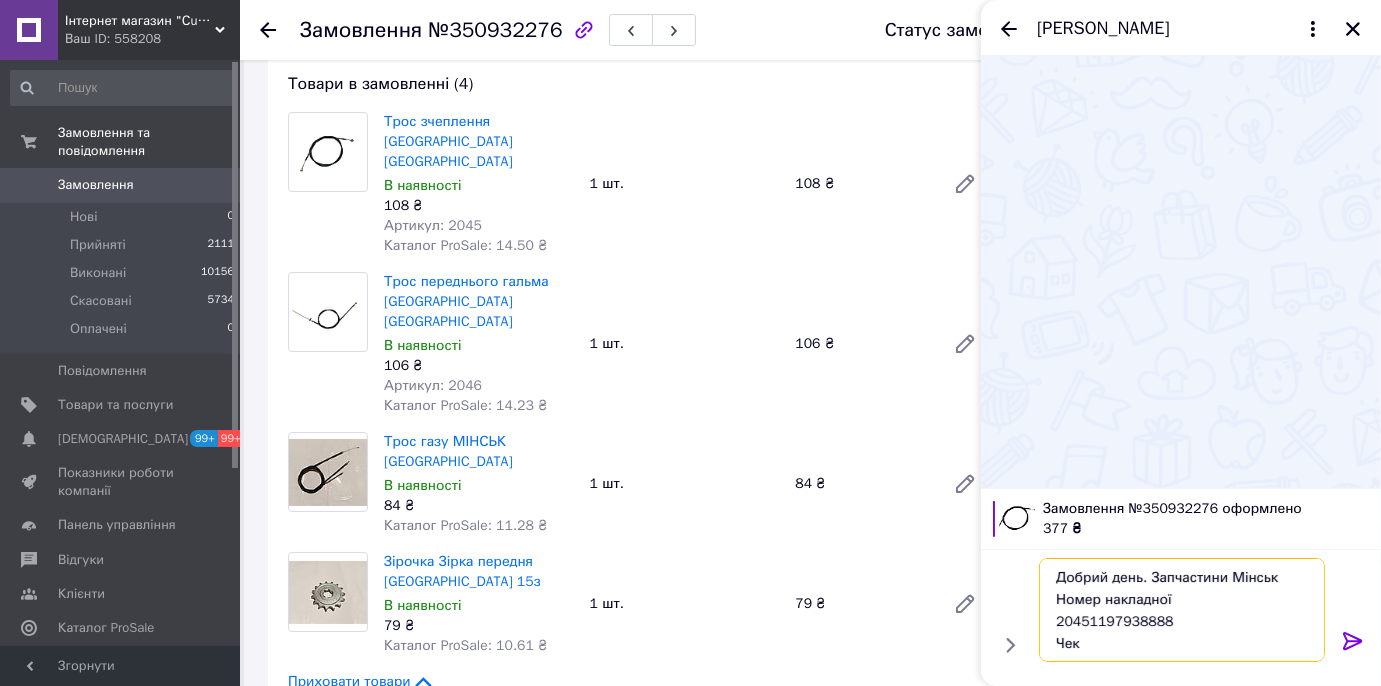 drag, startPoint x: 1094, startPoint y: 639, endPoint x: 1024, endPoint y: 566, distance: 101.13852 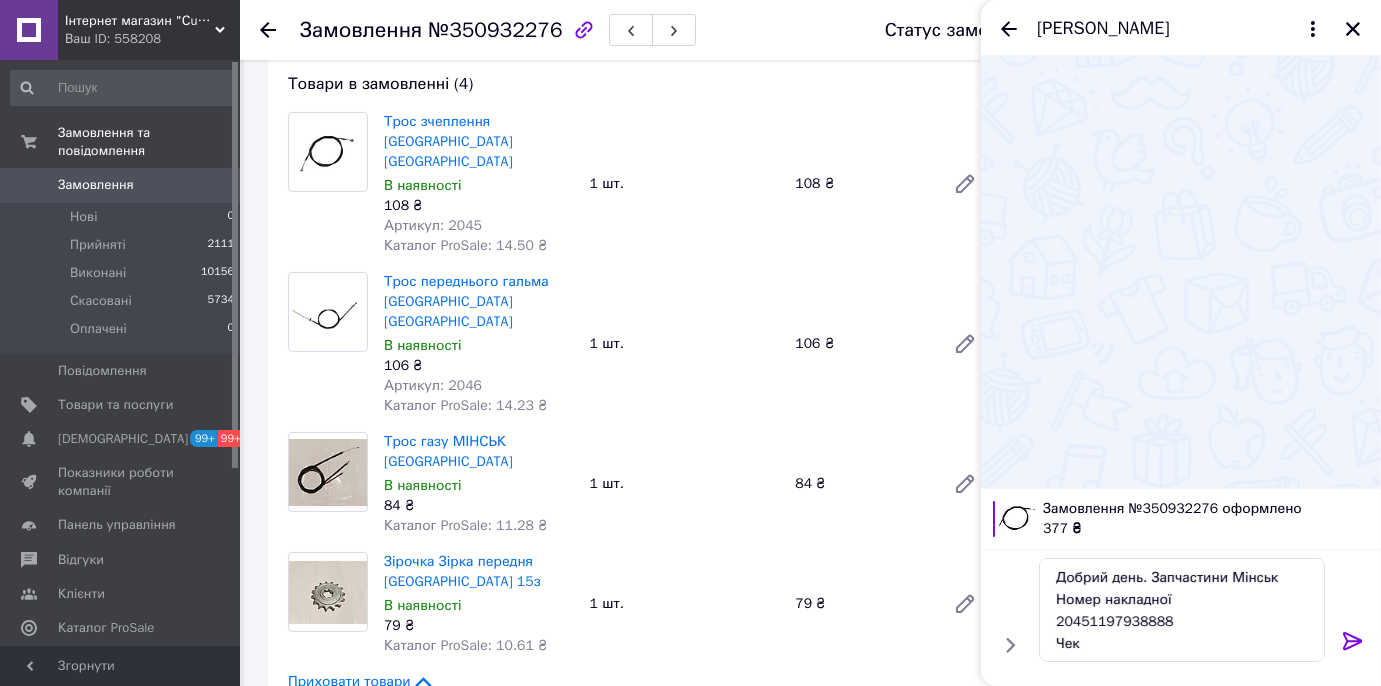 click 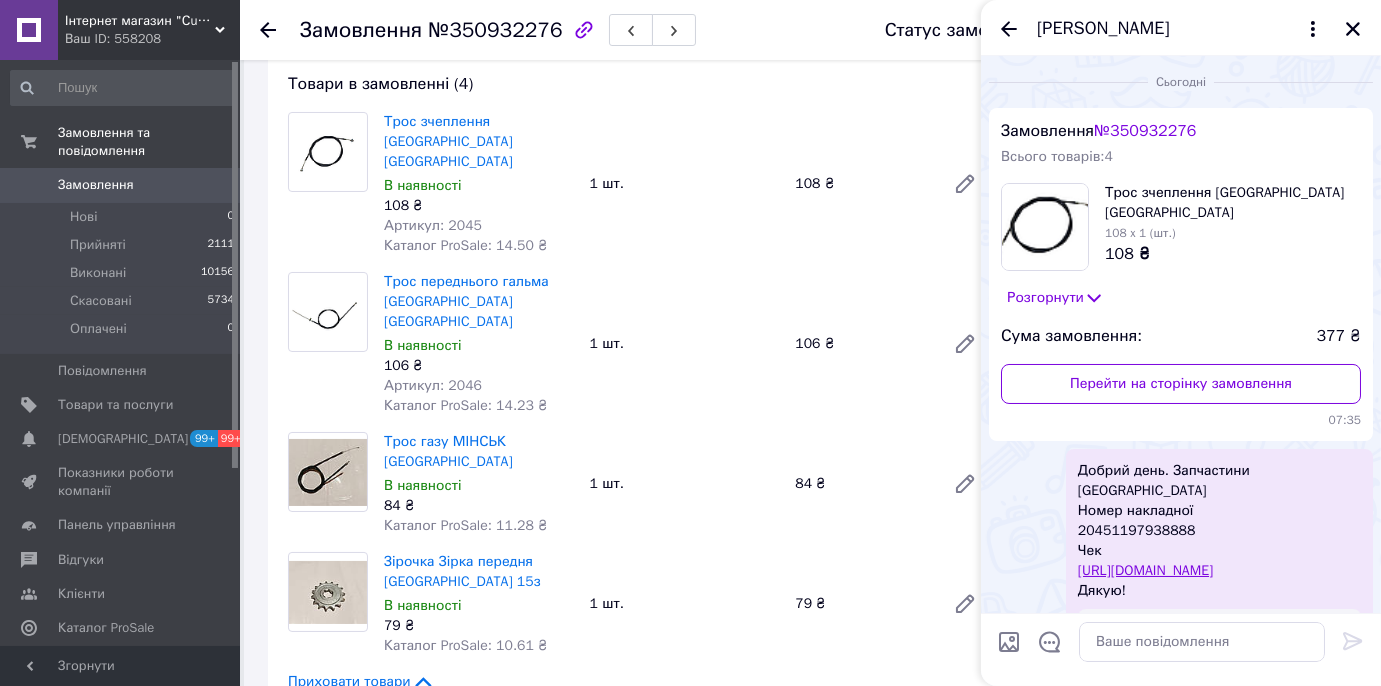 click 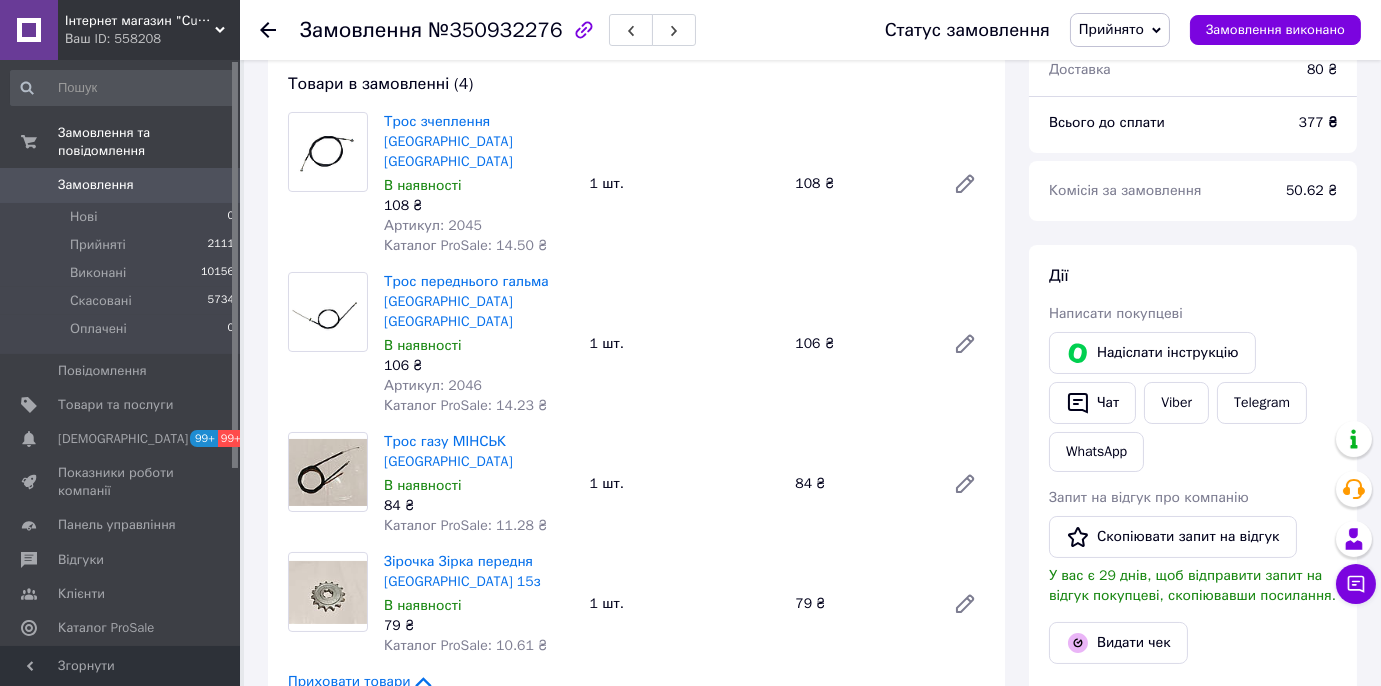 click on "Замовлення" at bounding box center (121, 185) 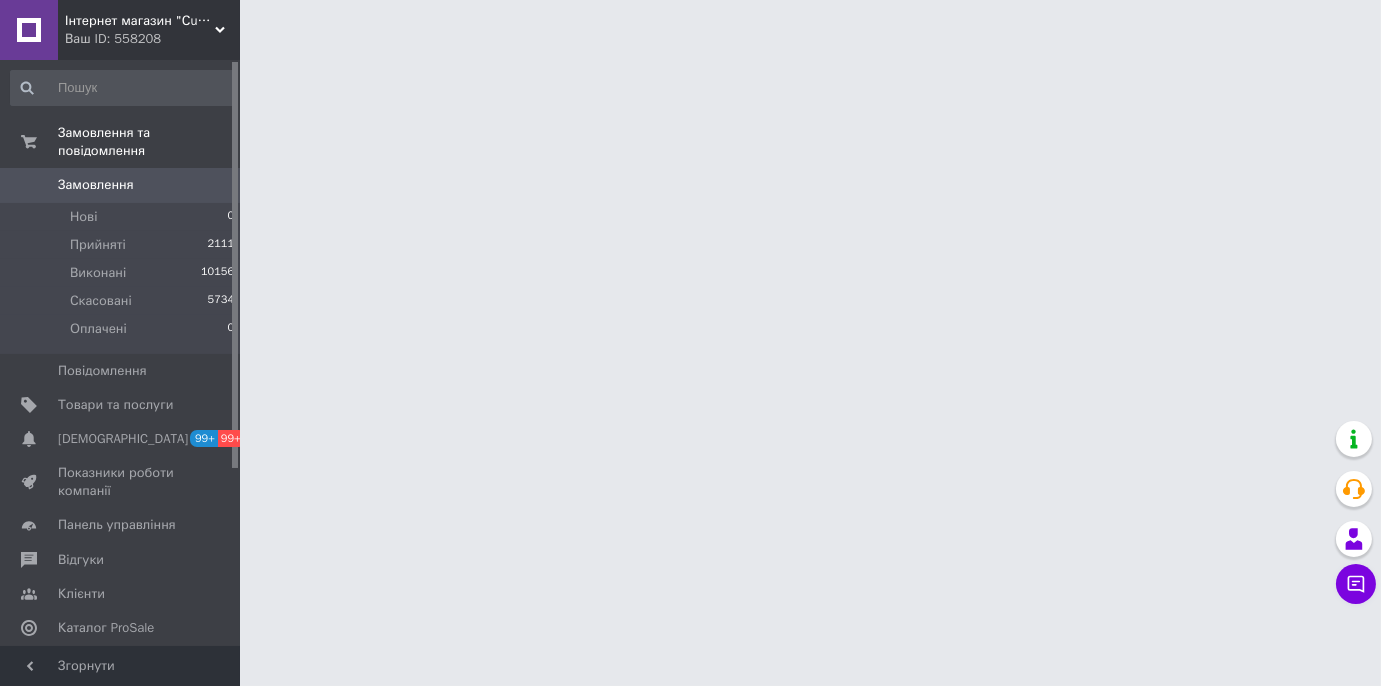 scroll, scrollTop: 0, scrollLeft: 0, axis: both 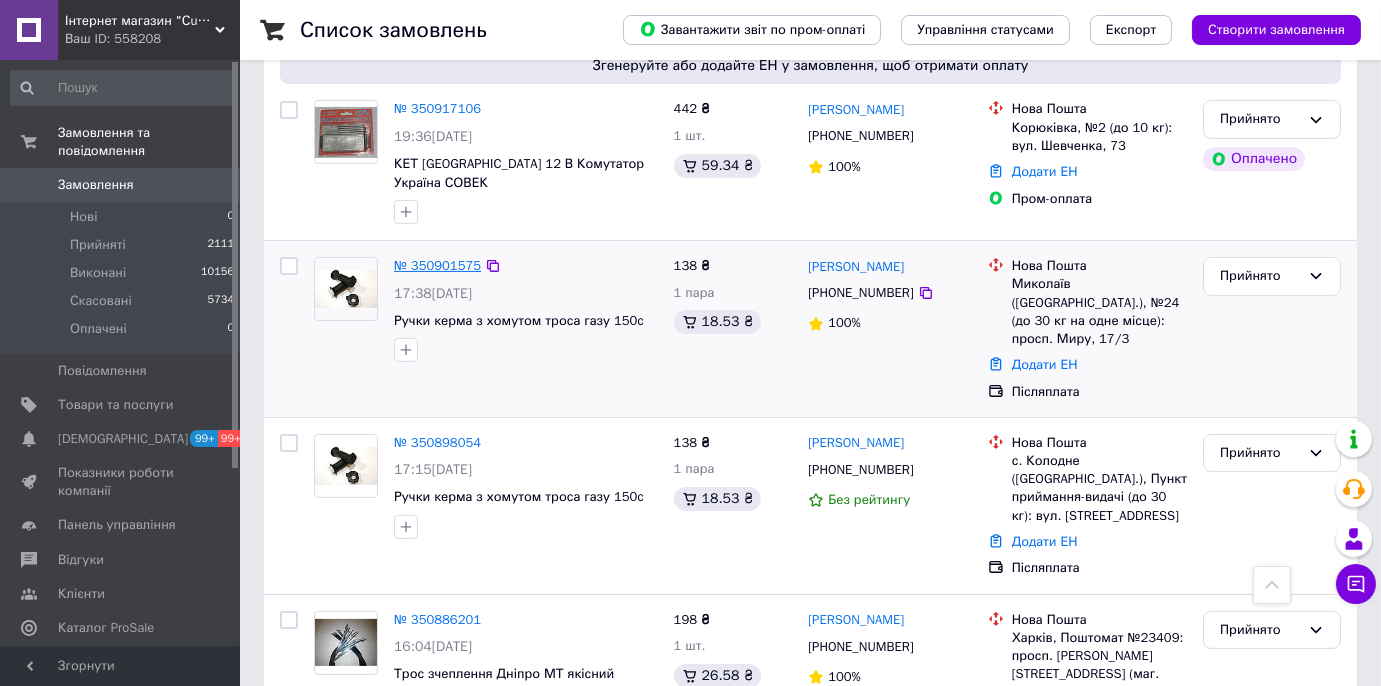 click on "№ 350901575" at bounding box center [437, 265] 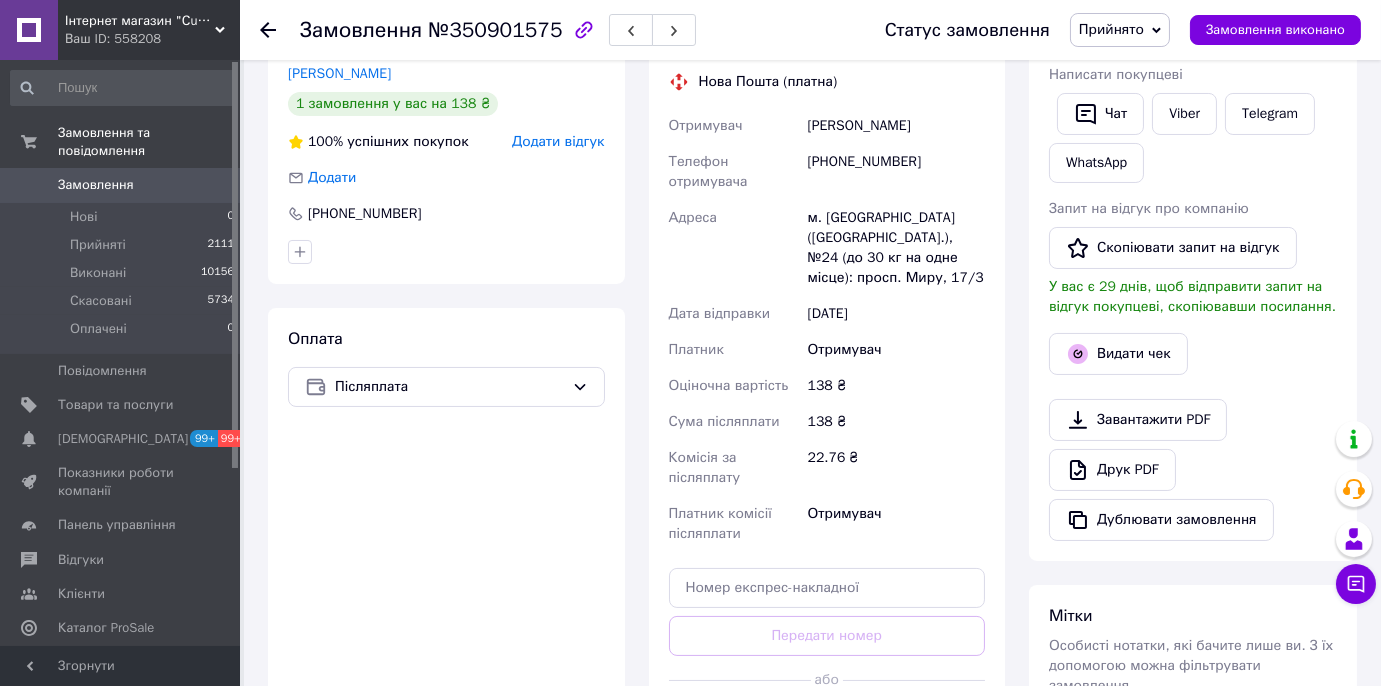 scroll, scrollTop: 297, scrollLeft: 0, axis: vertical 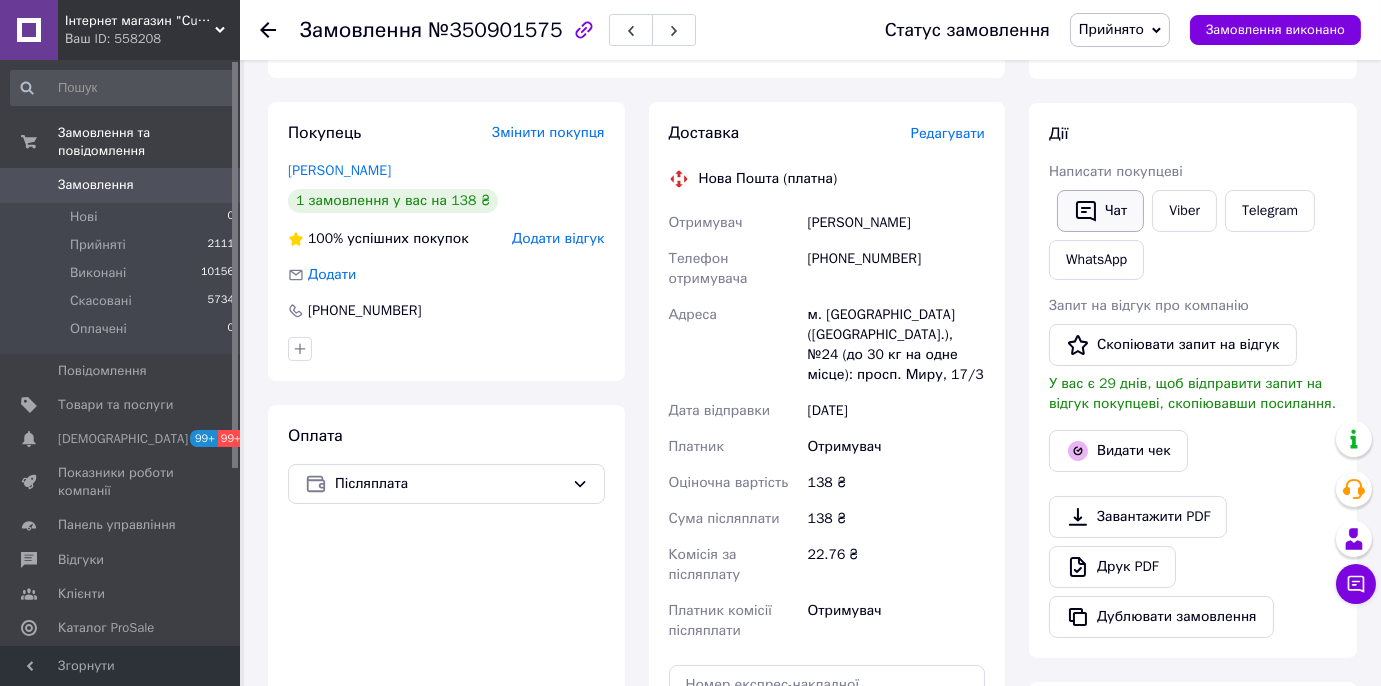 click 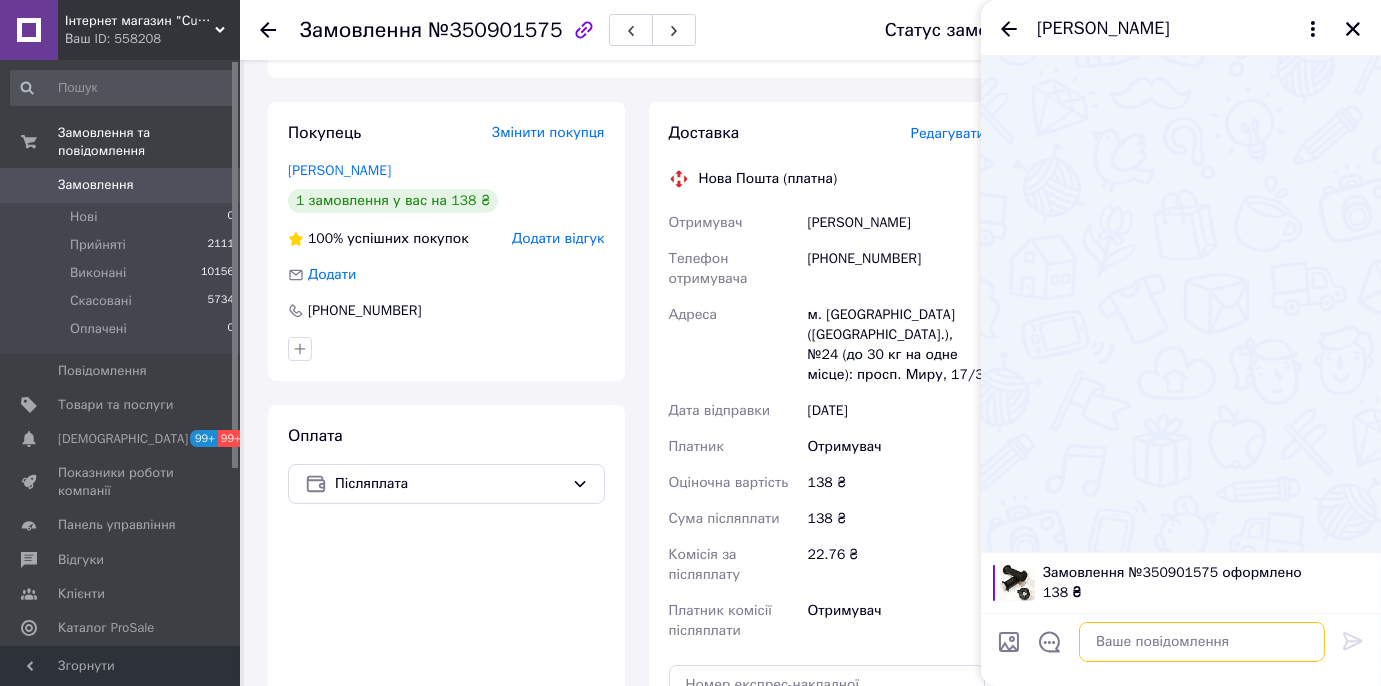 click at bounding box center [1202, 642] 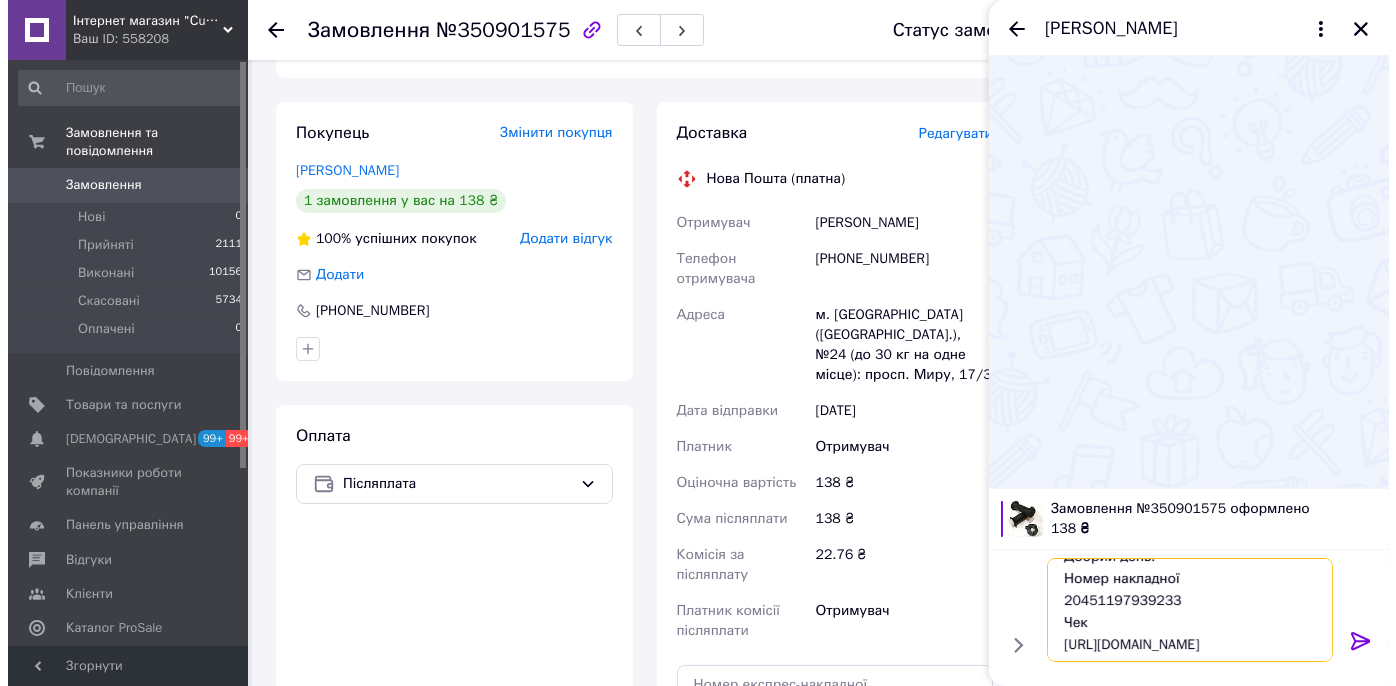 scroll, scrollTop: 0, scrollLeft: 0, axis: both 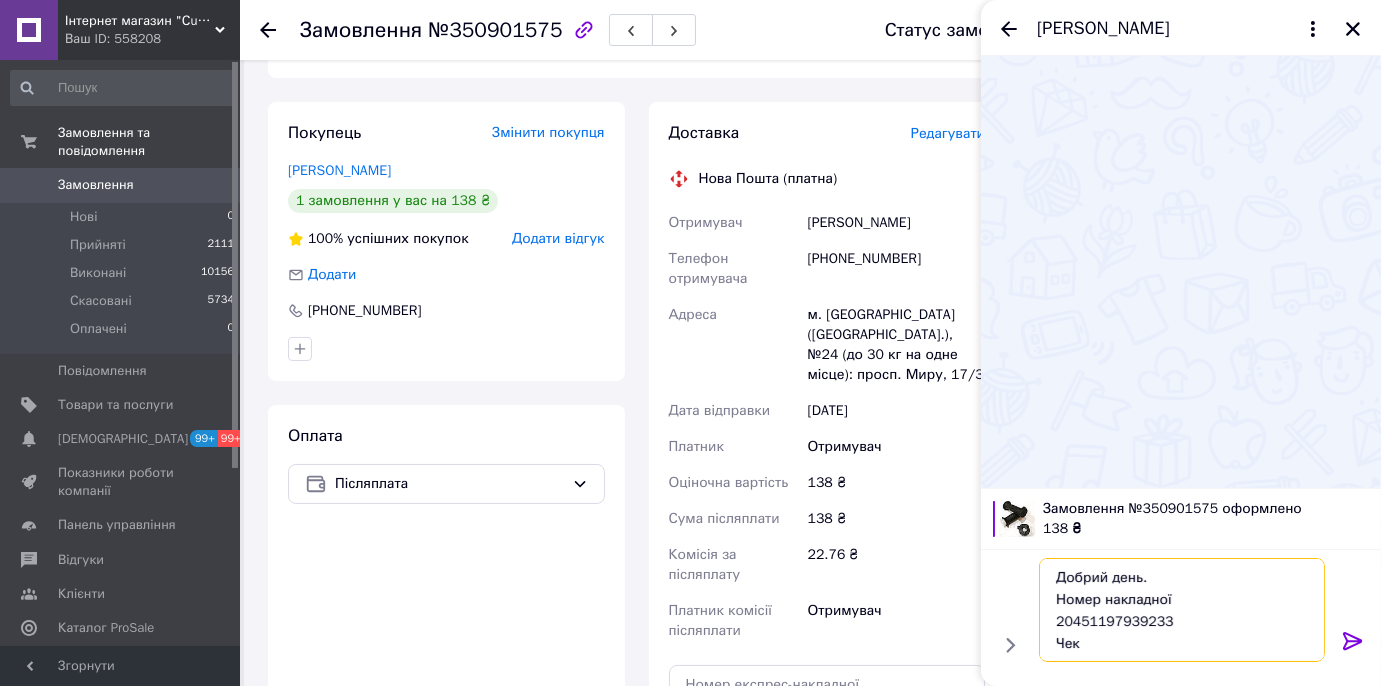 click on "Добрий день.
Номер накладної
20451197939233
Чек
[URL][DOMAIN_NAME]
Дякую!" at bounding box center (1182, 610) 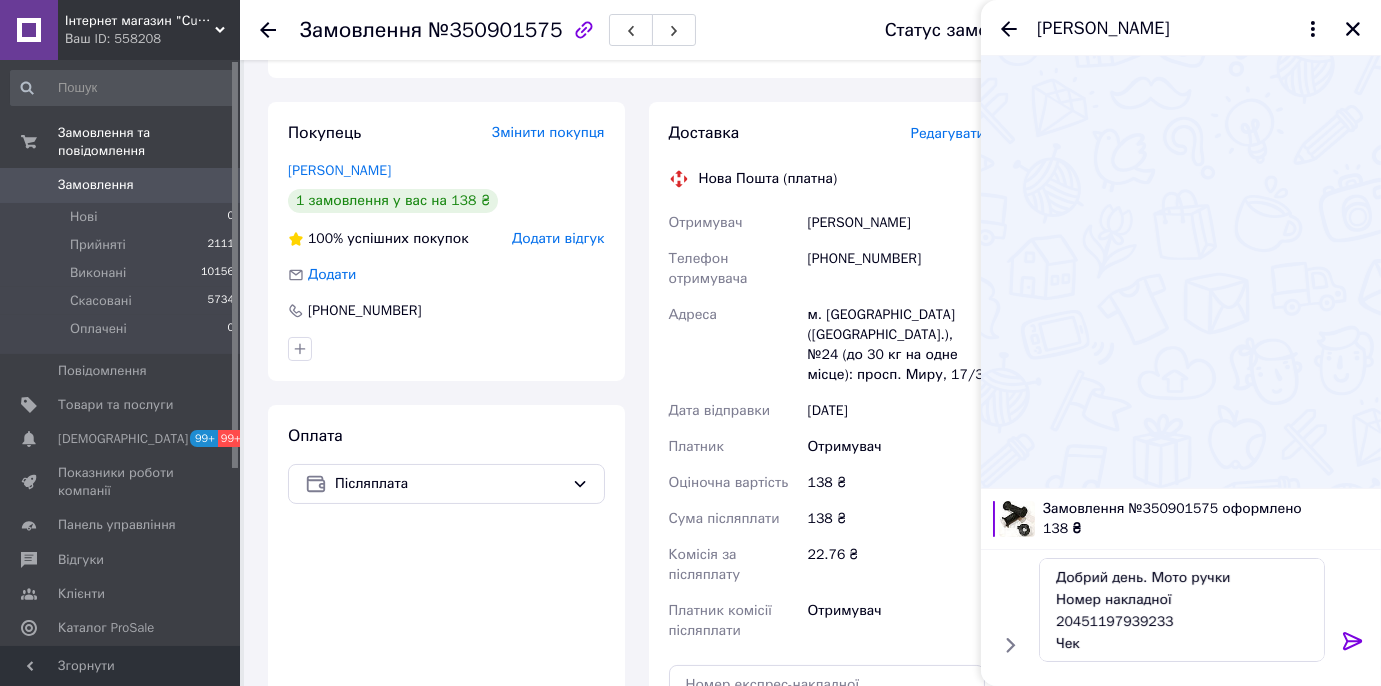 click on "Редагувати" at bounding box center [948, 133] 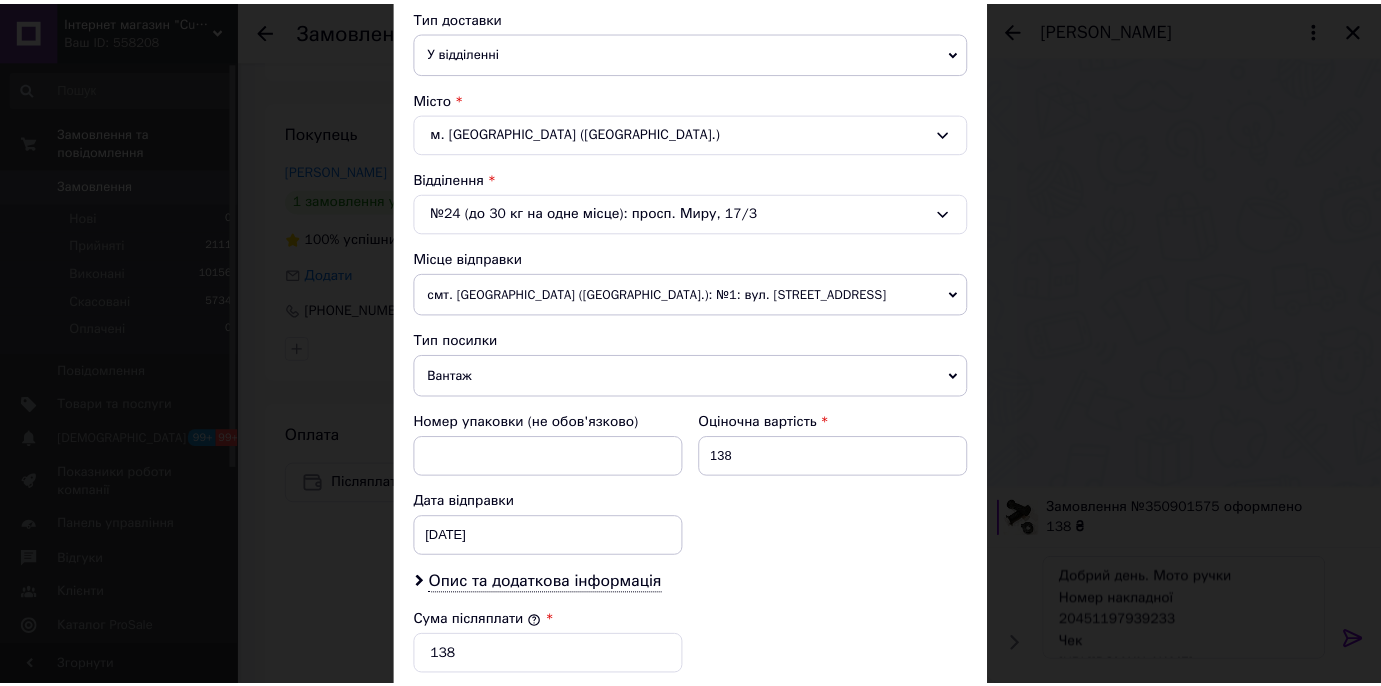 scroll, scrollTop: 727, scrollLeft: 0, axis: vertical 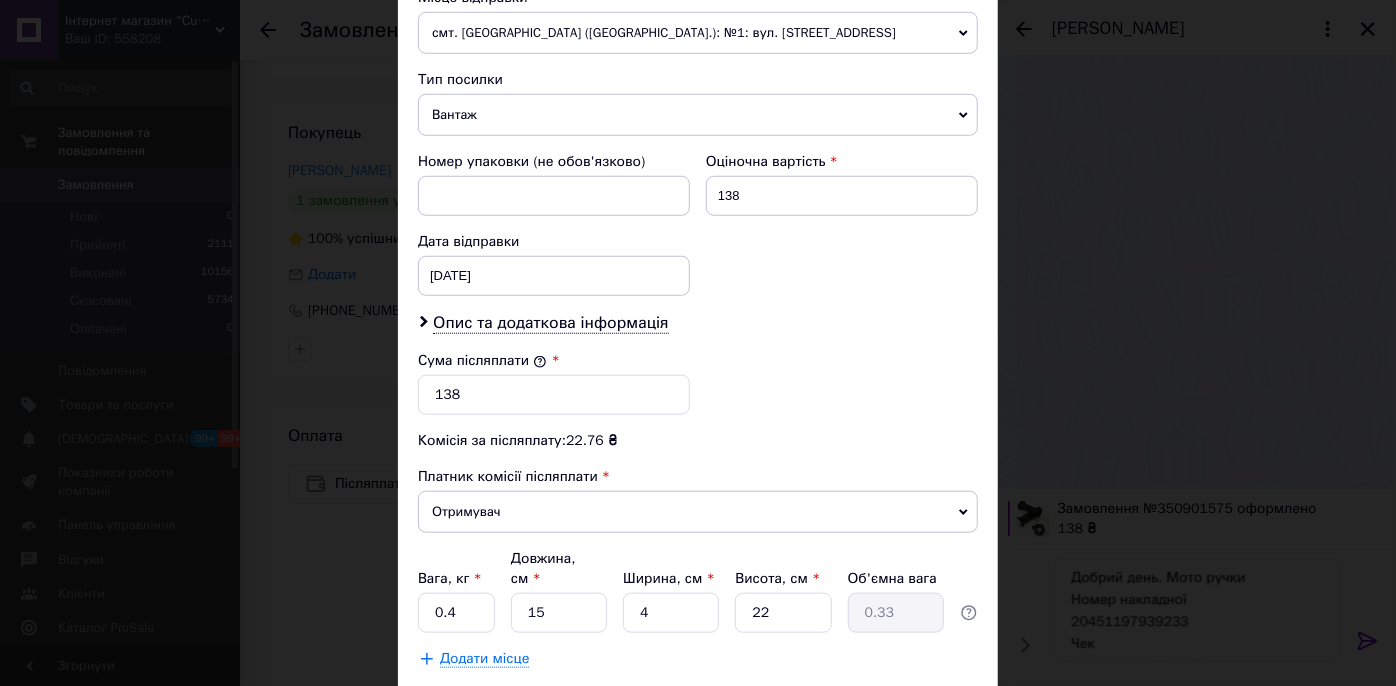 click on "Спосіб доставки Нова Пошта (платна) Платник Отримувач Відправник Прізвище отримувача [PERSON_NAME] Ім'я отримувача [PERSON_NAME] батькові отримувача Телефон отримувача [PHONE_NUMBER] Тип доставки У відділенні Кур'єром В поштоматі Місто м. [GEOGRAPHIC_DATA] ([GEOGRAPHIC_DATA].) Відділення №24 (до 30 кг на одне місце): просп. Миру, 17/3 Місце відправки смт. [GEOGRAPHIC_DATA] ([GEOGRAPHIC_DATA].): №1: вул. [STREET_ADDRESS] Кременчук: №7: вул. [PERSON_NAME], 10 м. [GEOGRAPHIC_DATA] ([GEOGRAPHIC_DATA], [GEOGRAPHIC_DATA].): №2 (до 30 кг на одне місце): вул. Хіміків, 3а-А Додати ще місце відправки Тип посилки Вантаж Документи 138 [DATE] < 2025" at bounding box center [698, 46] 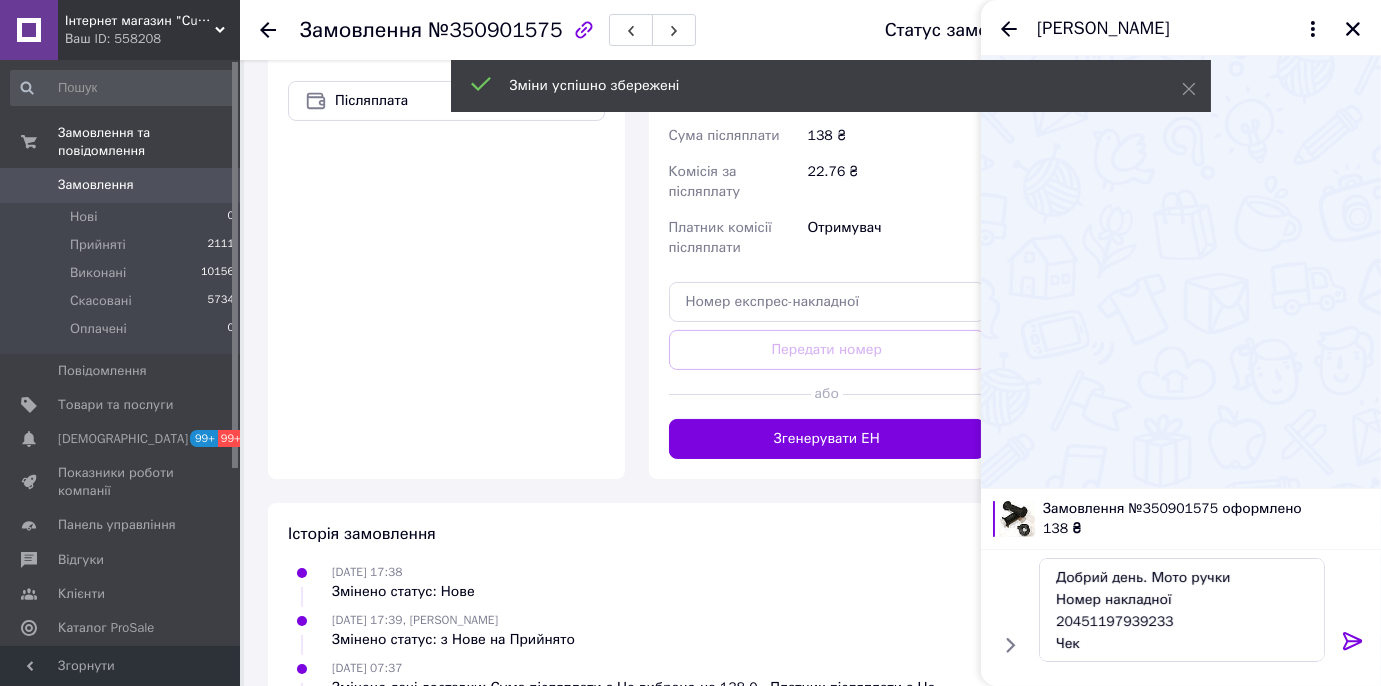 scroll, scrollTop: 752, scrollLeft: 0, axis: vertical 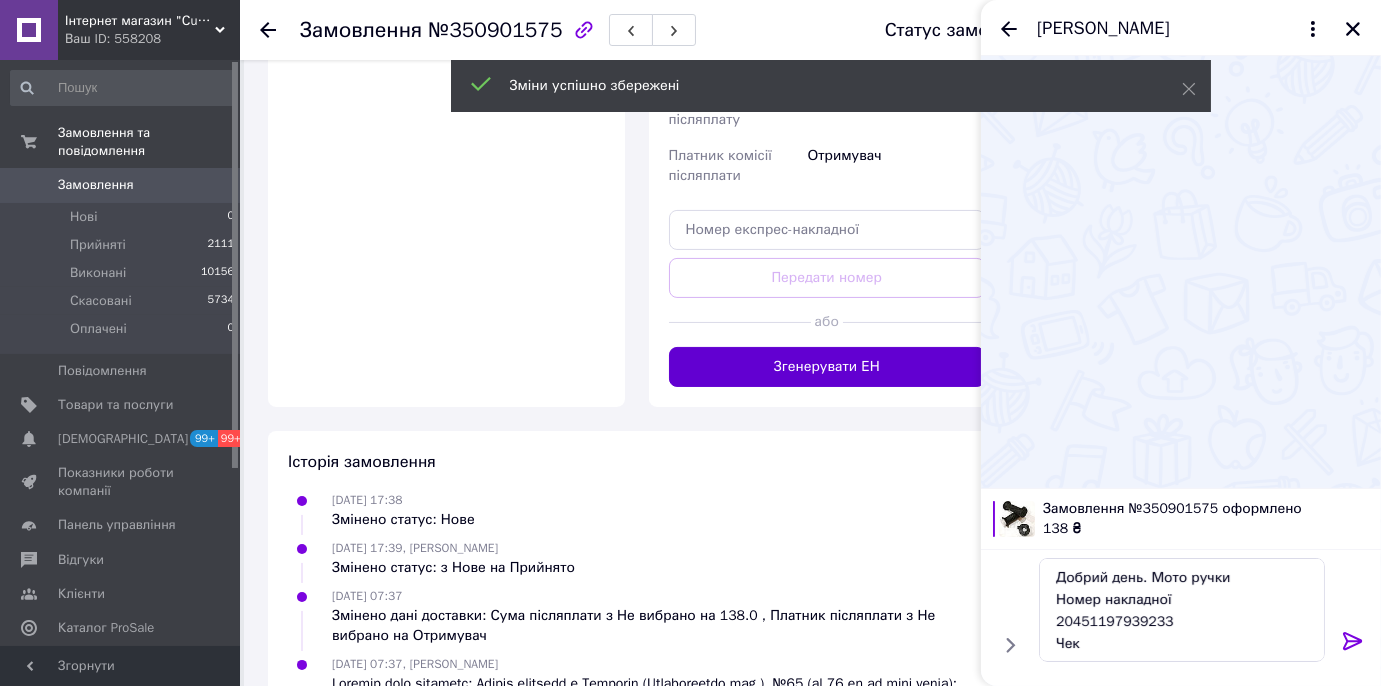 click on "Згенерувати ЕН" at bounding box center (827, 367) 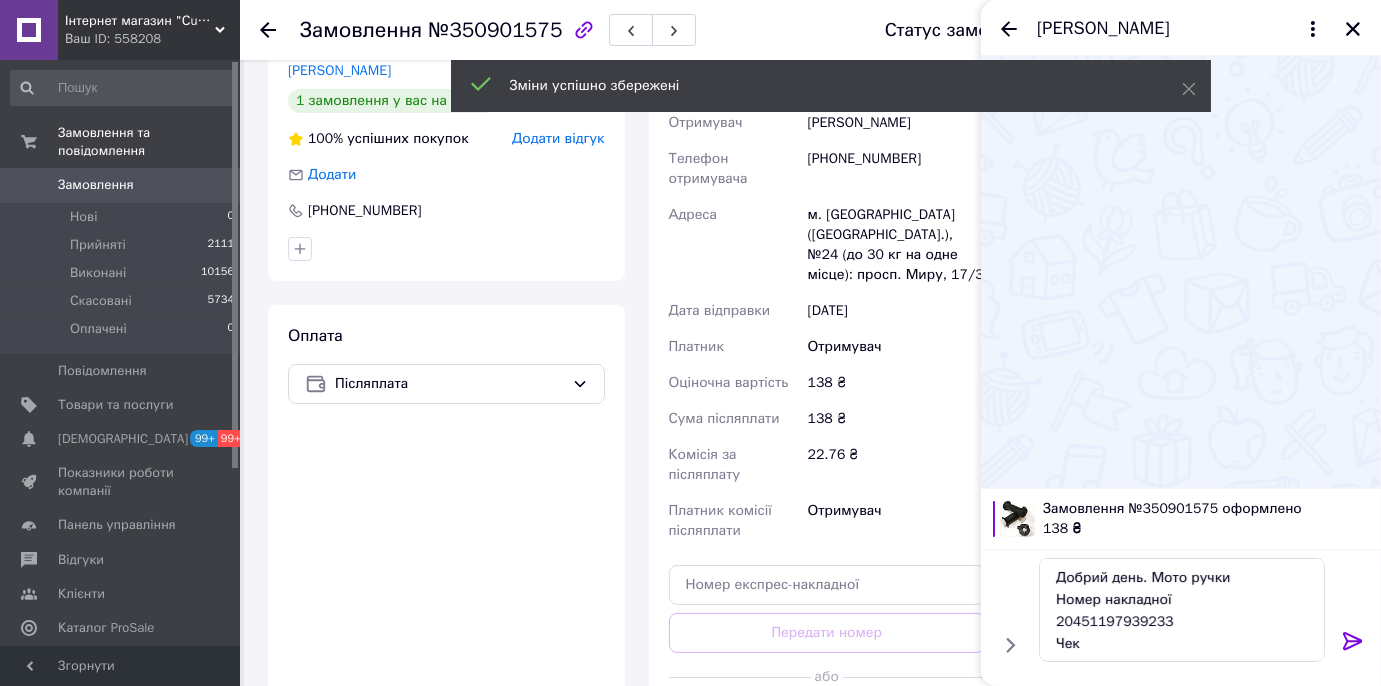 scroll, scrollTop: 297, scrollLeft: 0, axis: vertical 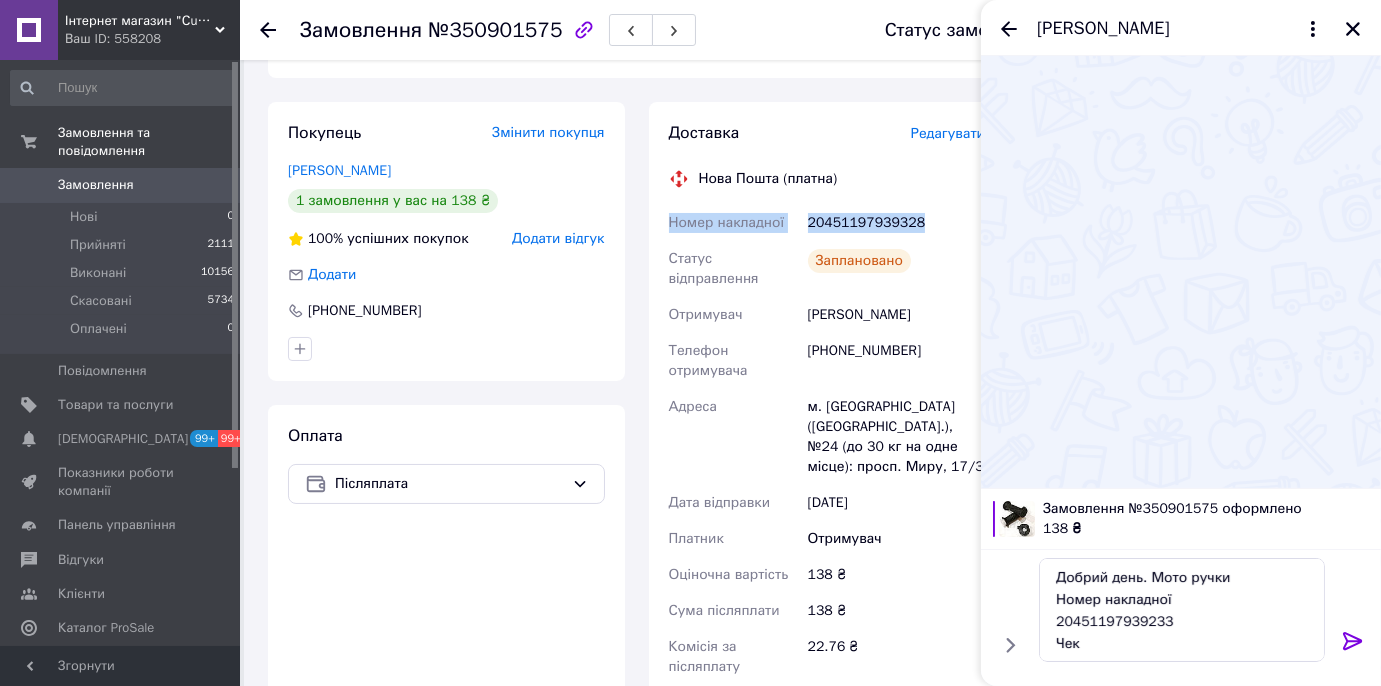 drag, startPoint x: 930, startPoint y: 222, endPoint x: 652, endPoint y: 224, distance: 278.0072 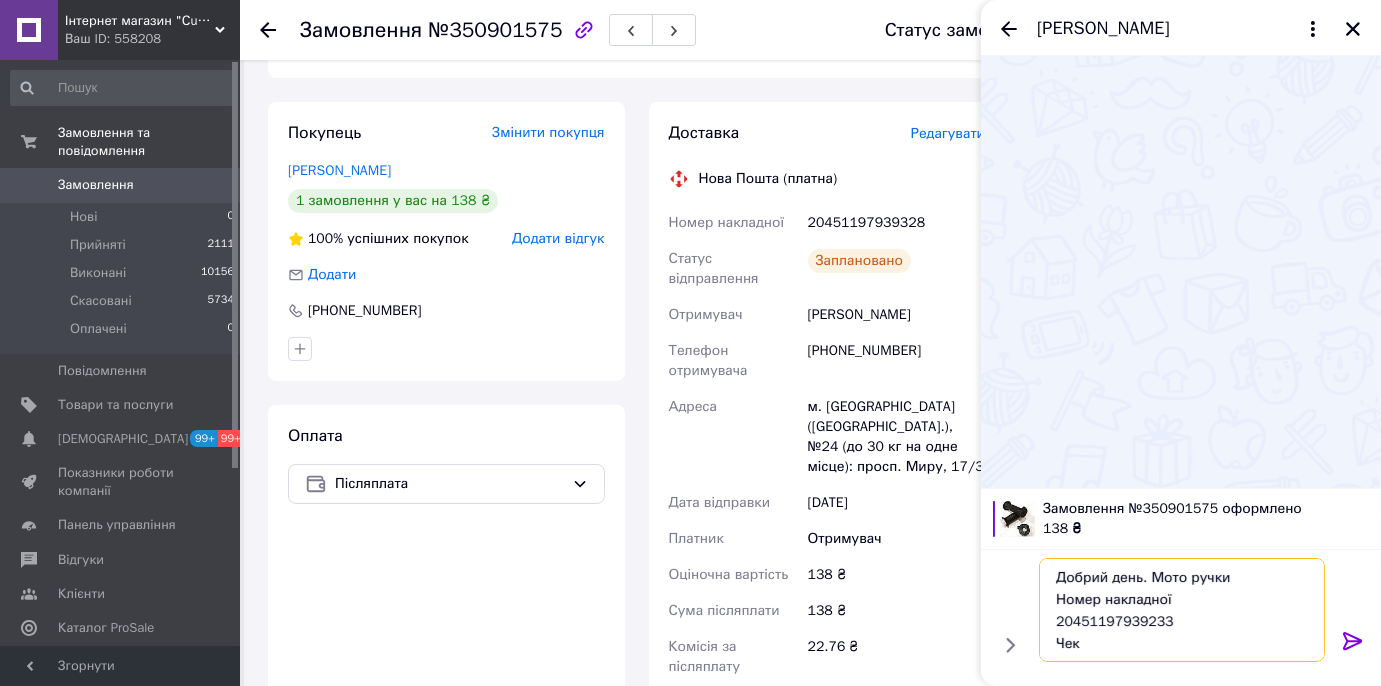 paste on "328" 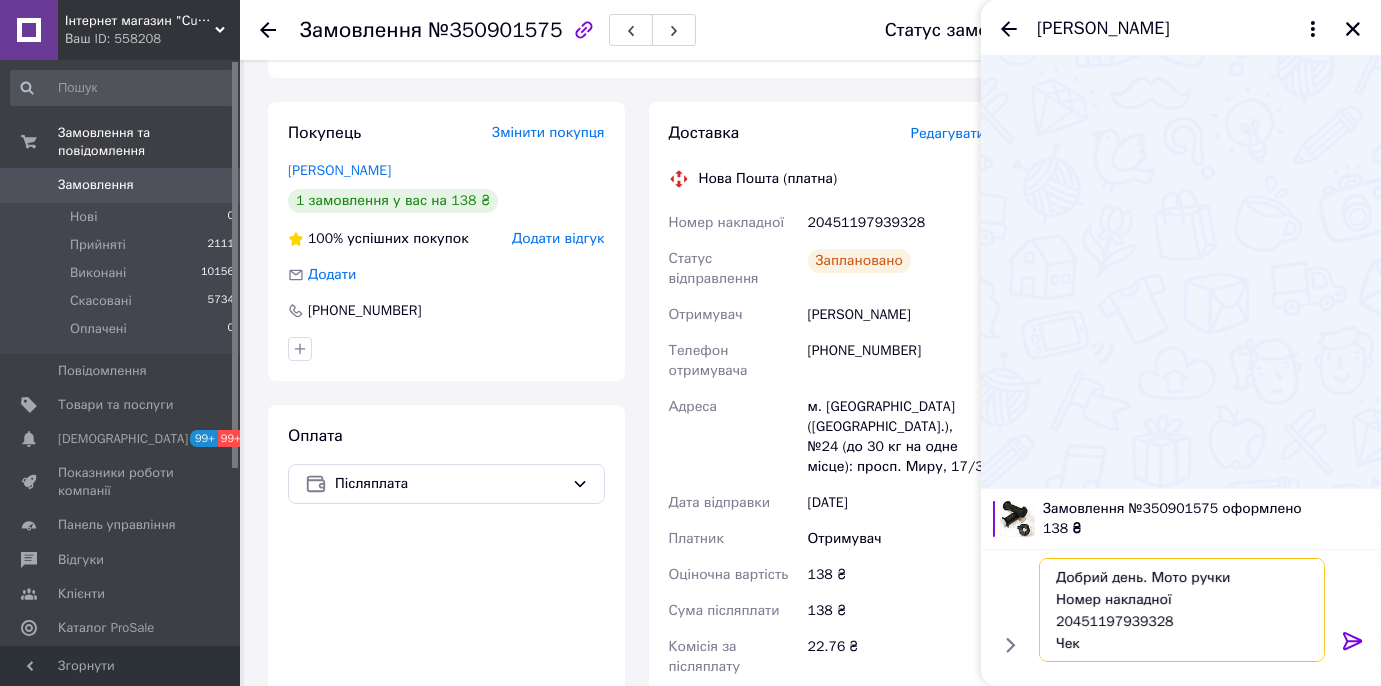 drag, startPoint x: 1168, startPoint y: 623, endPoint x: 1036, endPoint y: 601, distance: 133.82077 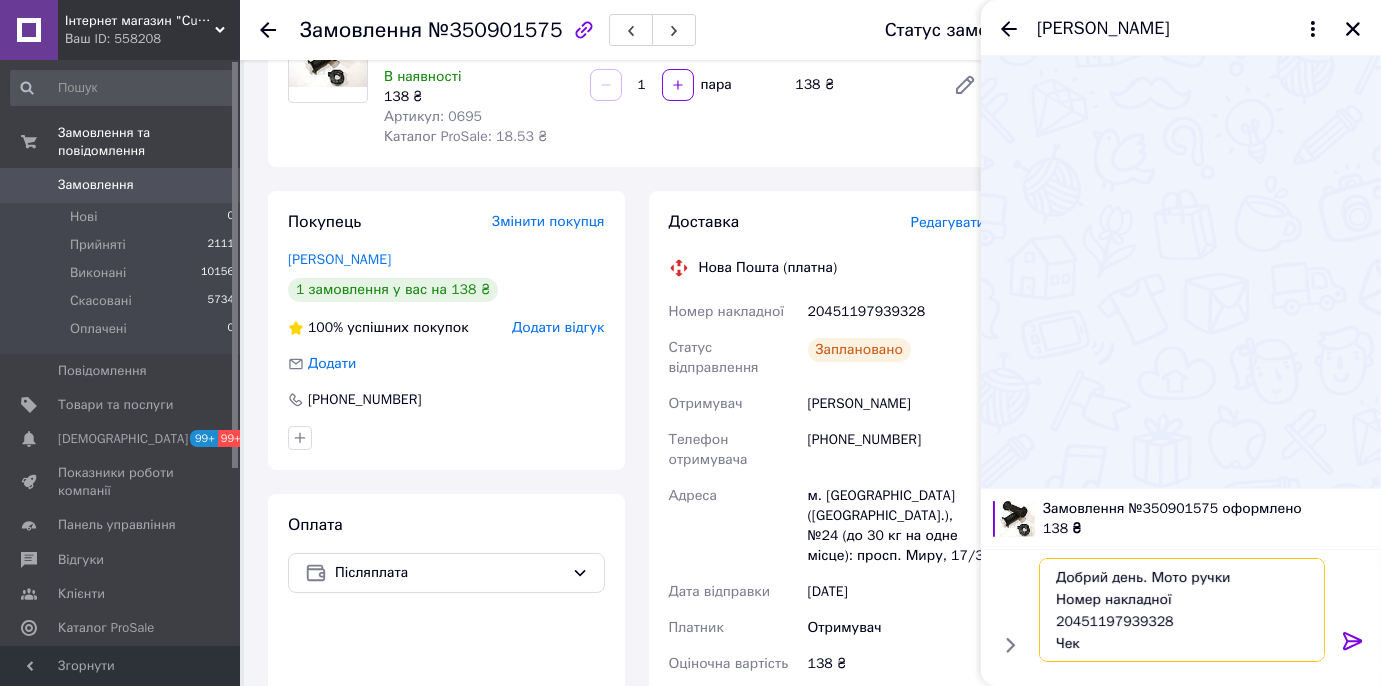 scroll, scrollTop: 24, scrollLeft: 0, axis: vertical 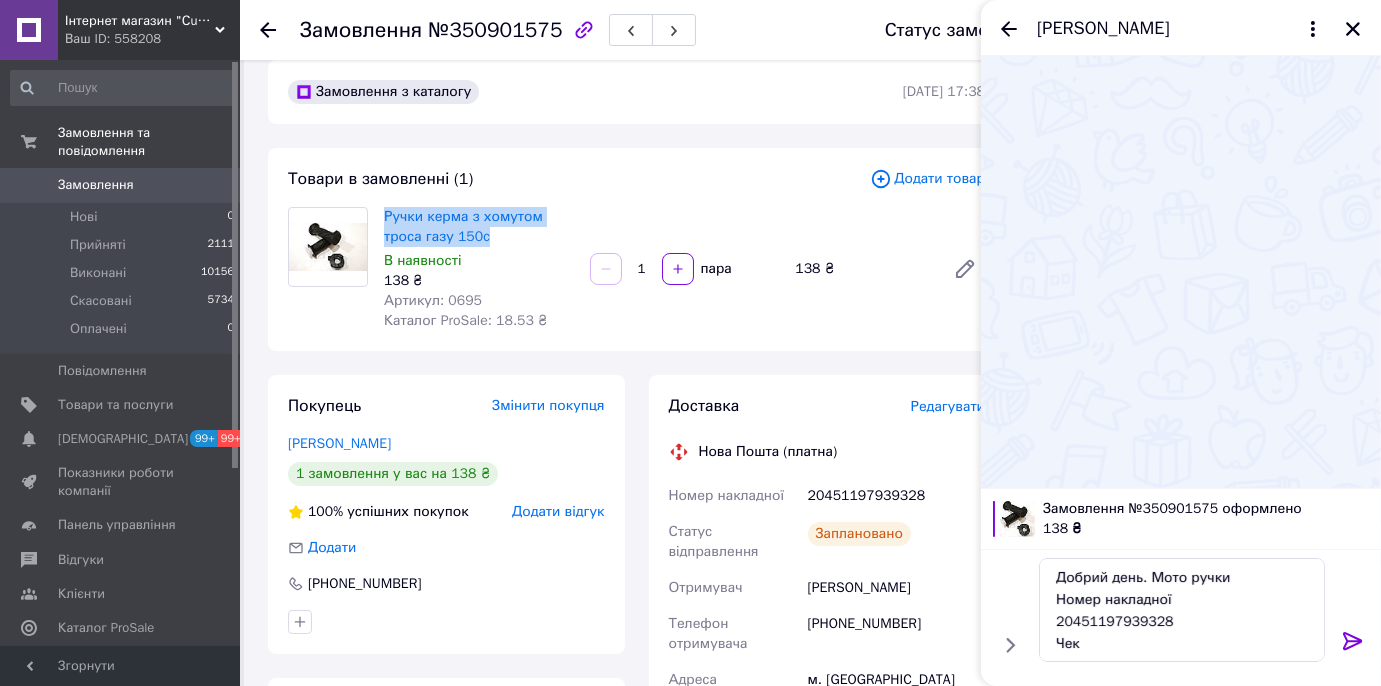 drag, startPoint x: 382, startPoint y: 214, endPoint x: 448, endPoint y: 239, distance: 70.5762 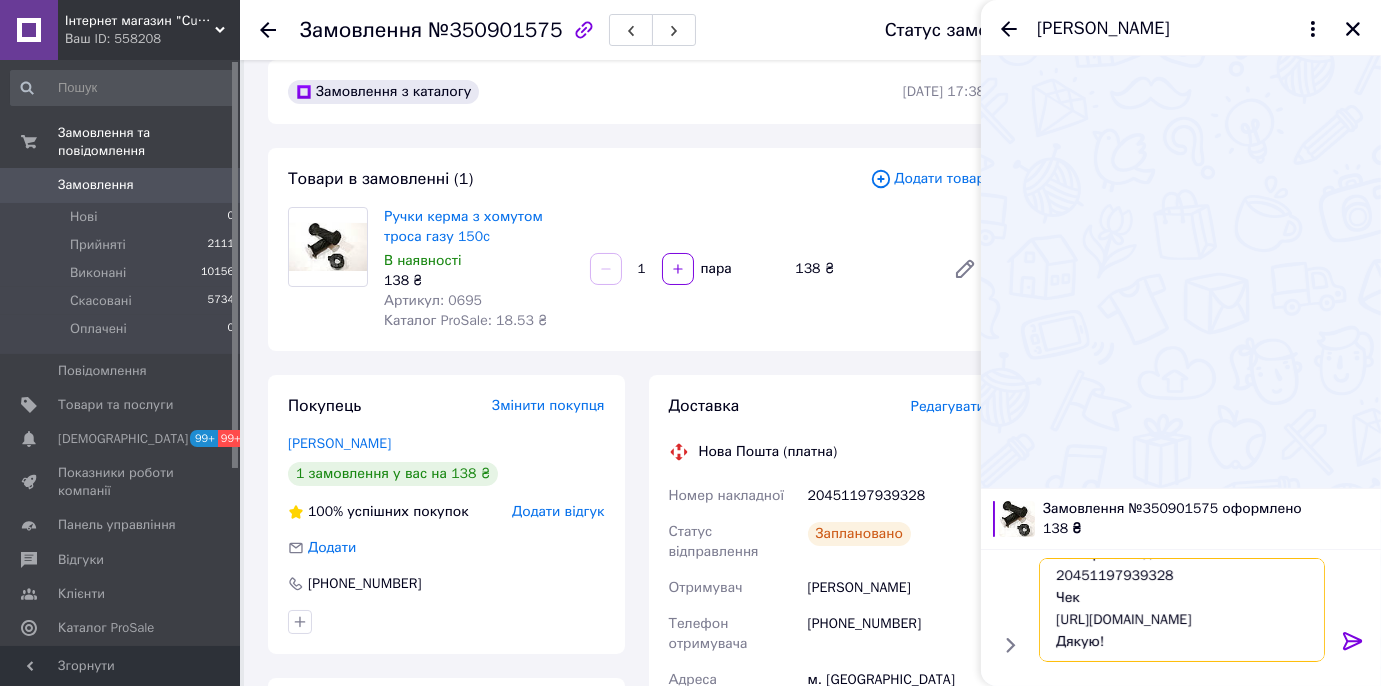 drag, startPoint x: 1054, startPoint y: 596, endPoint x: 1224, endPoint y: 613, distance: 170.84789 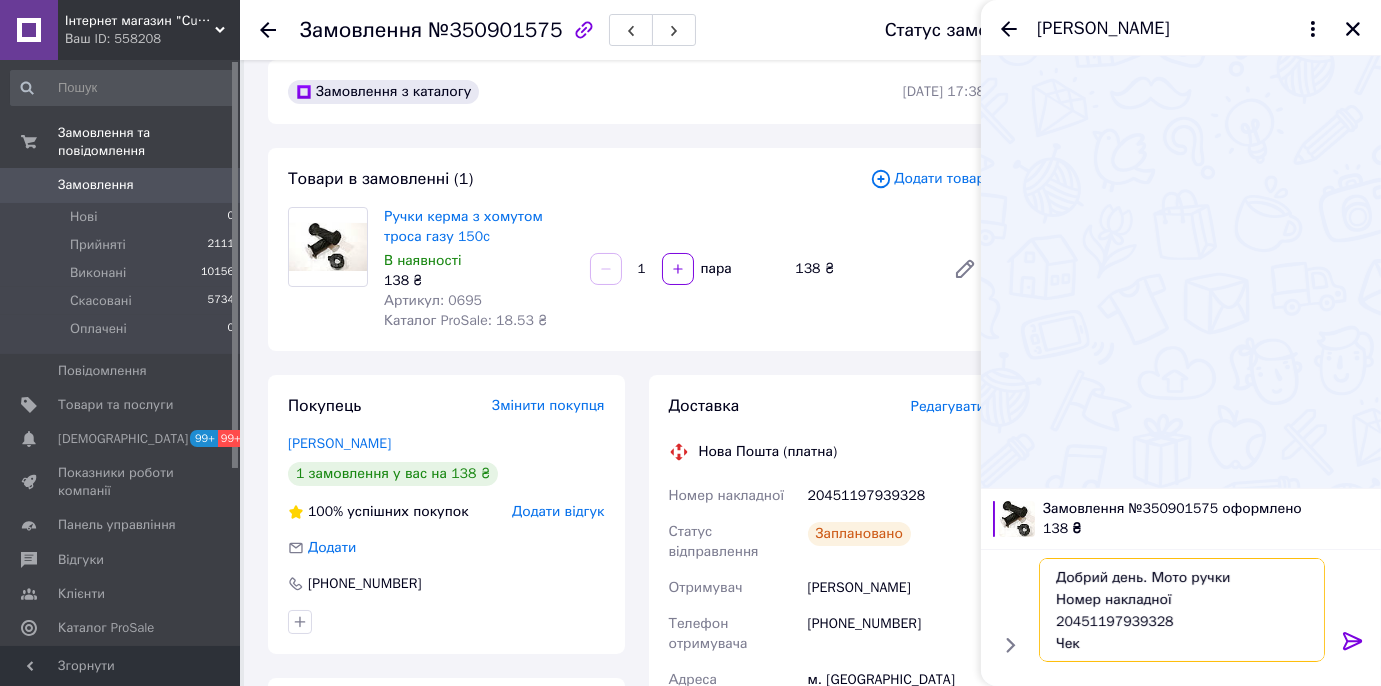 drag, startPoint x: 1115, startPoint y: 648, endPoint x: 1047, endPoint y: 537, distance: 130.17296 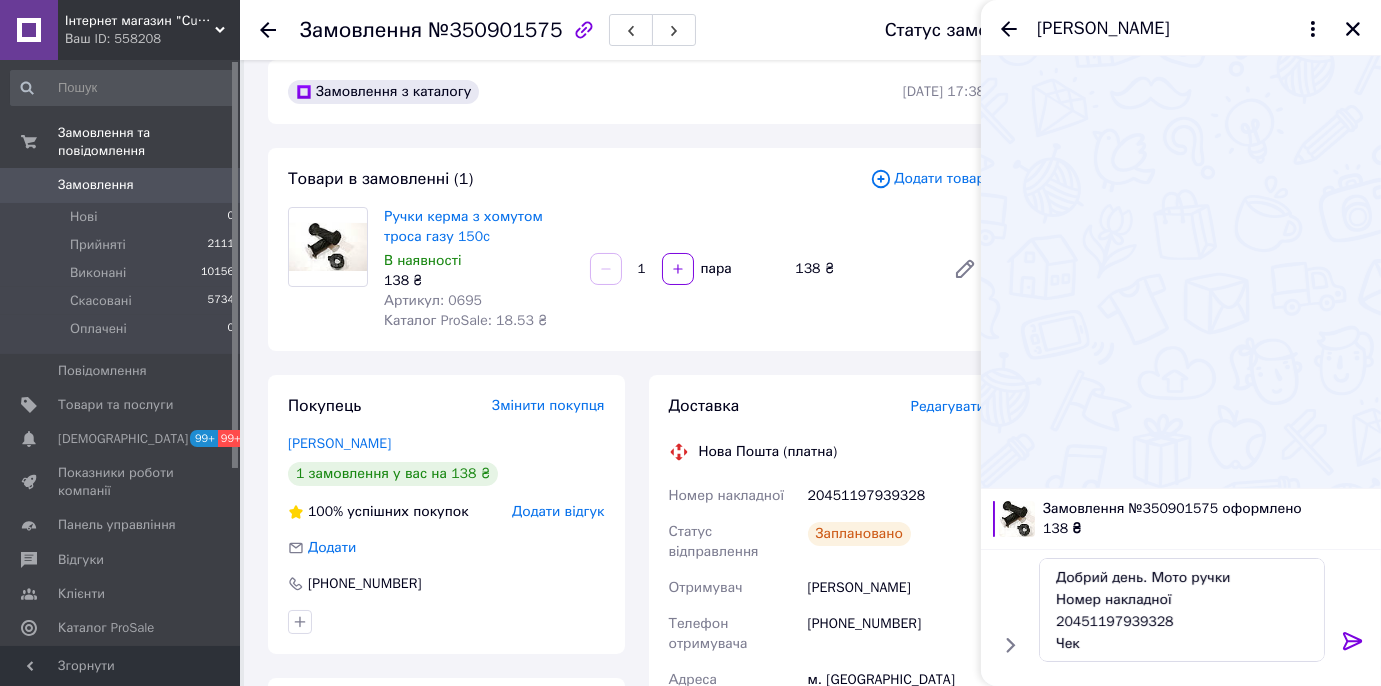 click 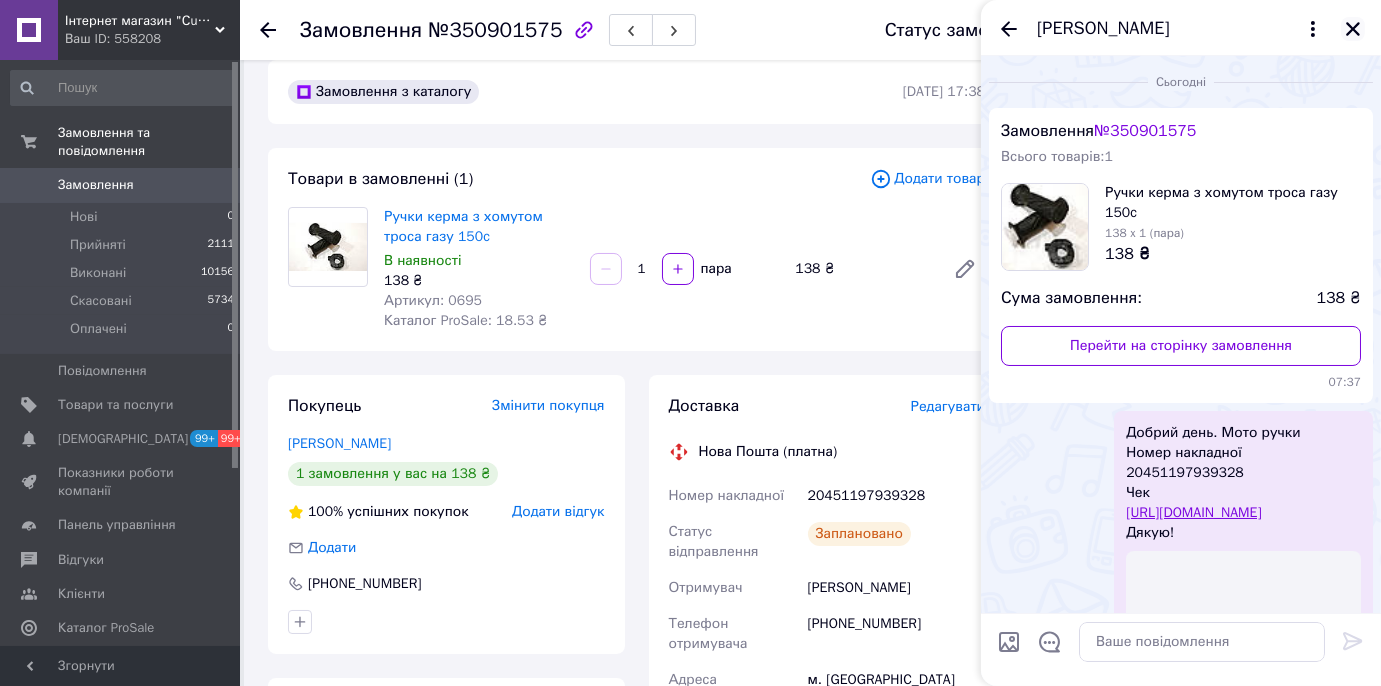 click 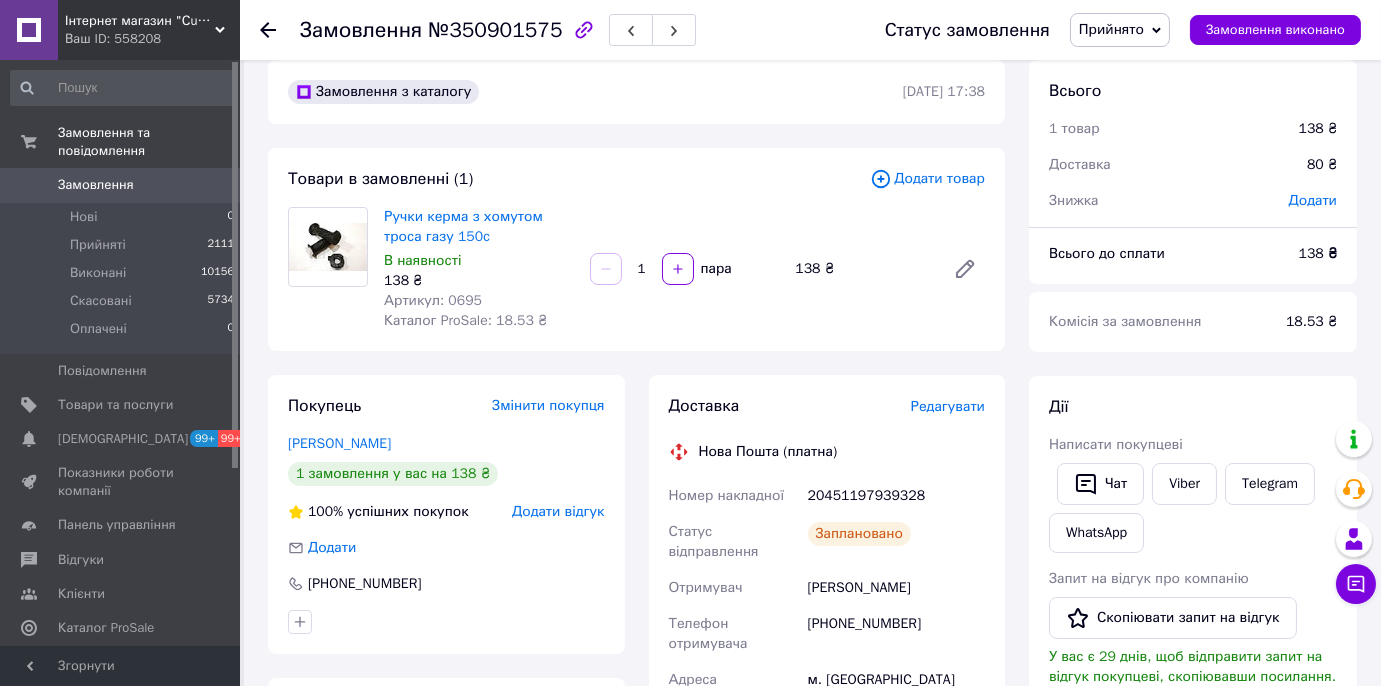 click on "Замовлення" at bounding box center (121, 185) 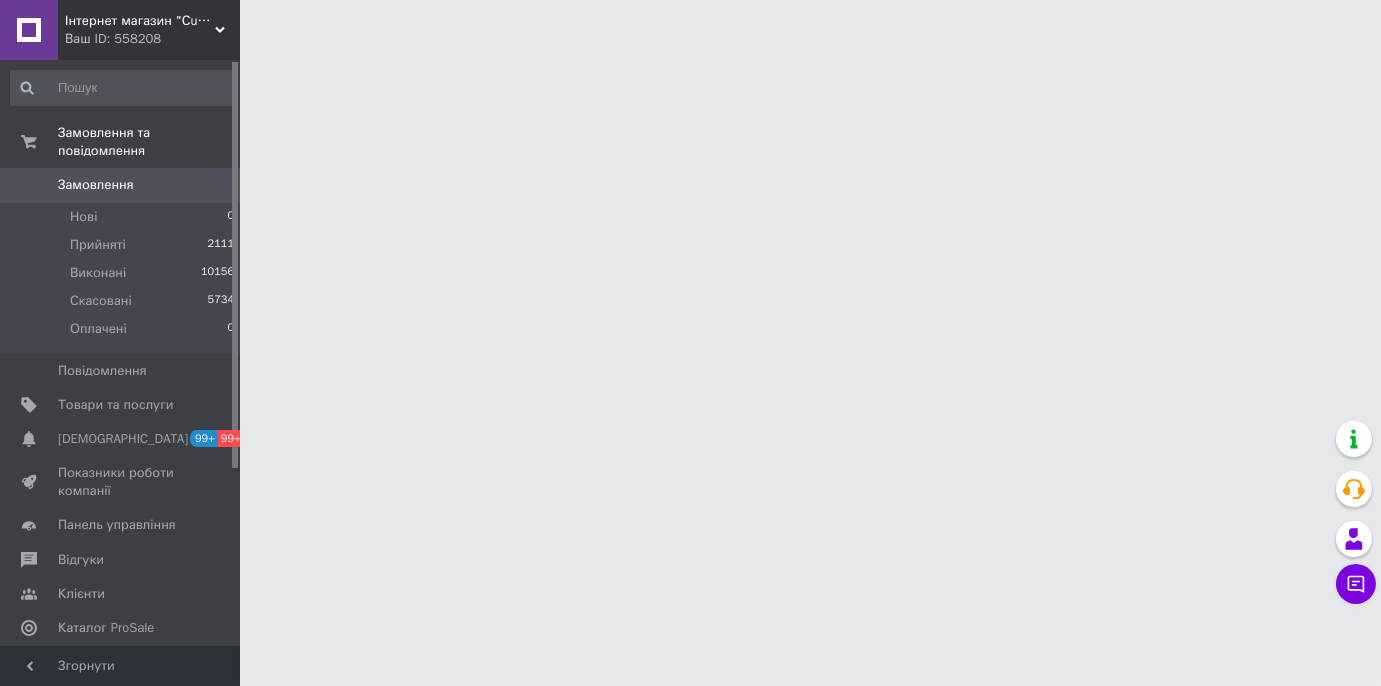 scroll, scrollTop: 0, scrollLeft: 0, axis: both 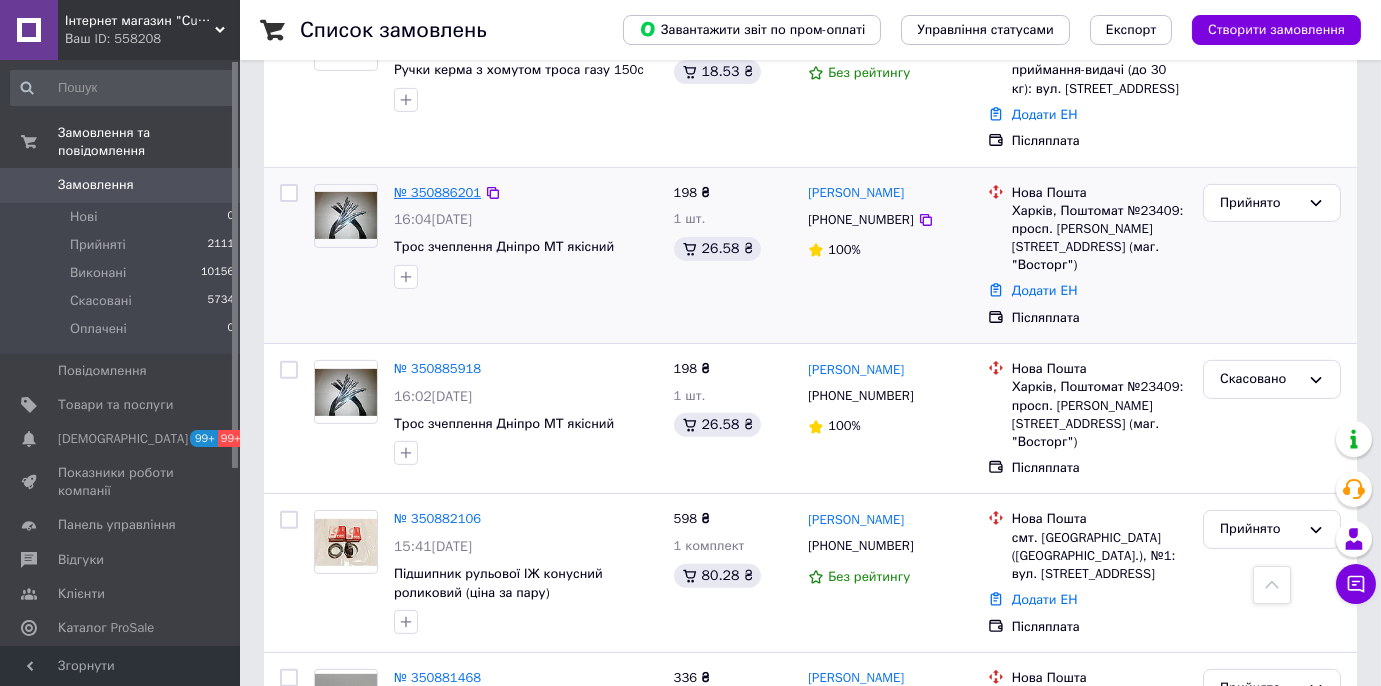 click on "№ 350886201" at bounding box center [437, 192] 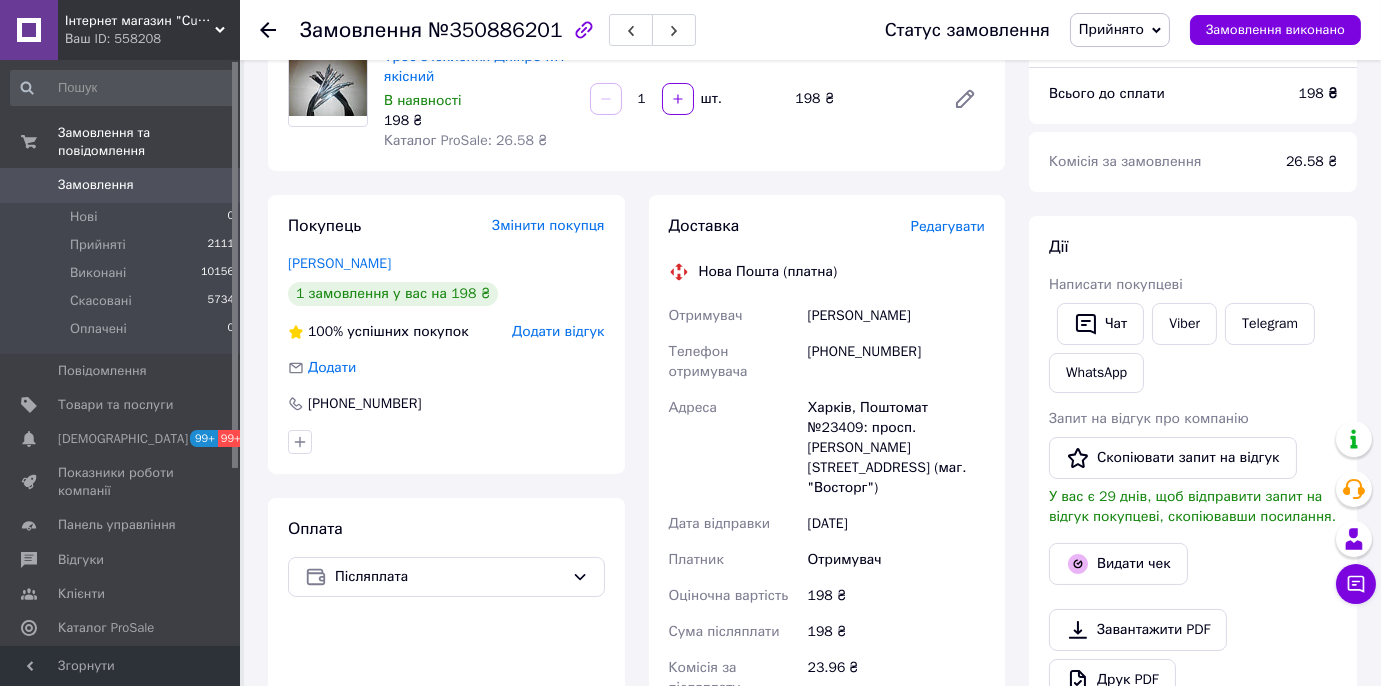 scroll, scrollTop: 115, scrollLeft: 0, axis: vertical 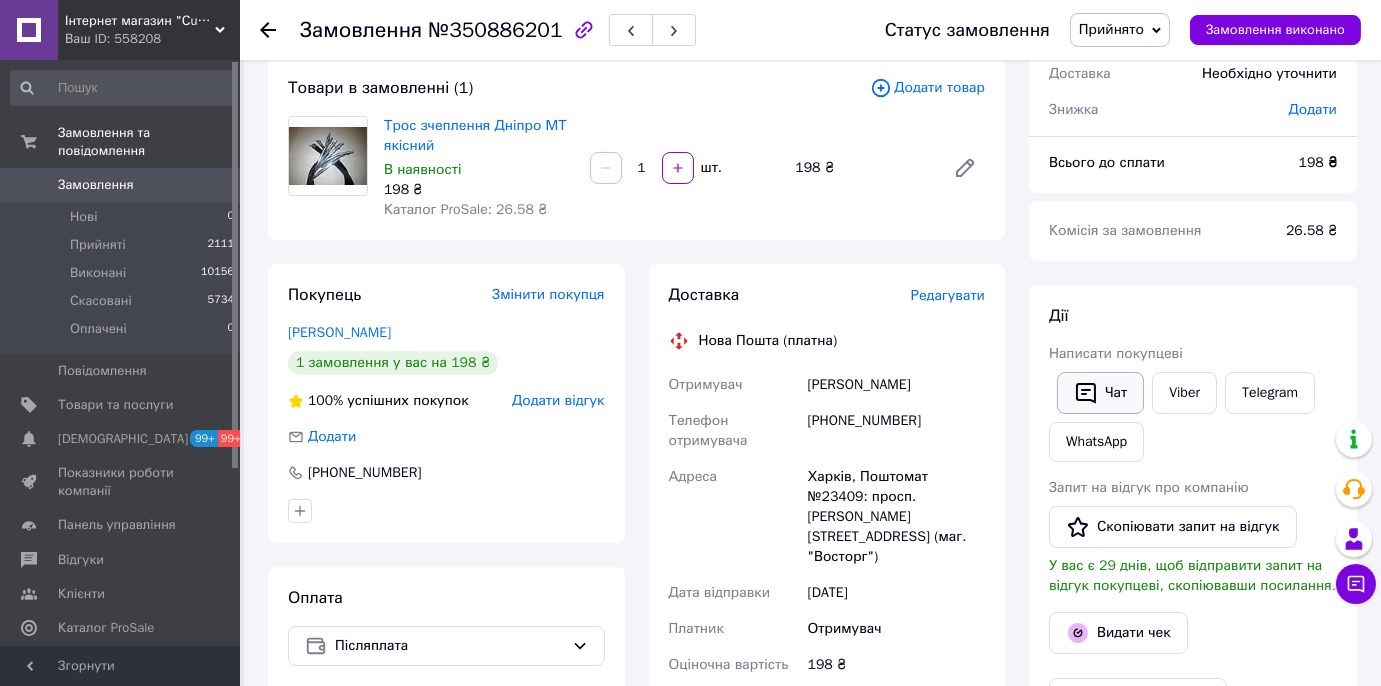 click 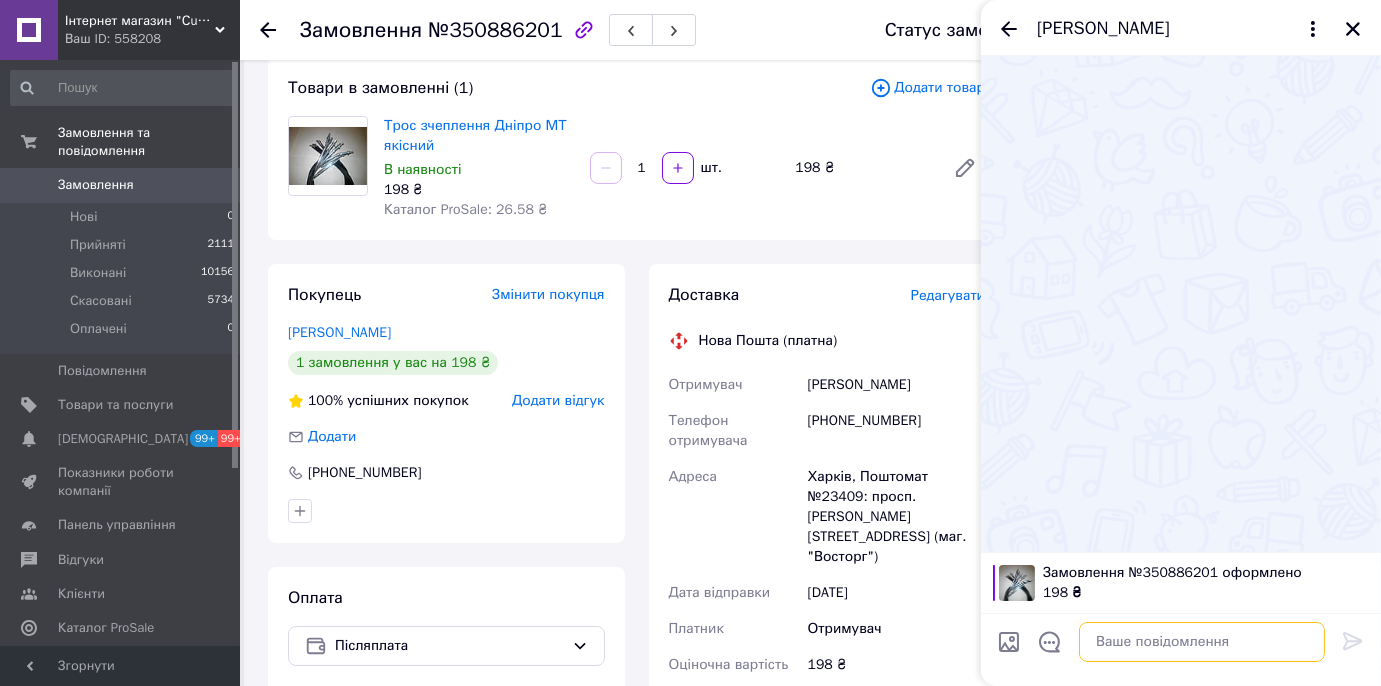 click at bounding box center (1202, 642) 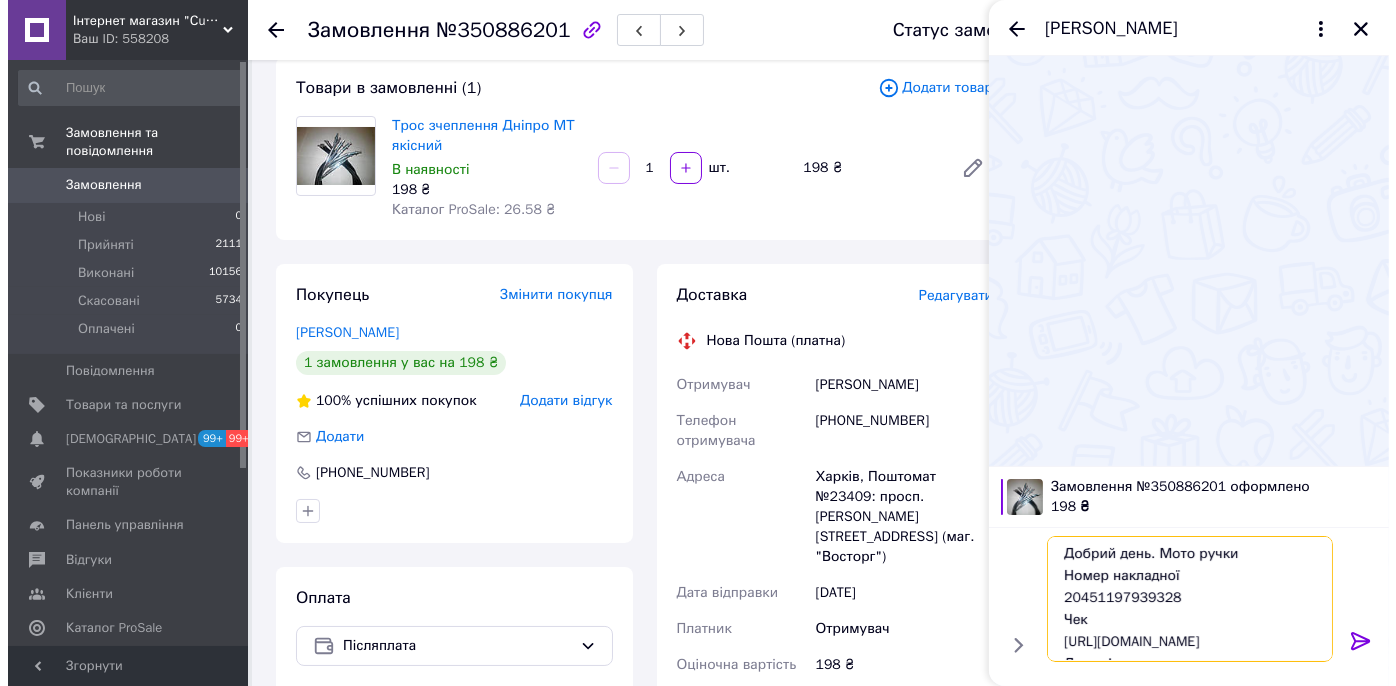scroll, scrollTop: 0, scrollLeft: 0, axis: both 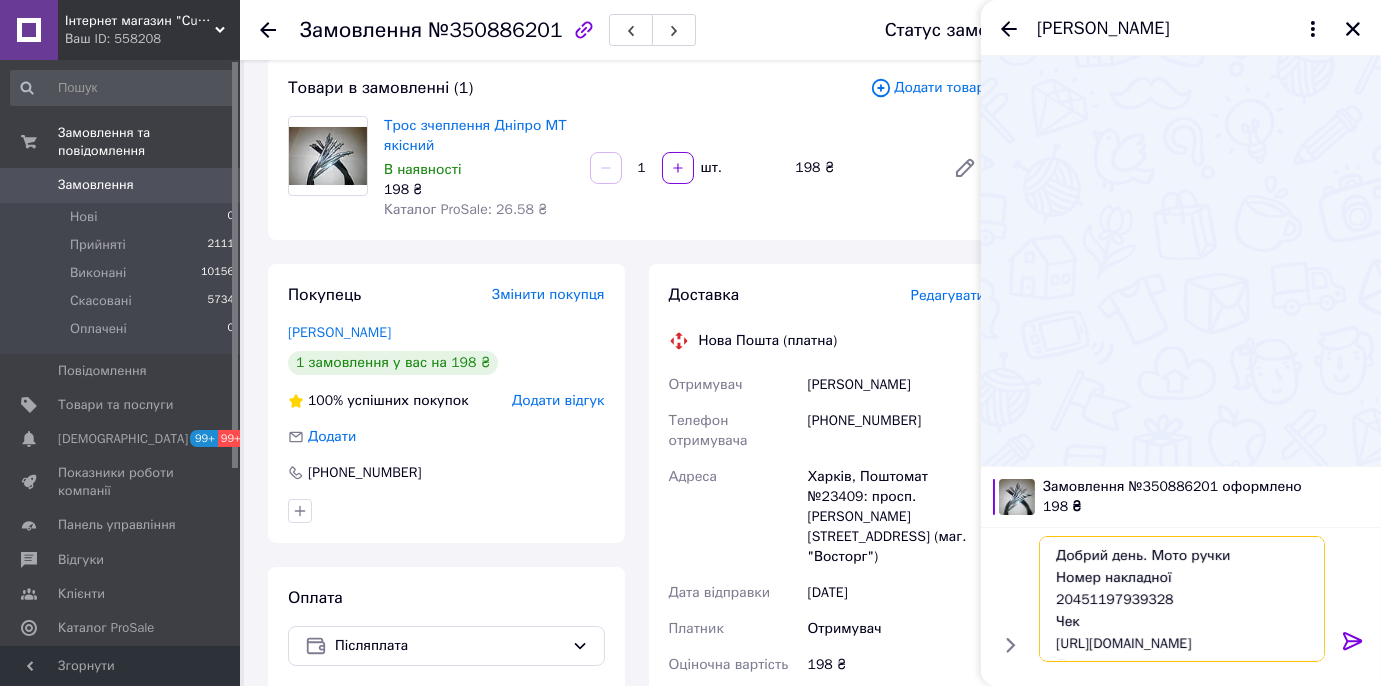 drag, startPoint x: 1149, startPoint y: 557, endPoint x: 1221, endPoint y: 559, distance: 72.02777 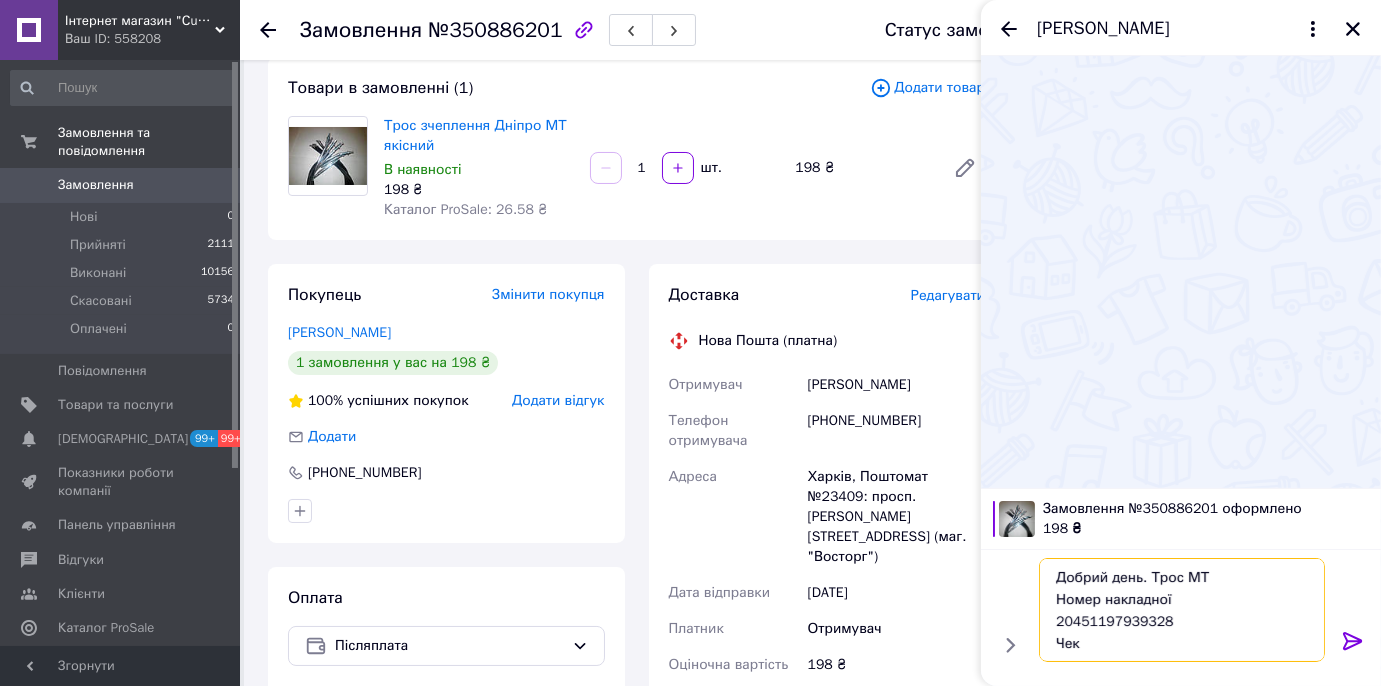 type on "Добрий день. Трос МТ
Номер накладної
20451197939328
Чек
[URL][DOMAIN_NAME]
Дякую!" 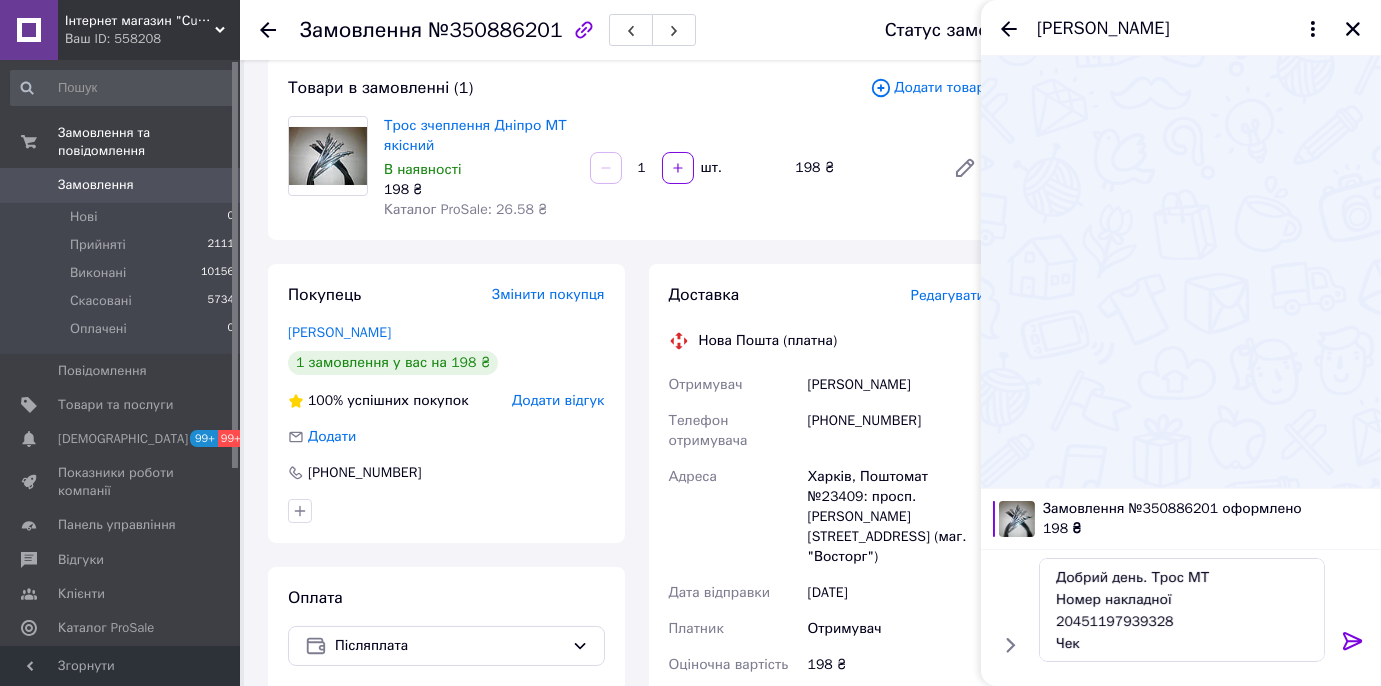 click on "Доставка" at bounding box center (790, 295) 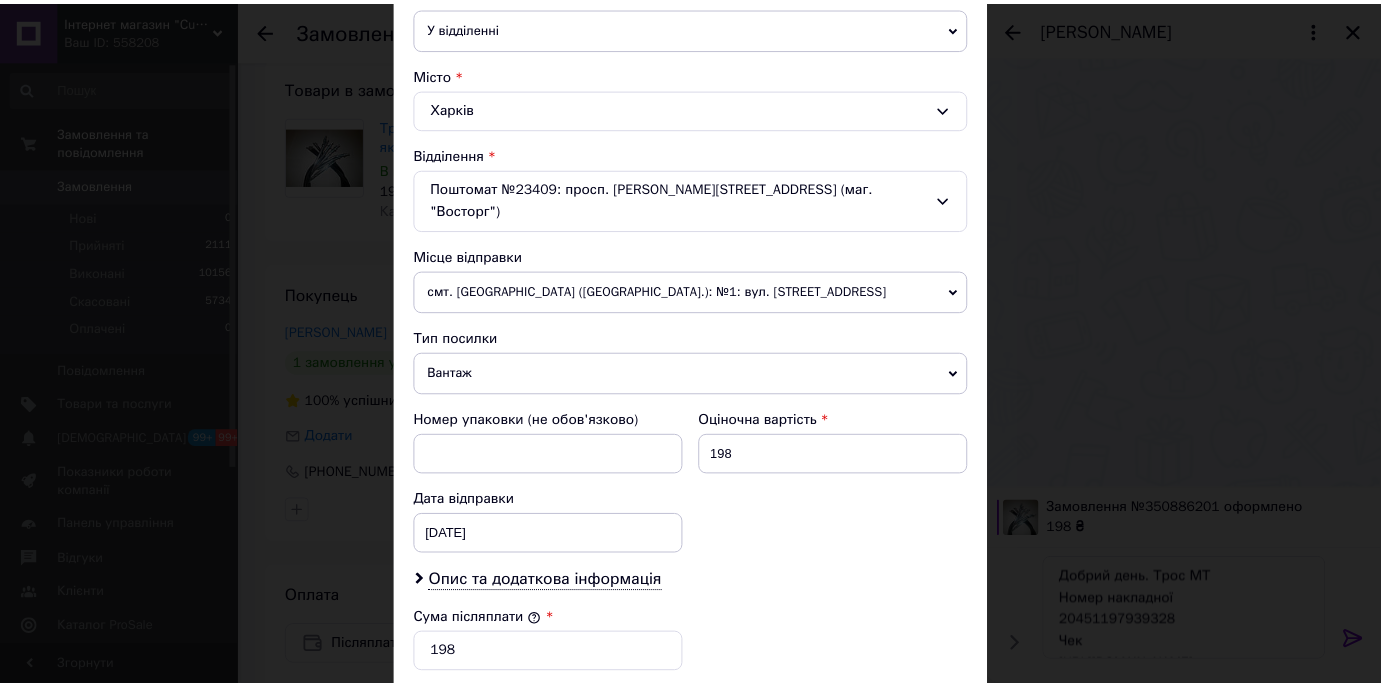 scroll, scrollTop: 727, scrollLeft: 0, axis: vertical 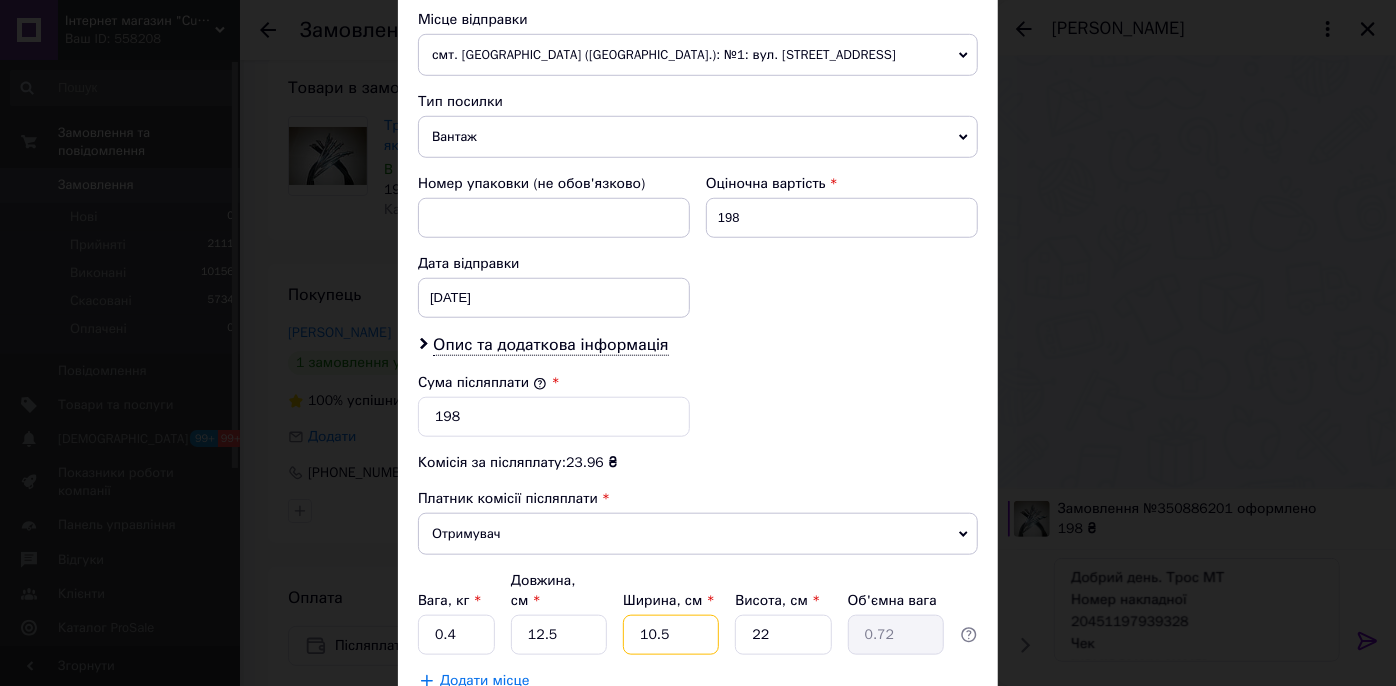 drag, startPoint x: 693, startPoint y: 594, endPoint x: 630, endPoint y: 593, distance: 63.007935 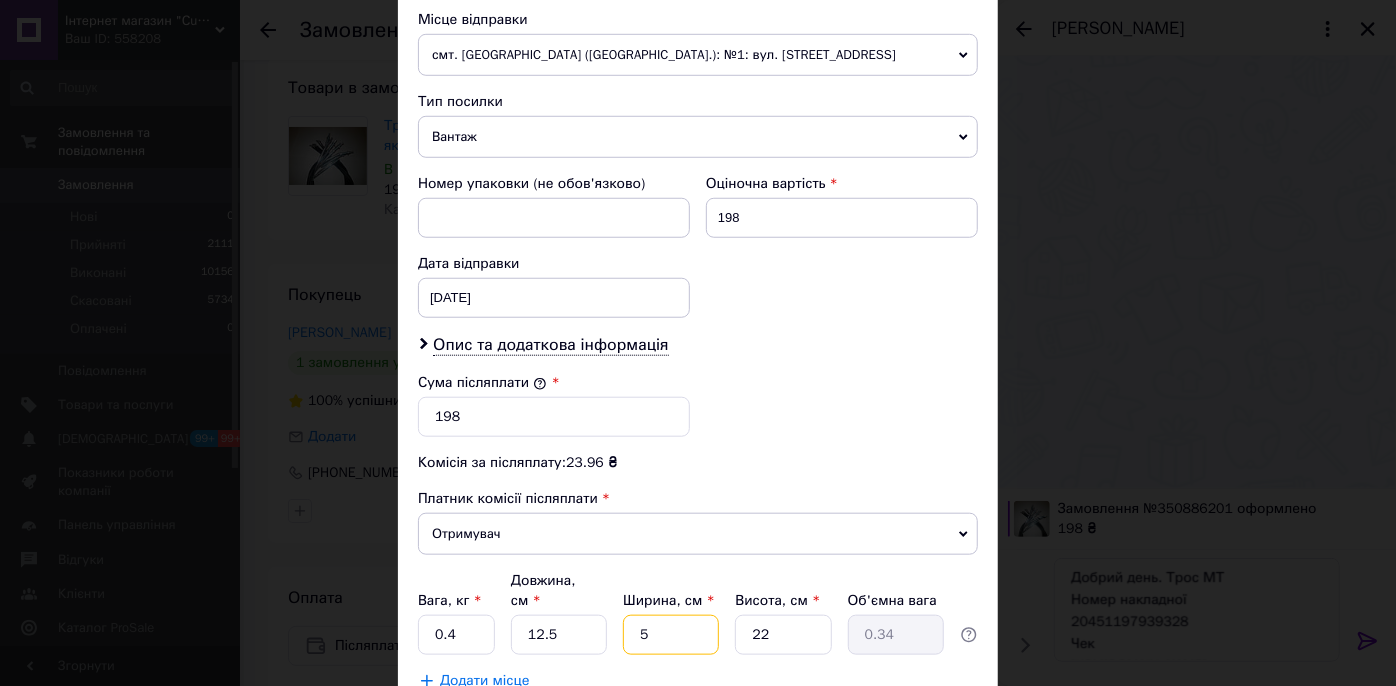 type on "5" 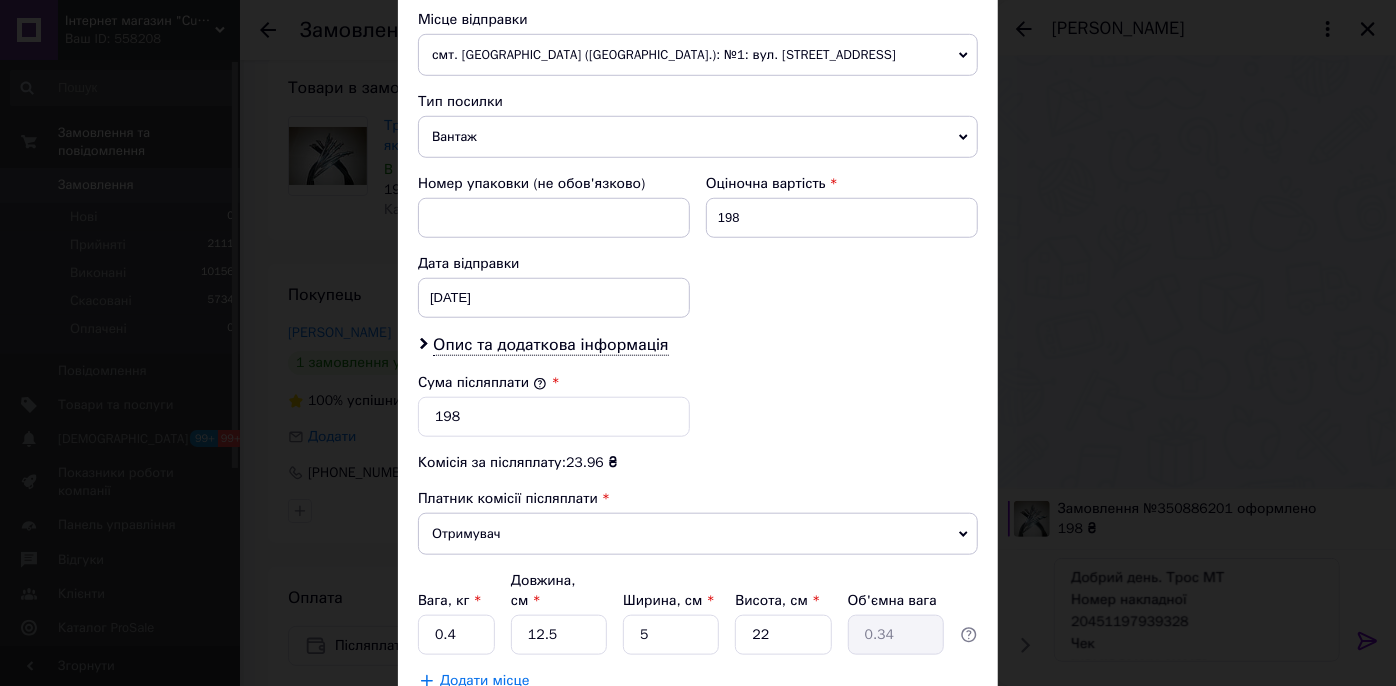 click on "Зберегти" at bounding box center [929, 731] 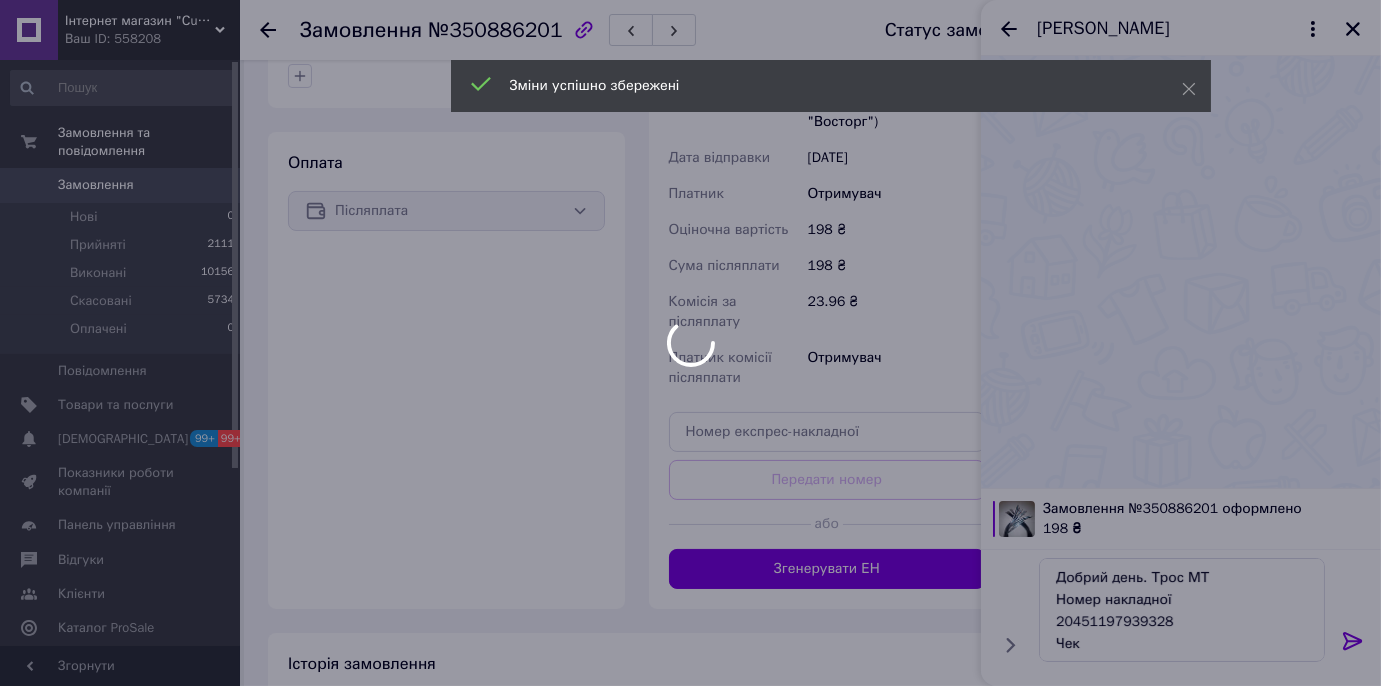 scroll, scrollTop: 570, scrollLeft: 0, axis: vertical 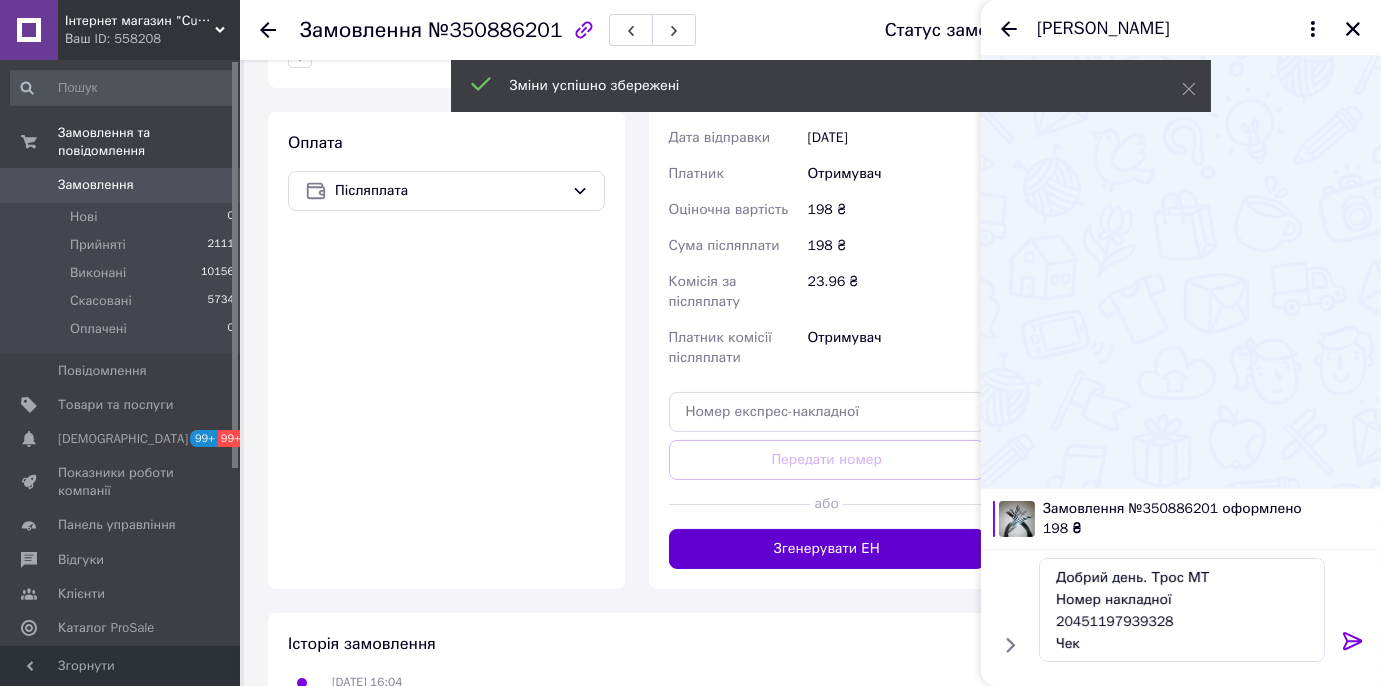 click on "Згенерувати ЕН" at bounding box center [827, 549] 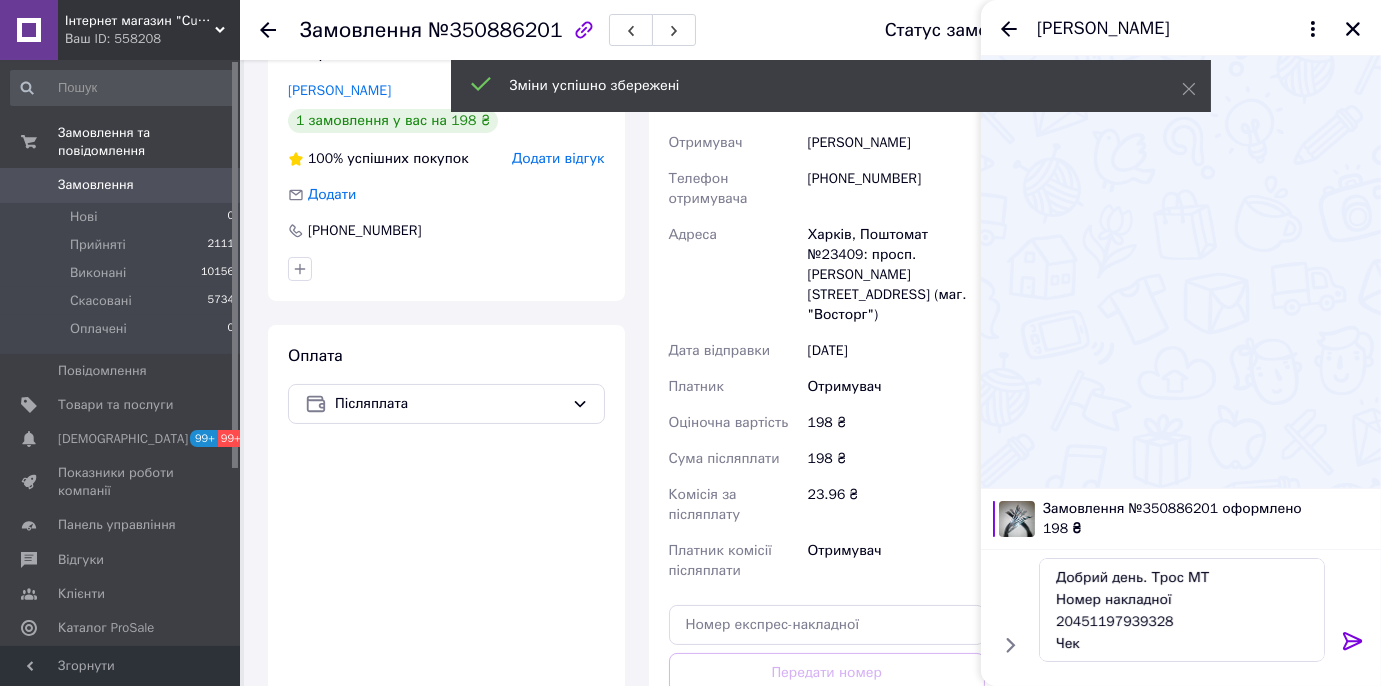 scroll, scrollTop: 206, scrollLeft: 0, axis: vertical 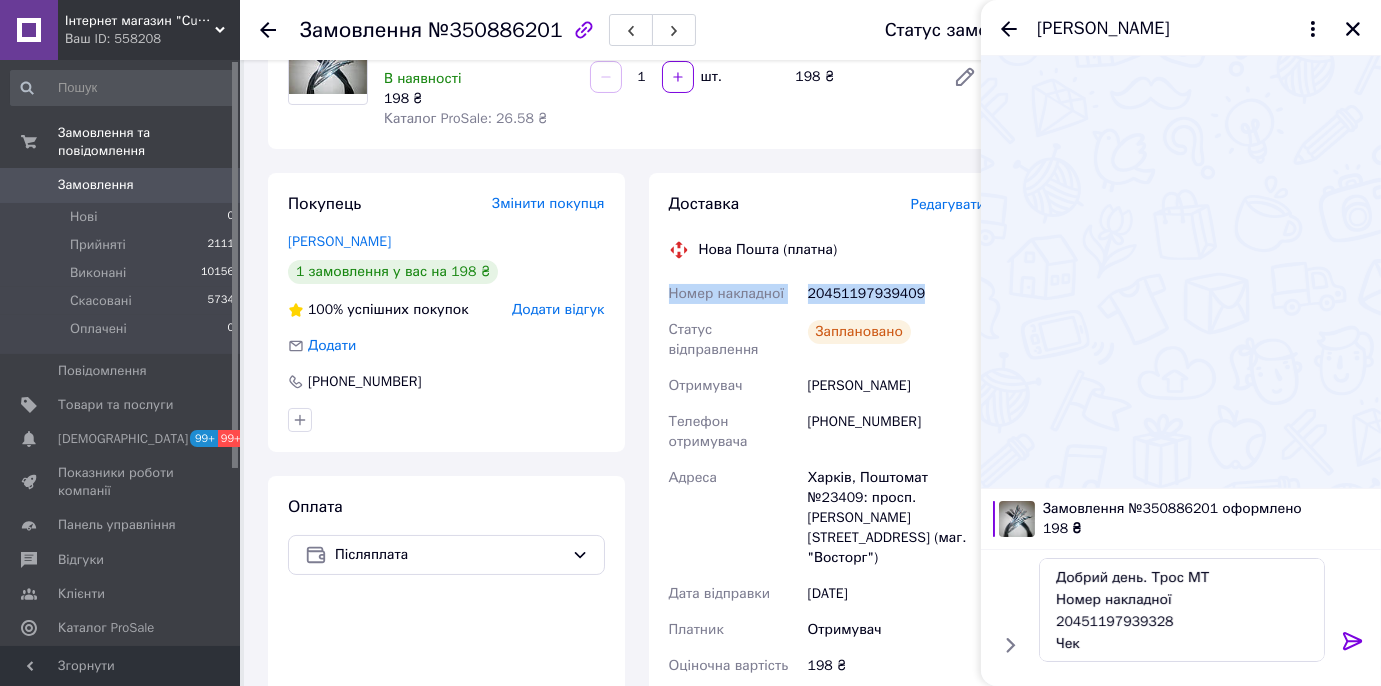 drag, startPoint x: 931, startPoint y: 292, endPoint x: 636, endPoint y: 299, distance: 295.08304 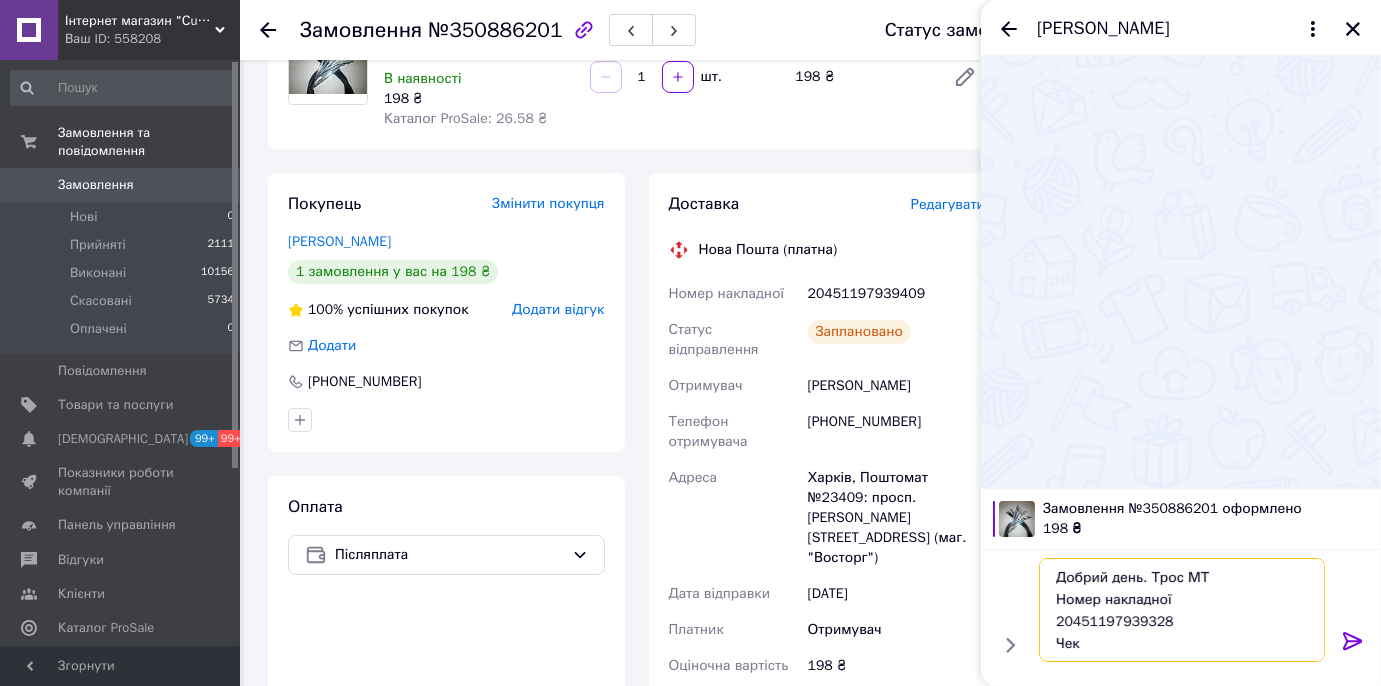 paste on "409" 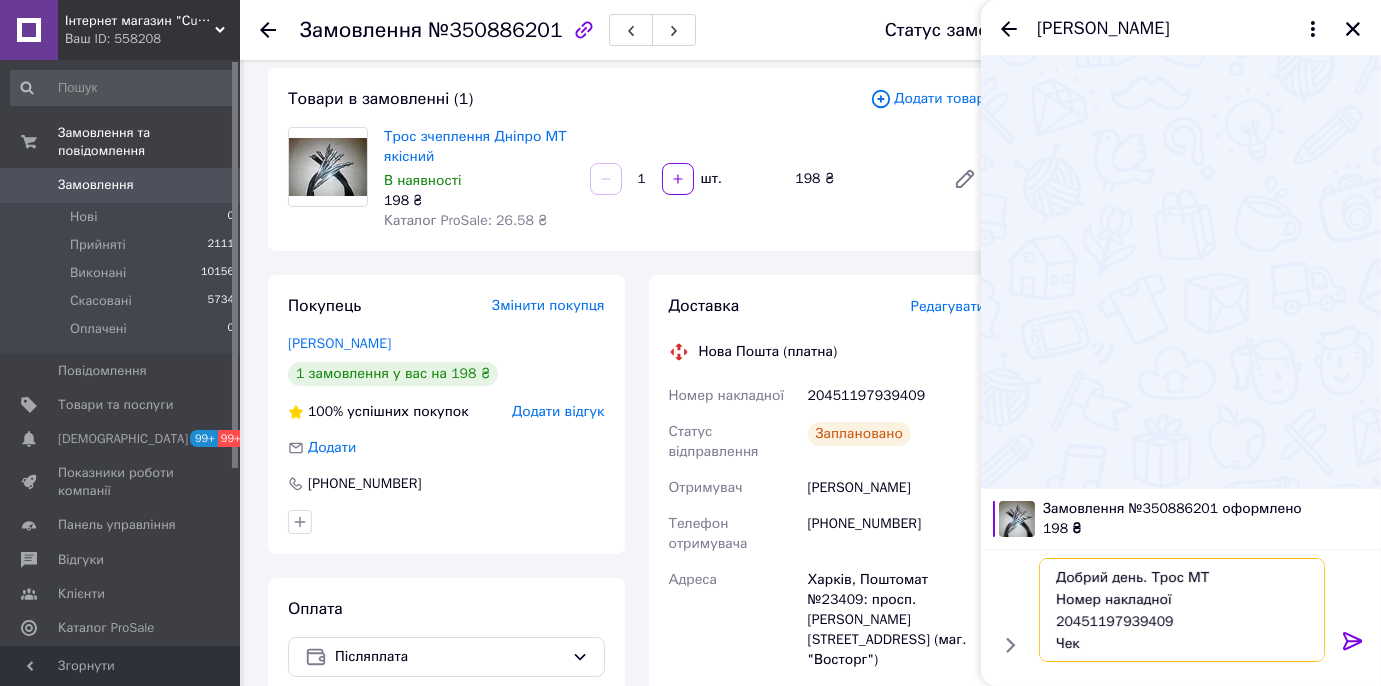 scroll, scrollTop: 24, scrollLeft: 0, axis: vertical 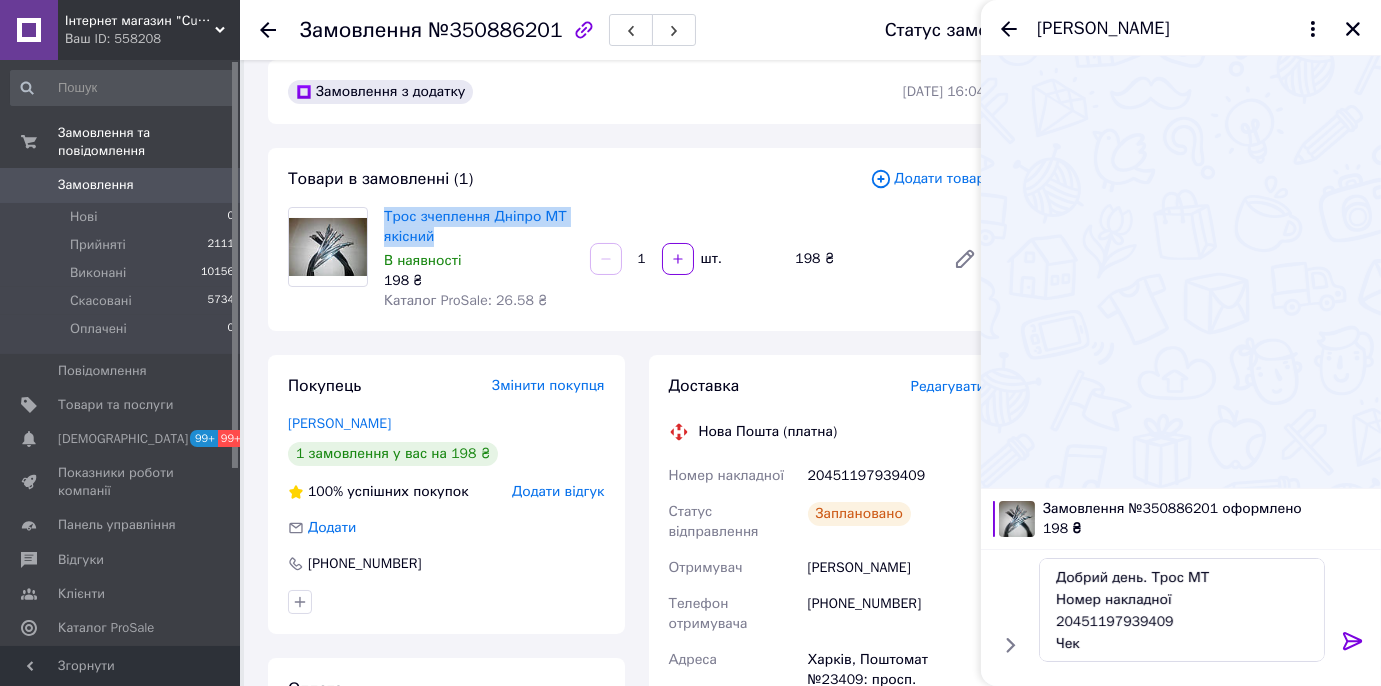 drag, startPoint x: 382, startPoint y: 214, endPoint x: 447, endPoint y: 233, distance: 67.72001 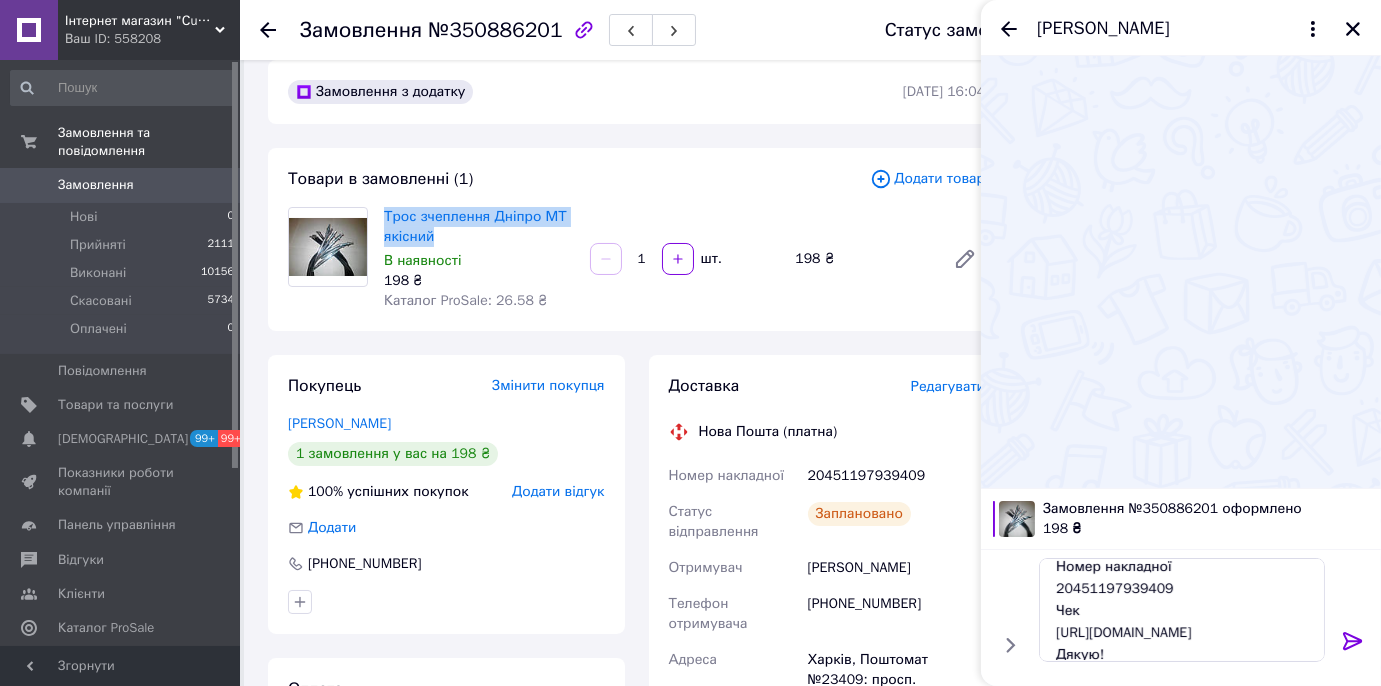 scroll, scrollTop: 67, scrollLeft: 0, axis: vertical 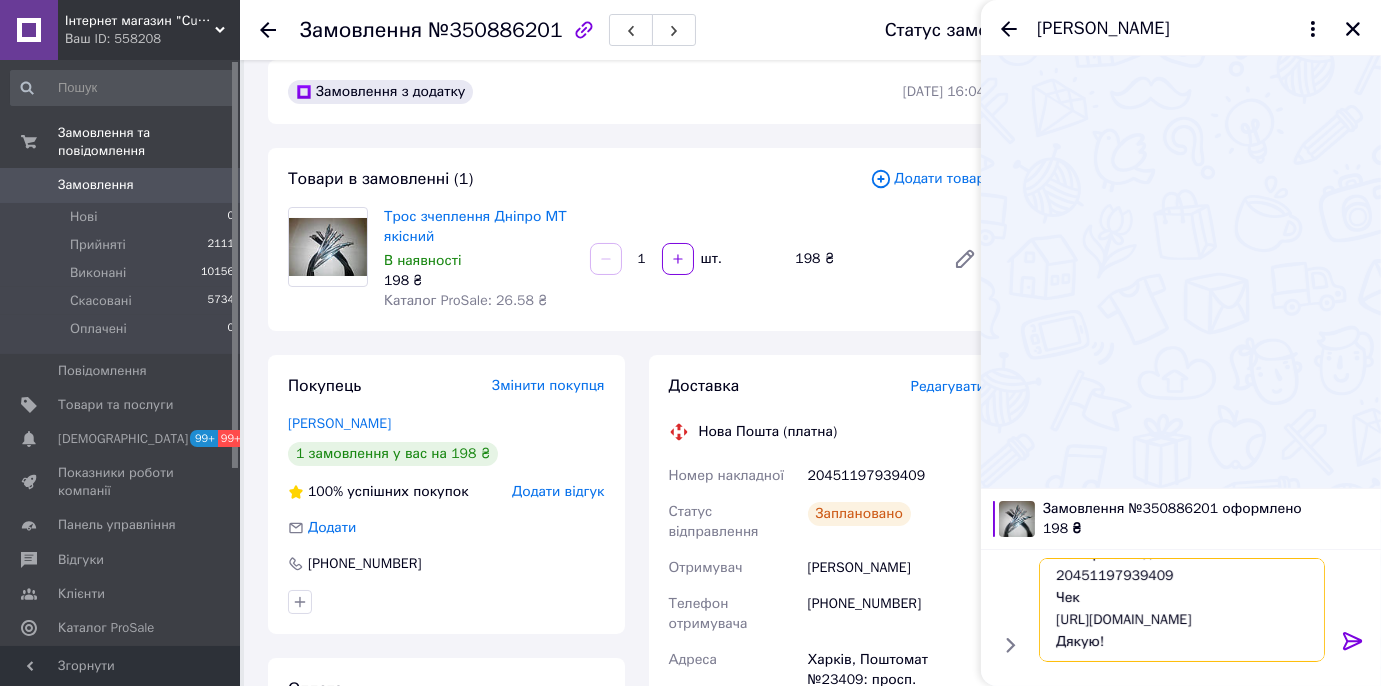 paste on "rr67tg4IB4Y" 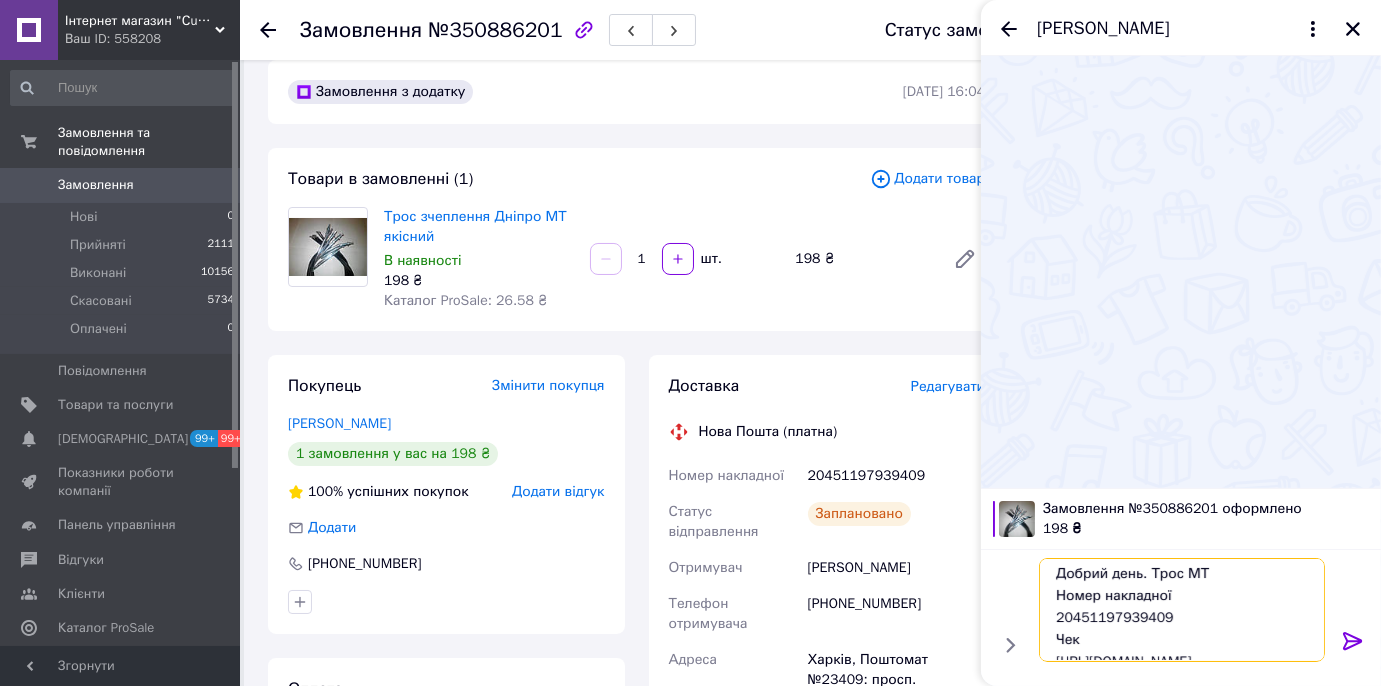 scroll, scrollTop: 0, scrollLeft: 0, axis: both 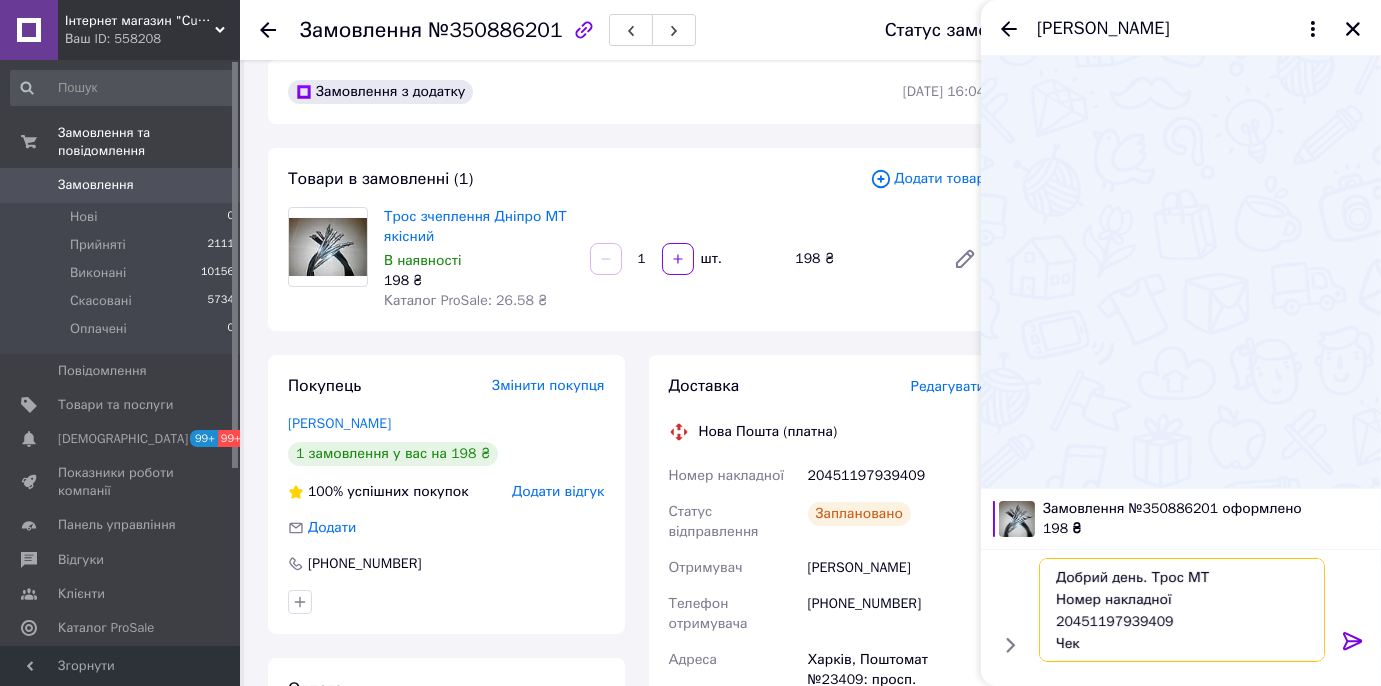 drag, startPoint x: 1150, startPoint y: 639, endPoint x: 1055, endPoint y: 551, distance: 129.49518 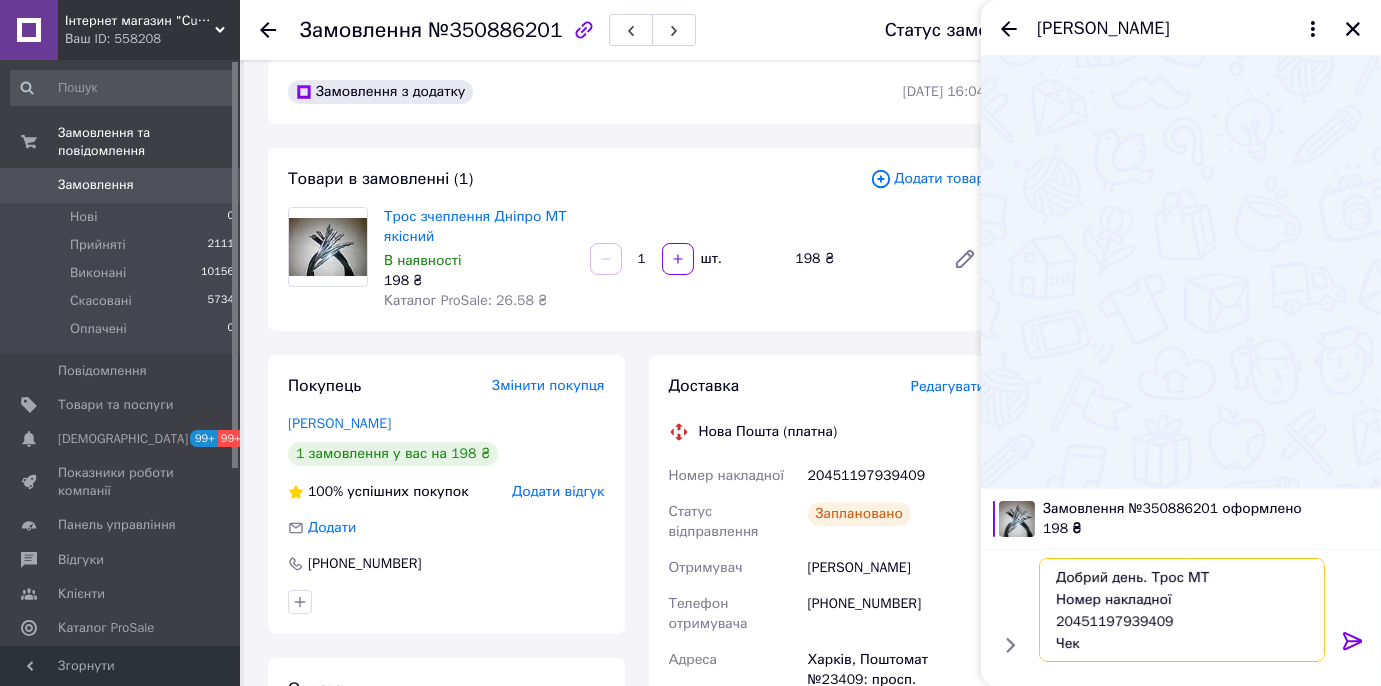 type on "Добрий день. Трос МТ
Номер накладної
20451197939409
Чек
[URL][DOMAIN_NAME]
Дякую!" 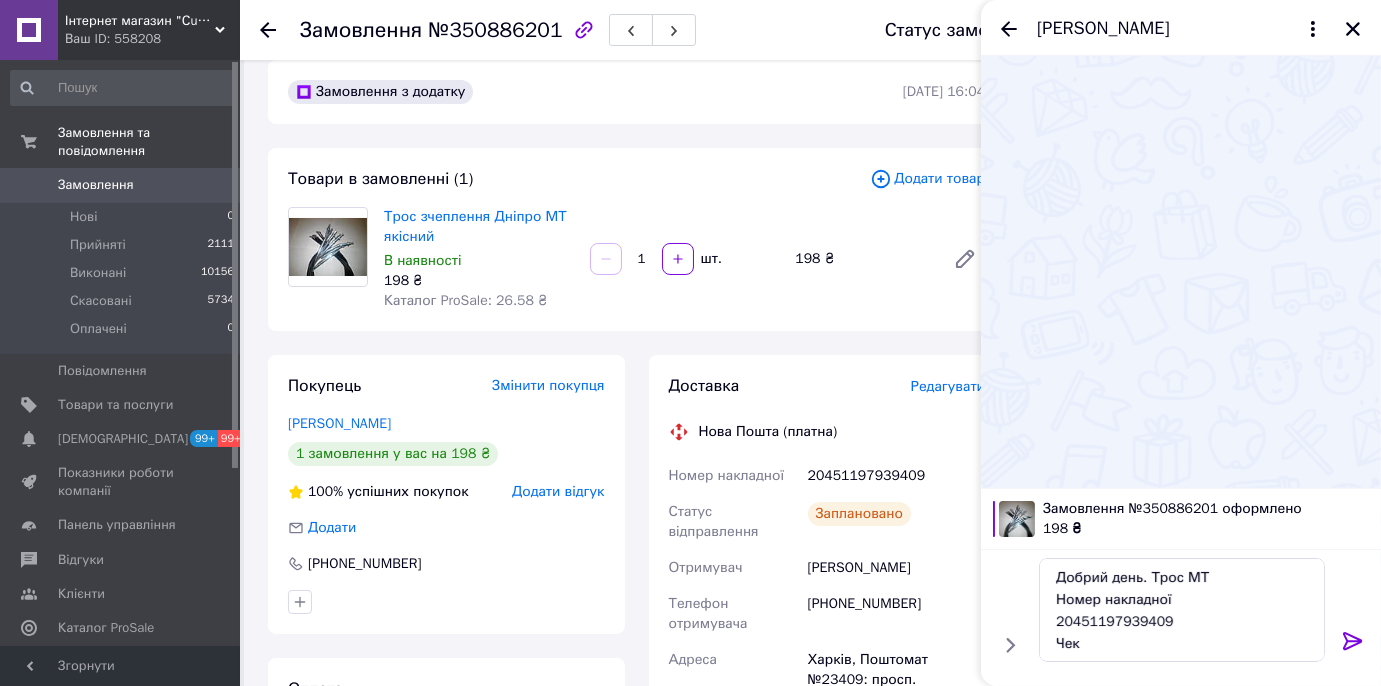 click 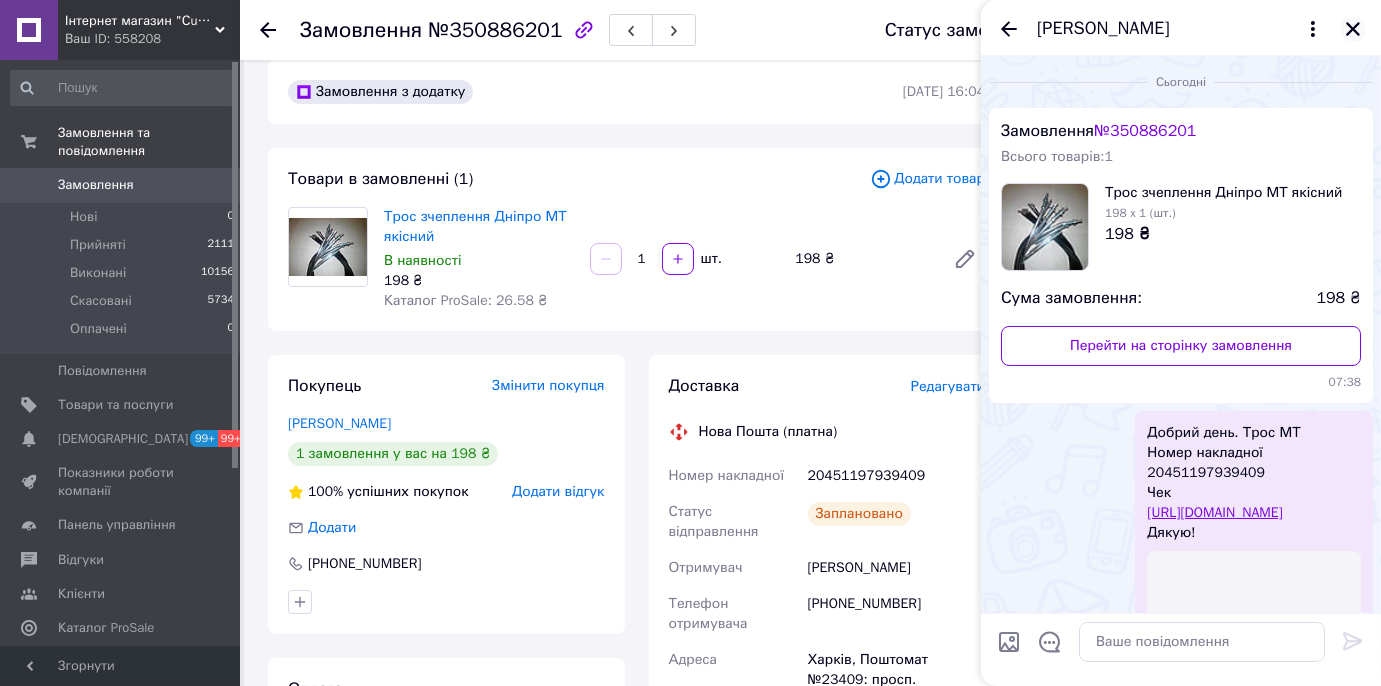 click 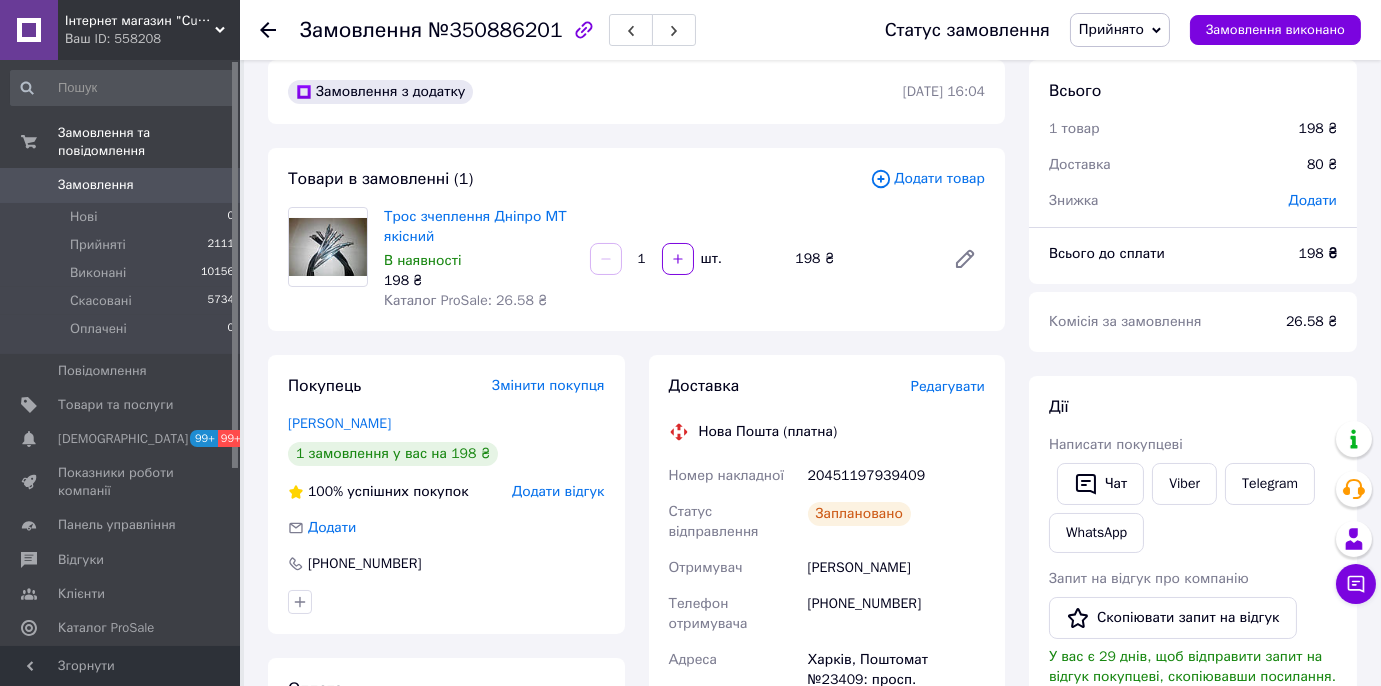 click on "Замовлення" at bounding box center [121, 185] 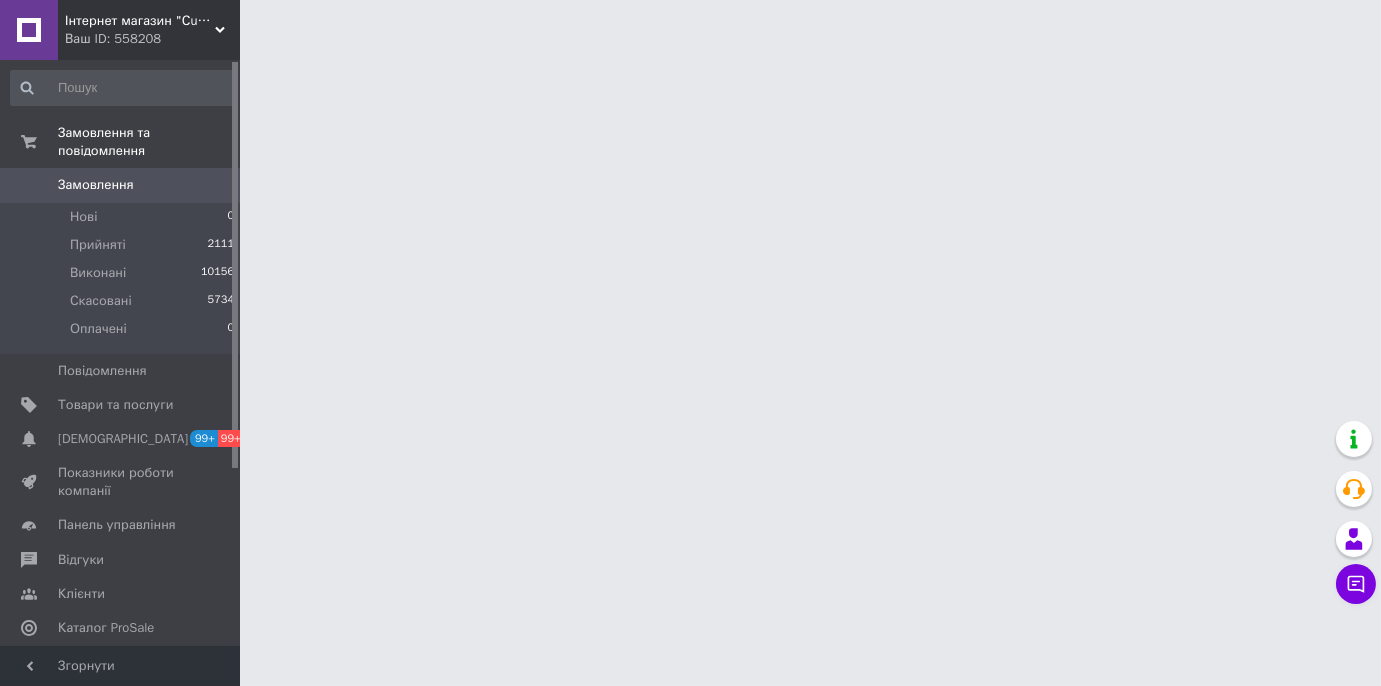 scroll, scrollTop: 0, scrollLeft: 0, axis: both 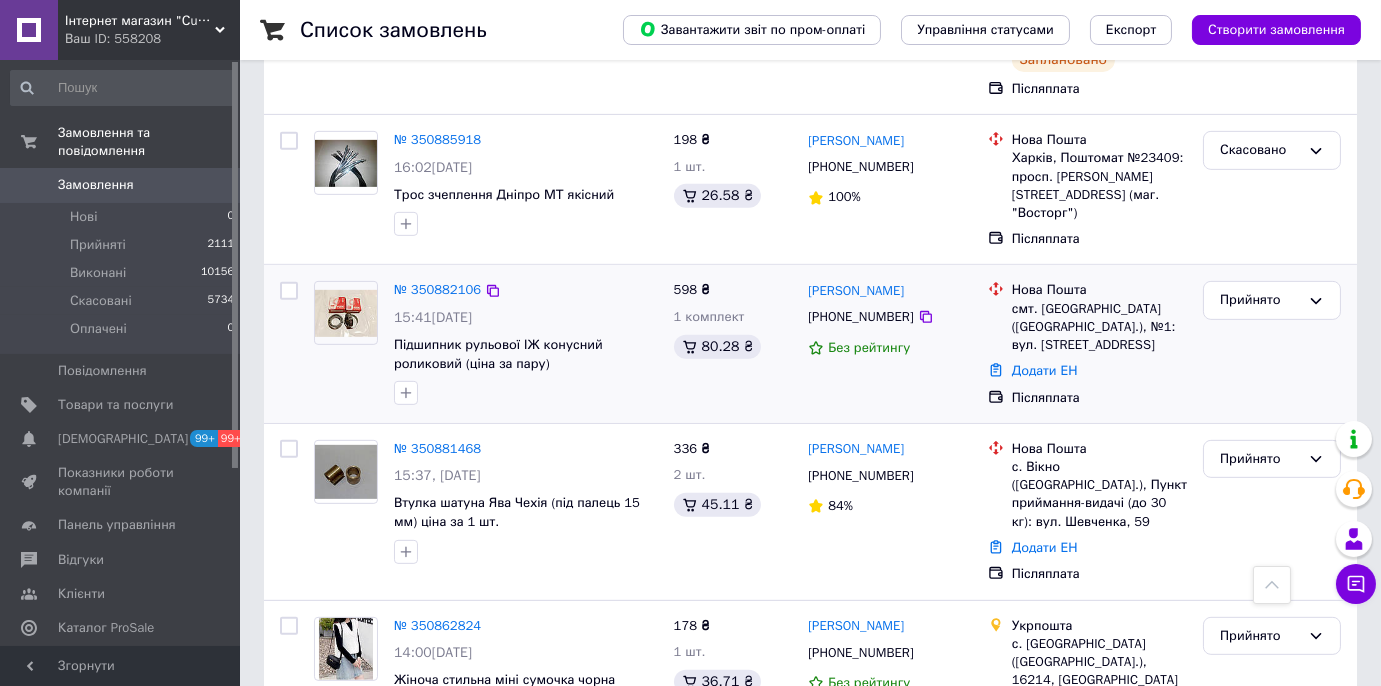 click on "№ 350882106" at bounding box center [437, 290] 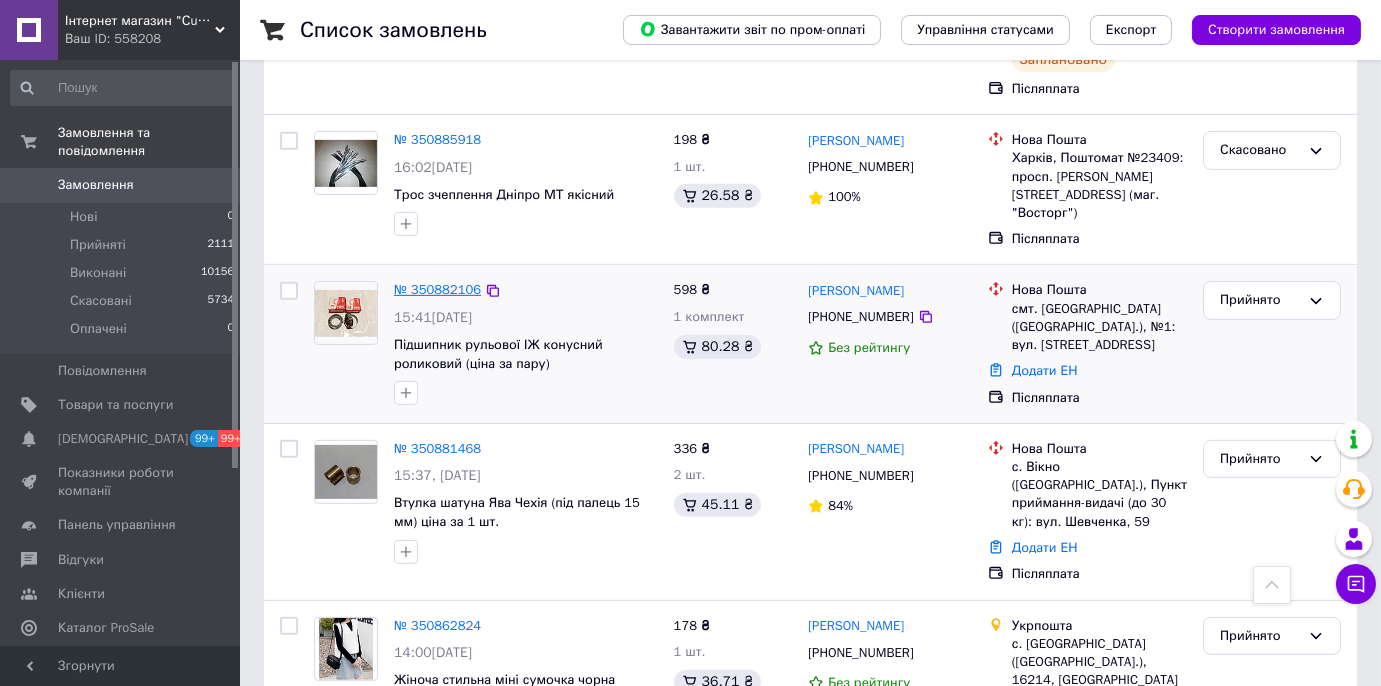 click on "№ 350882106" at bounding box center (437, 289) 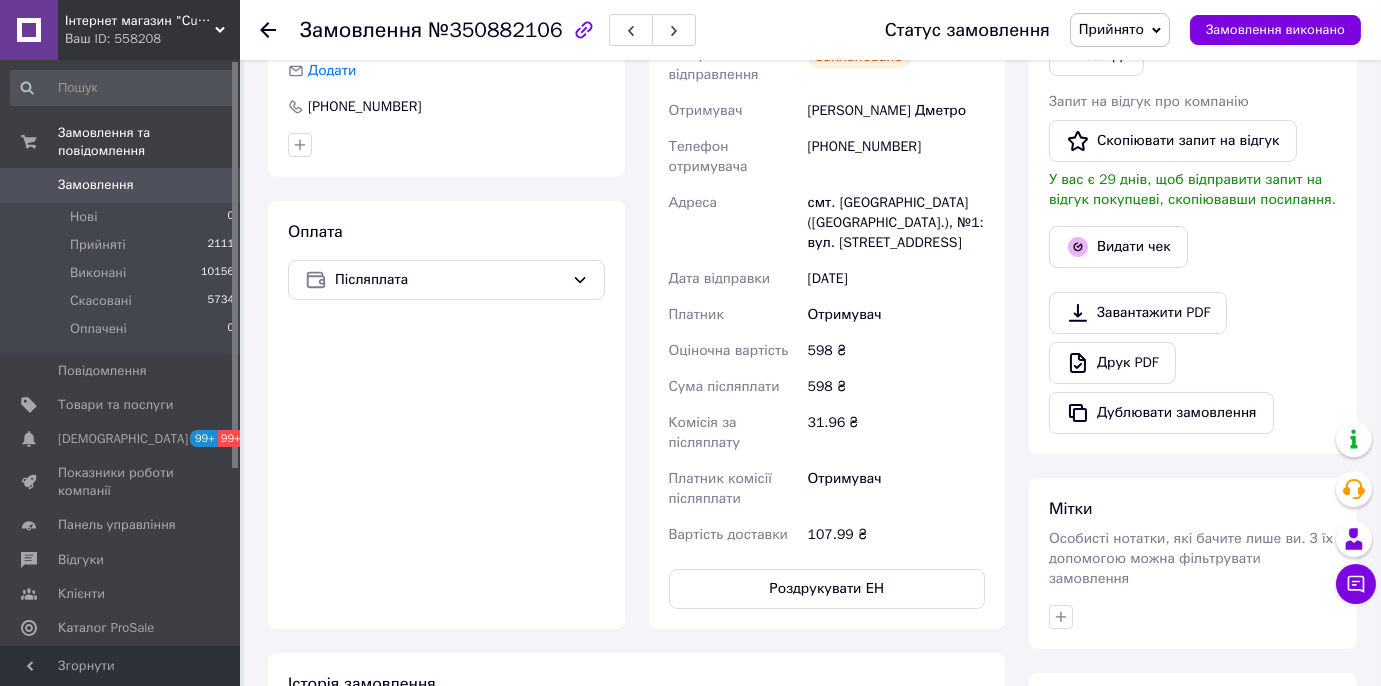 scroll, scrollTop: 228, scrollLeft: 0, axis: vertical 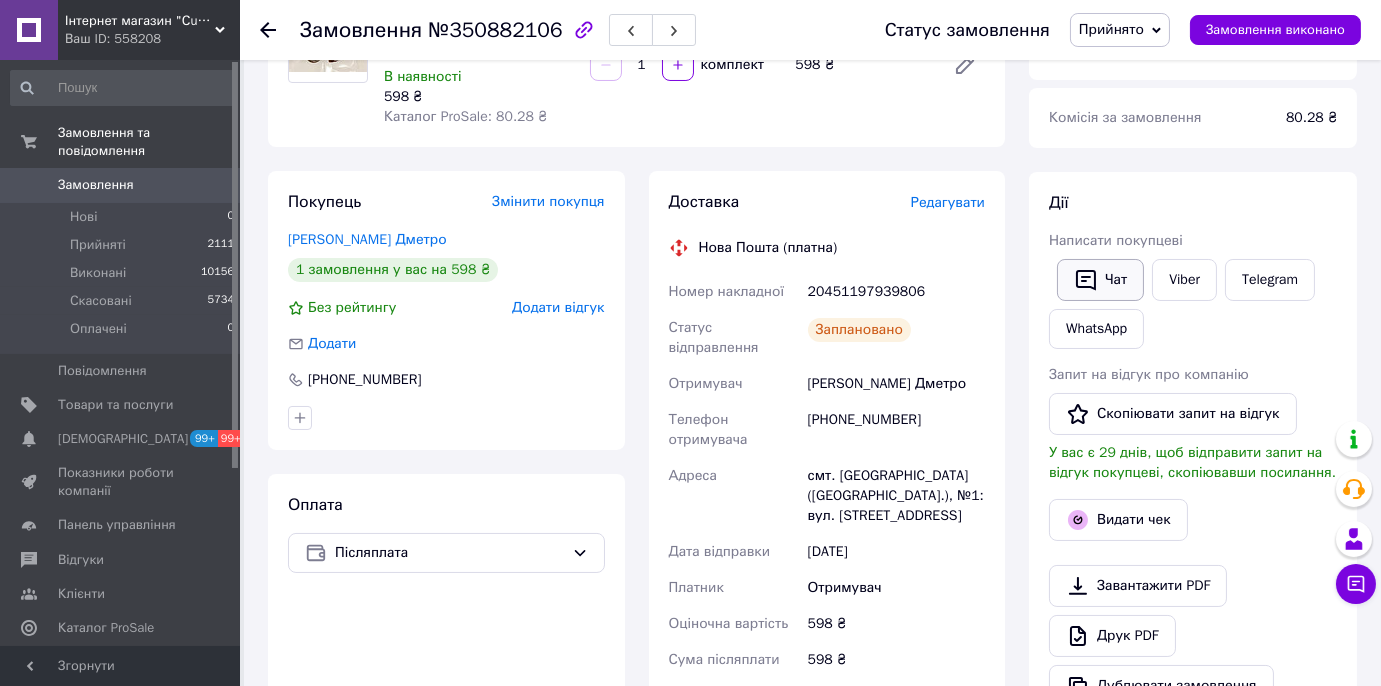 click on "Чат" at bounding box center [1100, 280] 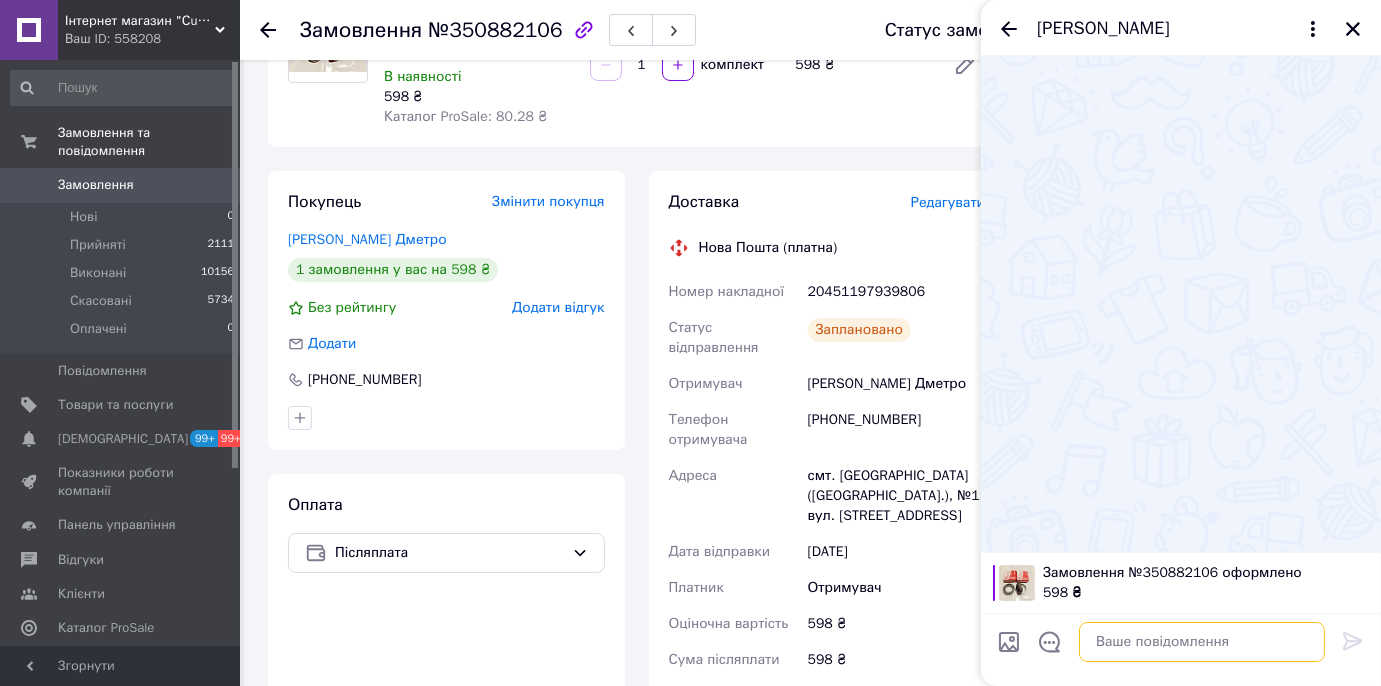 click at bounding box center (1202, 642) 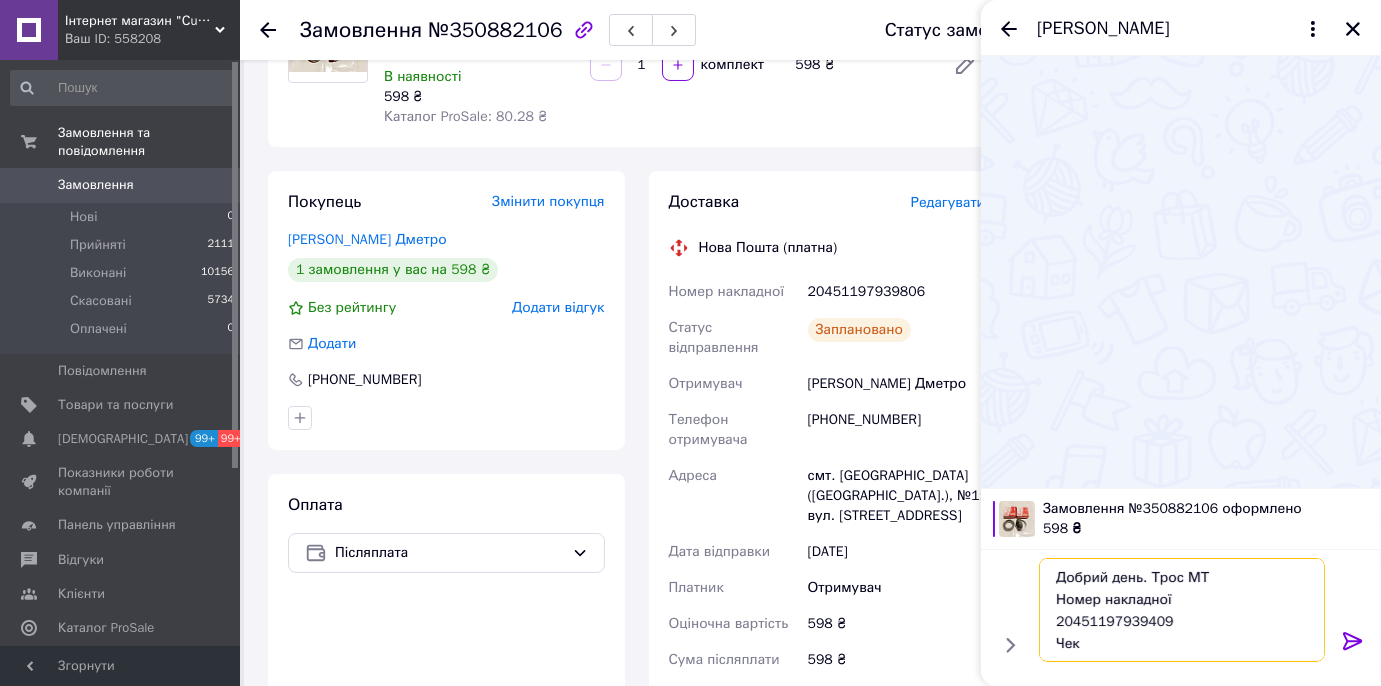 scroll, scrollTop: 0, scrollLeft: 0, axis: both 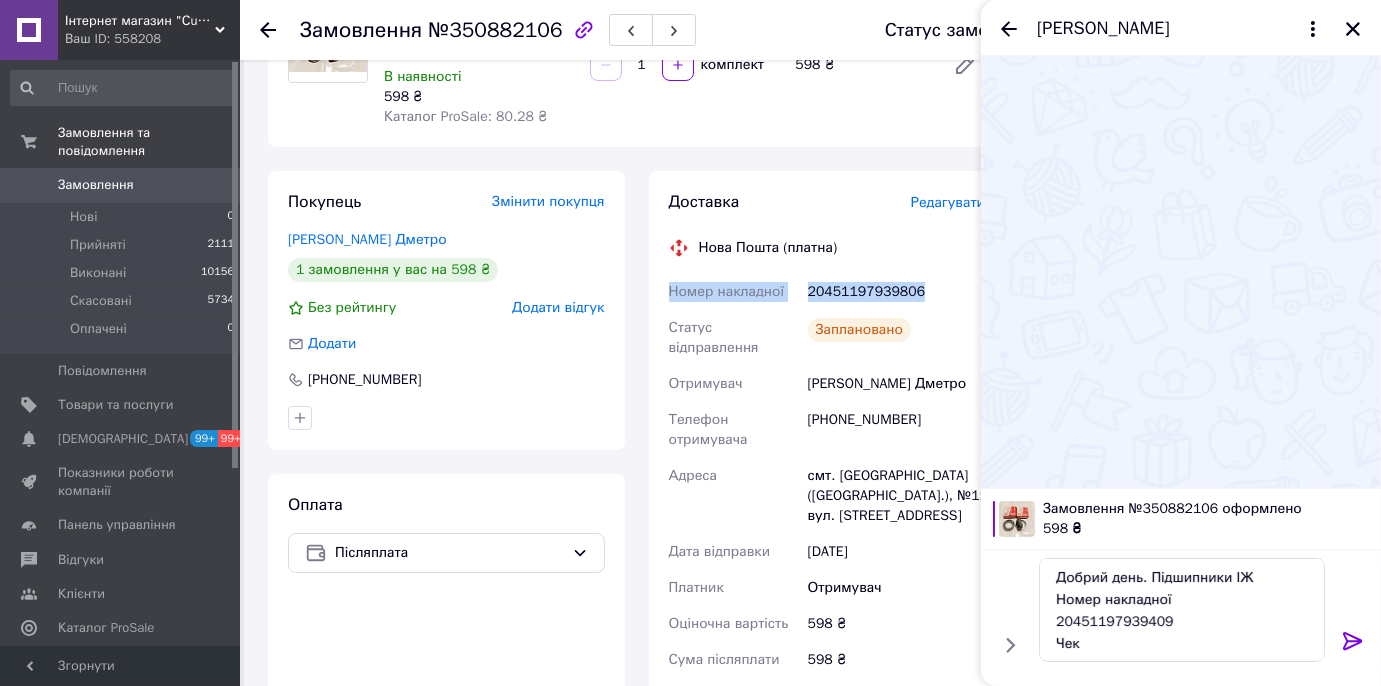 drag, startPoint x: 901, startPoint y: 292, endPoint x: 665, endPoint y: 298, distance: 236.07626 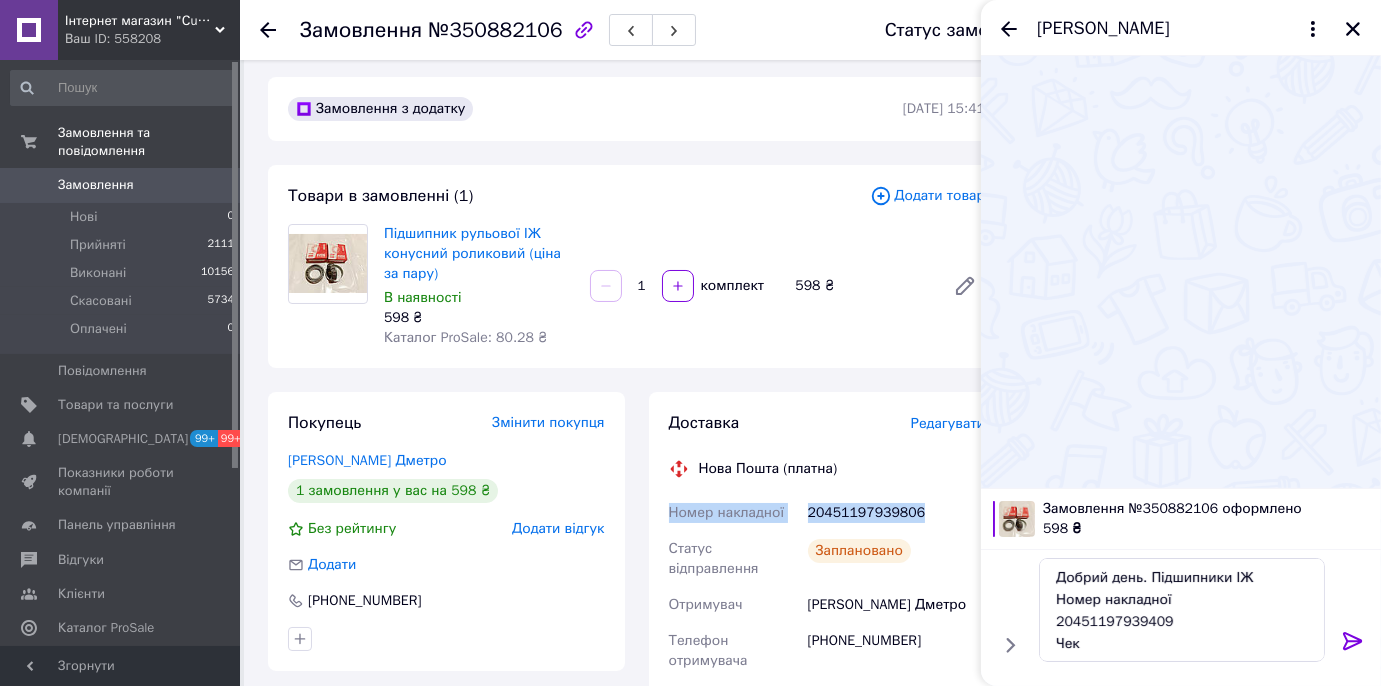 scroll, scrollTop: 0, scrollLeft: 0, axis: both 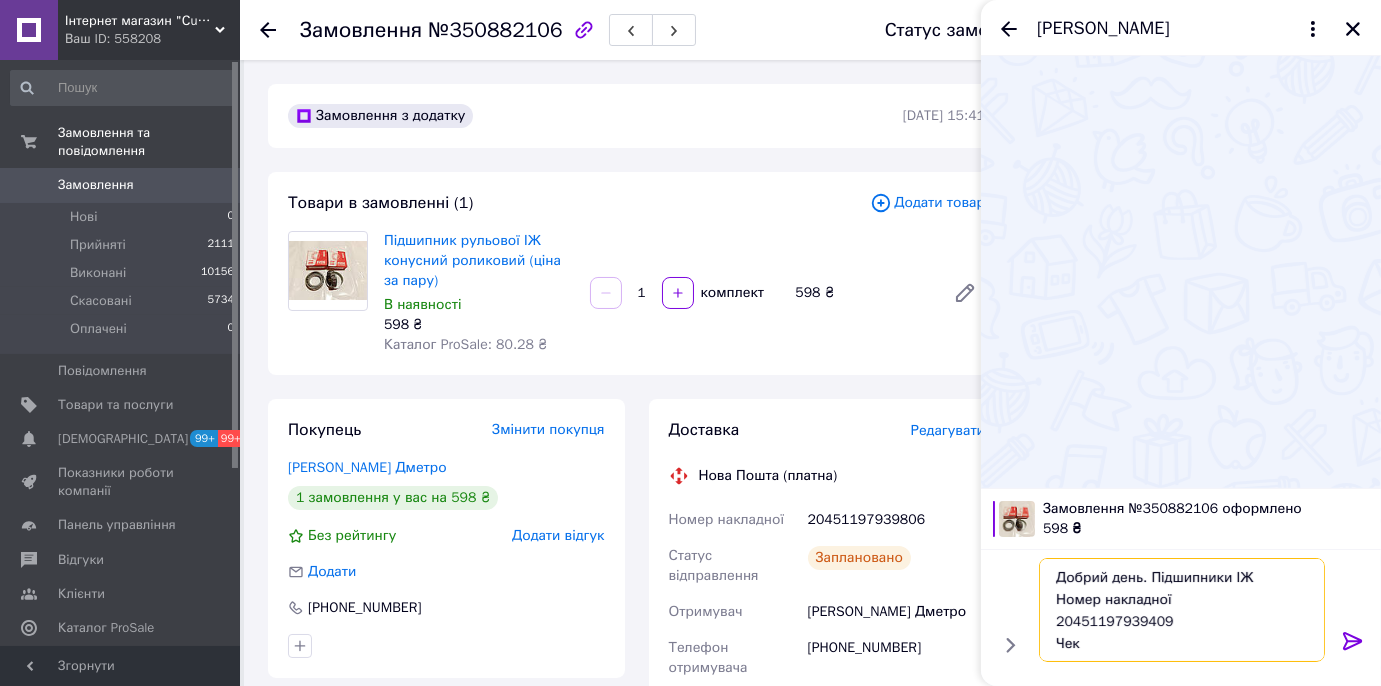 drag, startPoint x: 1124, startPoint y: 614, endPoint x: 1050, endPoint y: 604, distance: 74.672615 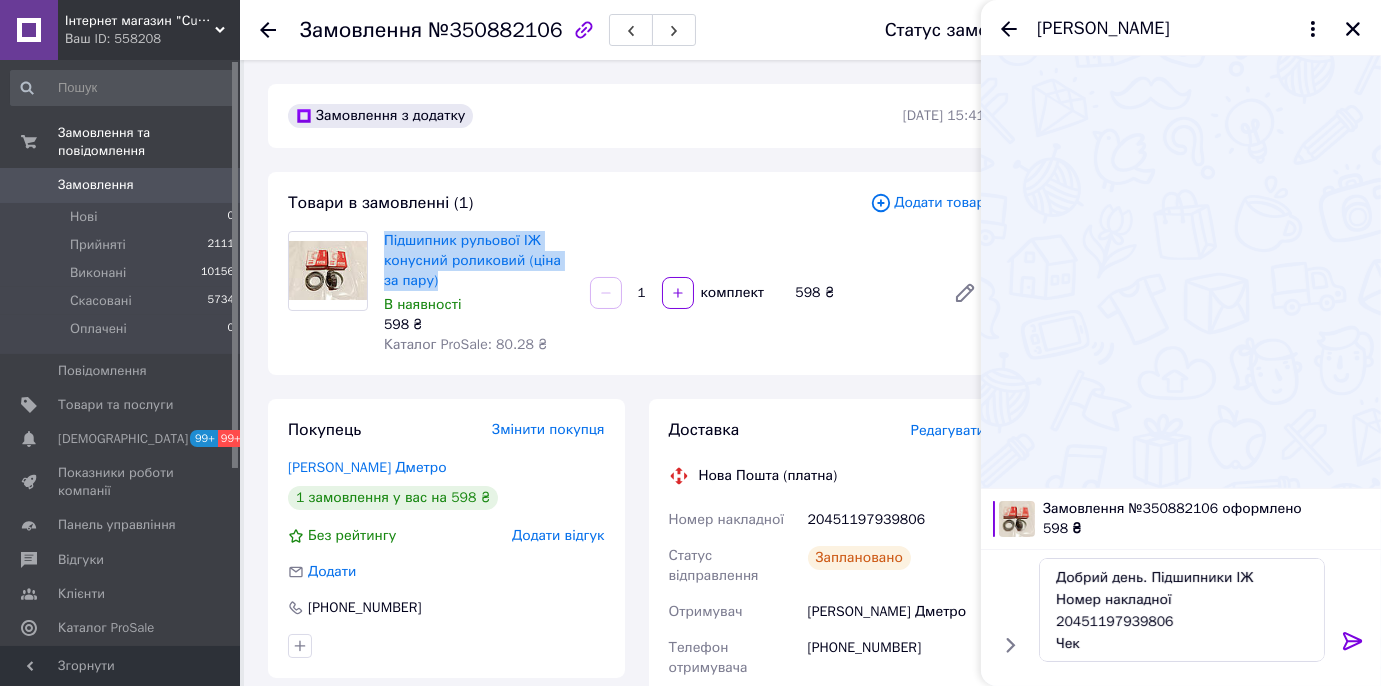 drag, startPoint x: 383, startPoint y: 236, endPoint x: 438, endPoint y: 278, distance: 69.2026 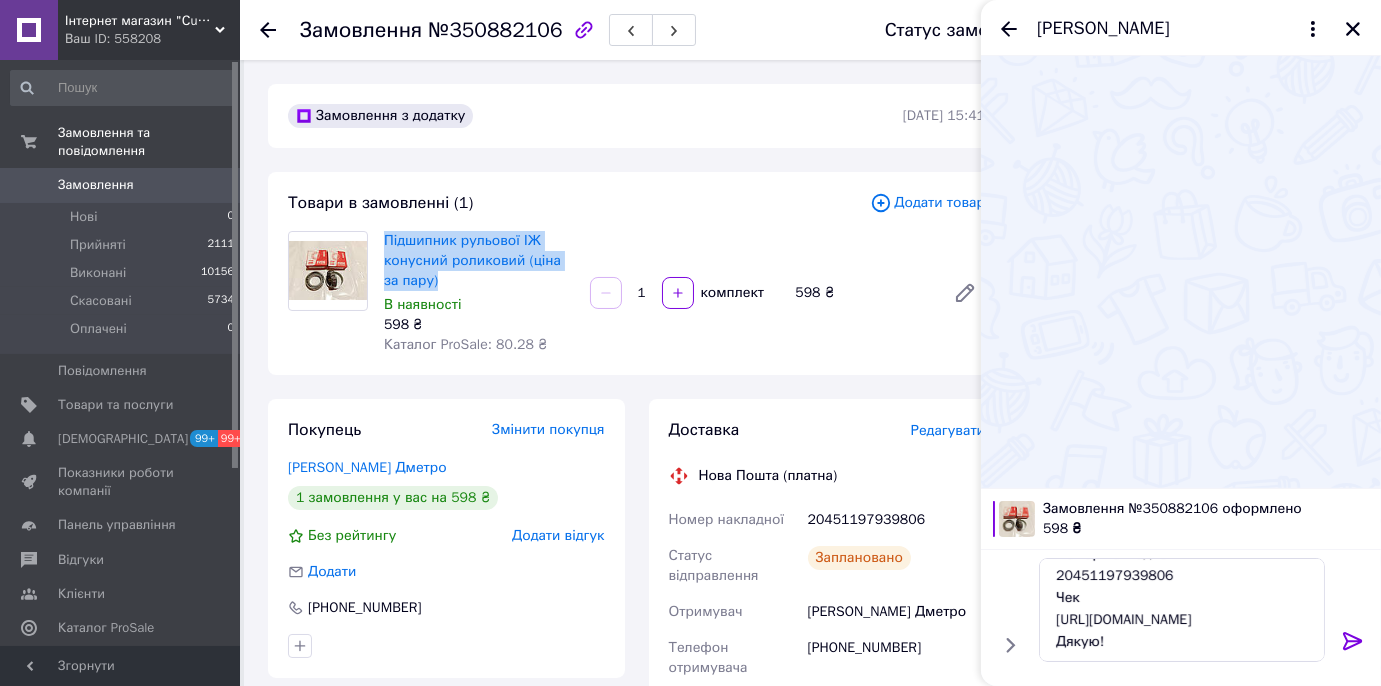 scroll, scrollTop: 67, scrollLeft: 0, axis: vertical 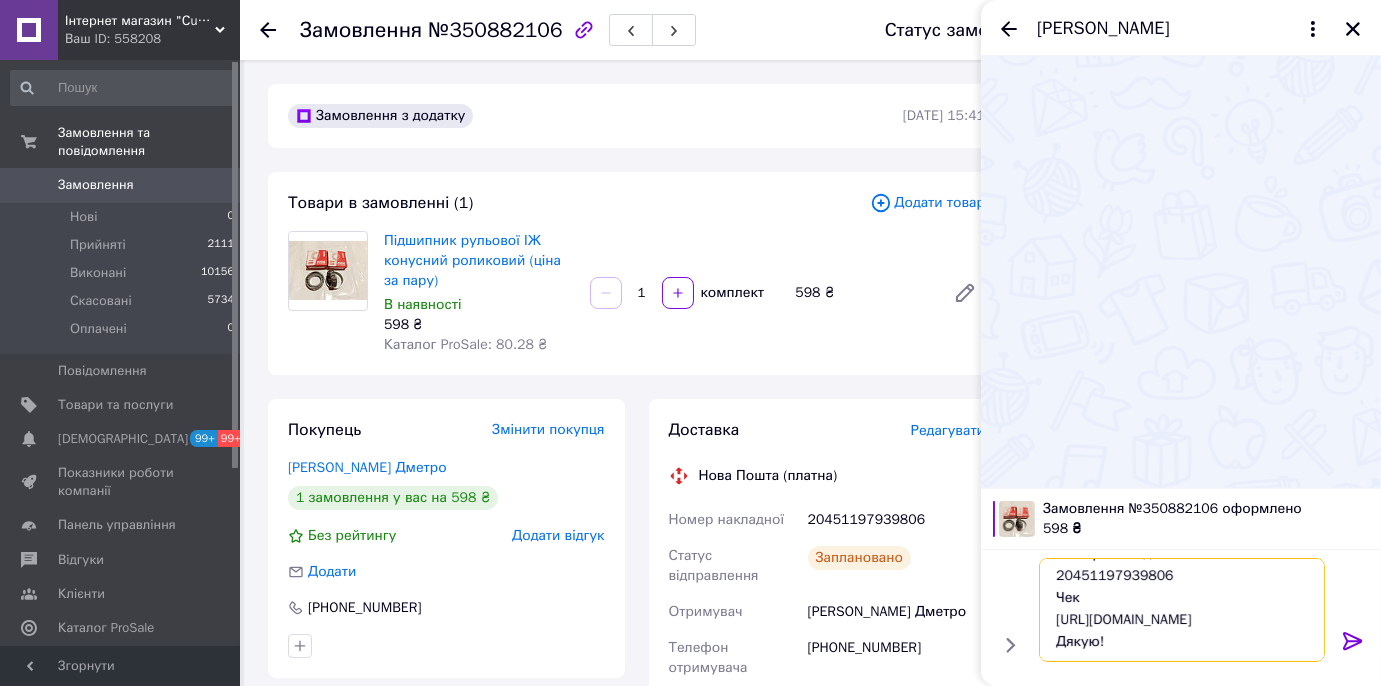 drag, startPoint x: 1050, startPoint y: 602, endPoint x: 1208, endPoint y: 628, distance: 160.12495 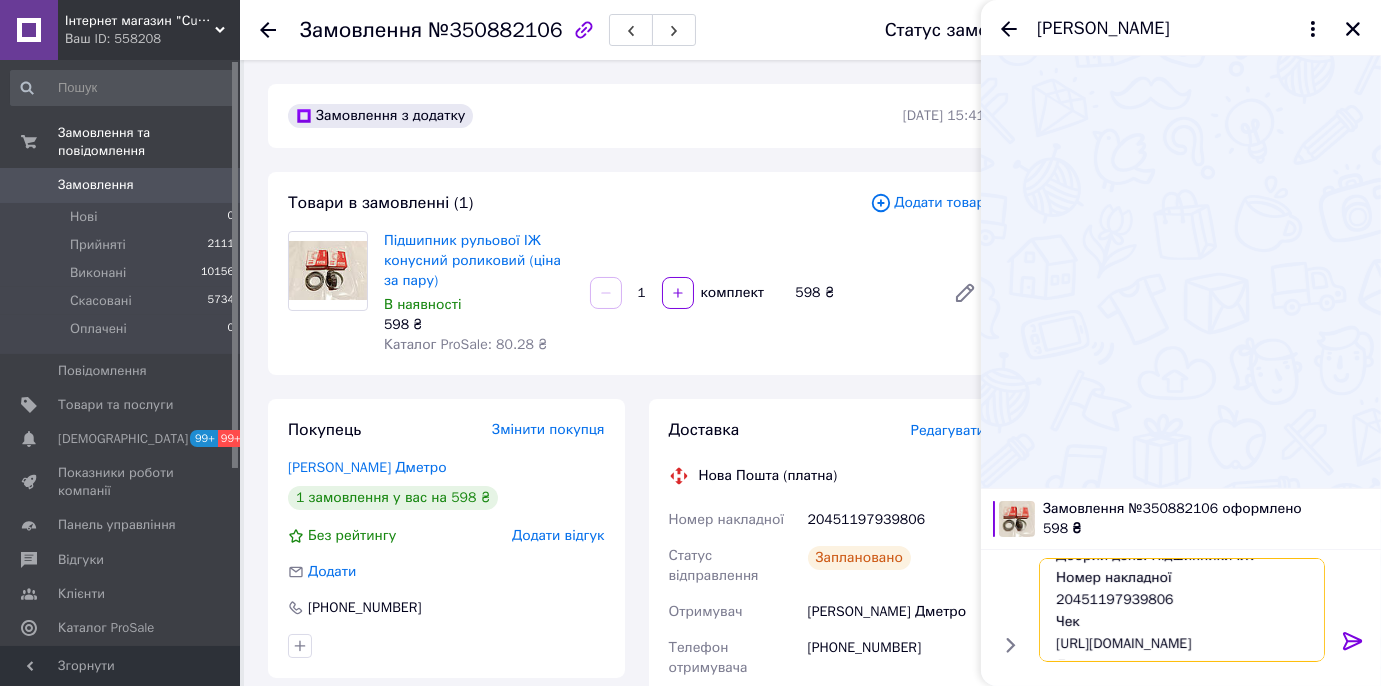 scroll, scrollTop: 0, scrollLeft: 0, axis: both 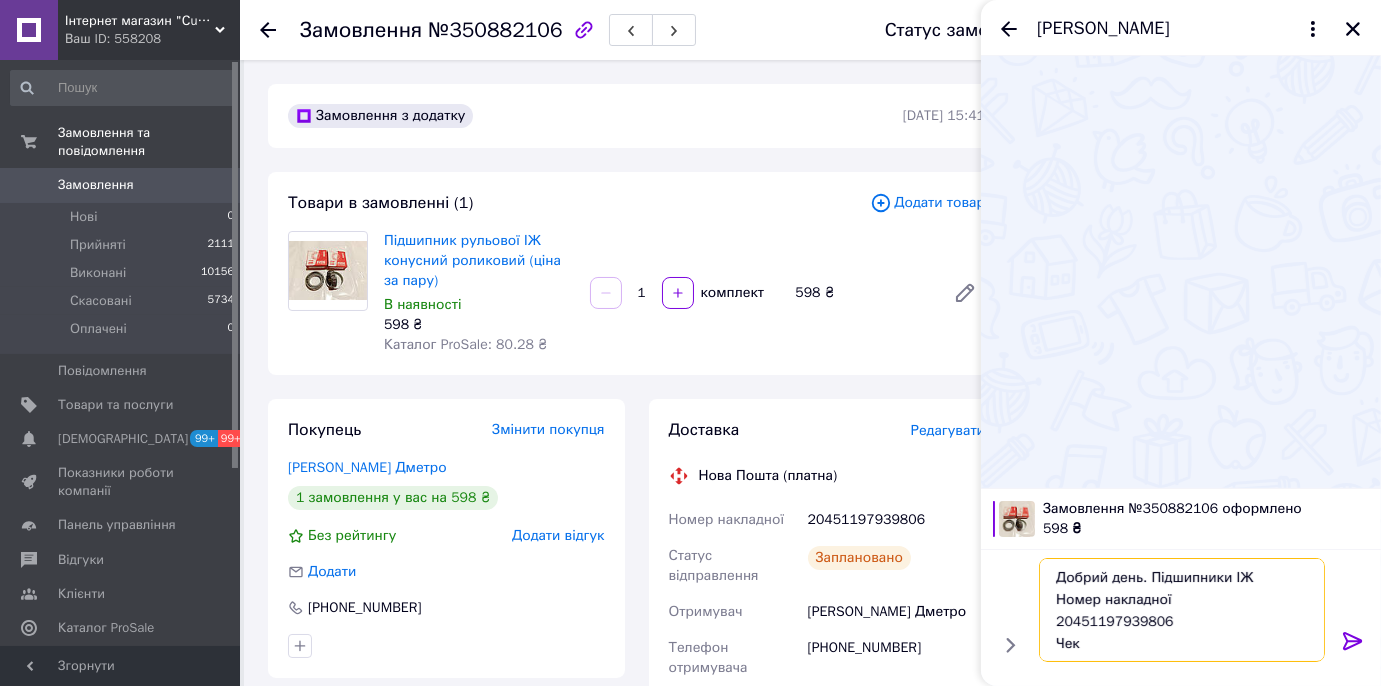 drag, startPoint x: 1109, startPoint y: 644, endPoint x: 1042, endPoint y: 559, distance: 108.23123 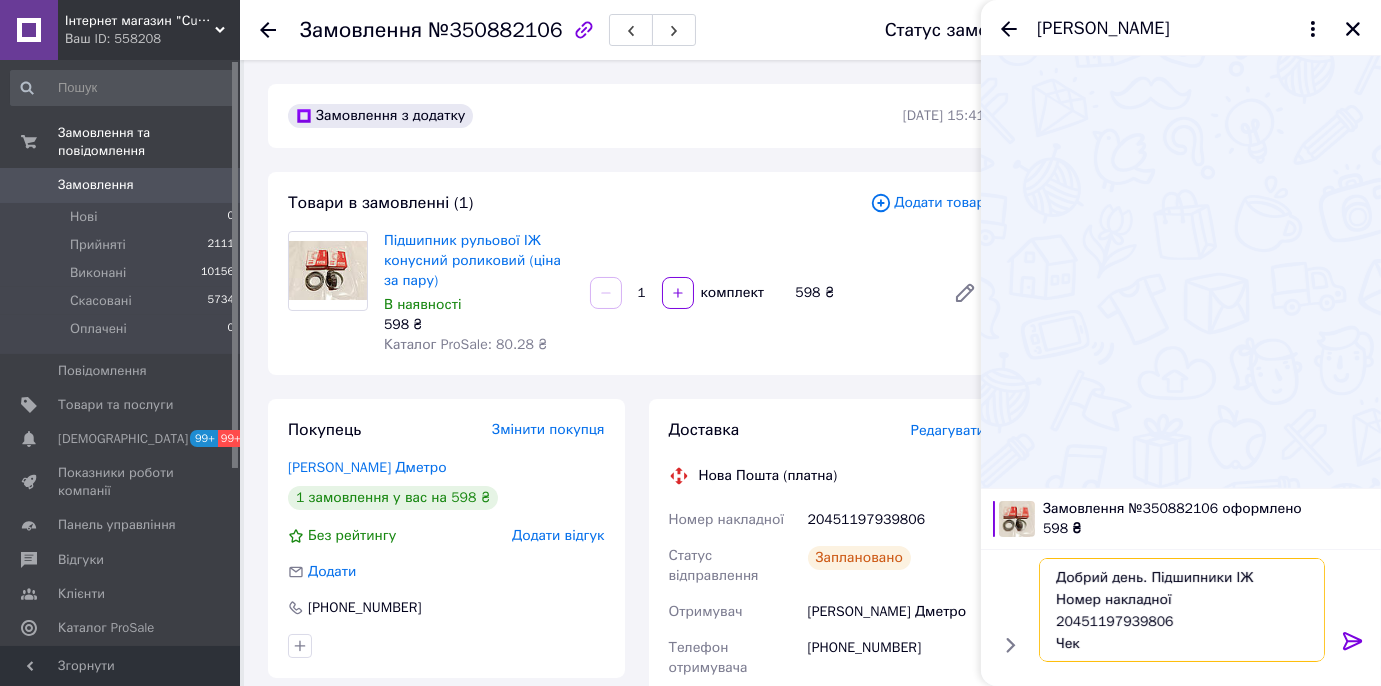 type on "Добрий день. Підшипники ІЖ
Номер накладної
20451197939806
Чек
[URL][DOMAIN_NAME]
Дякую!" 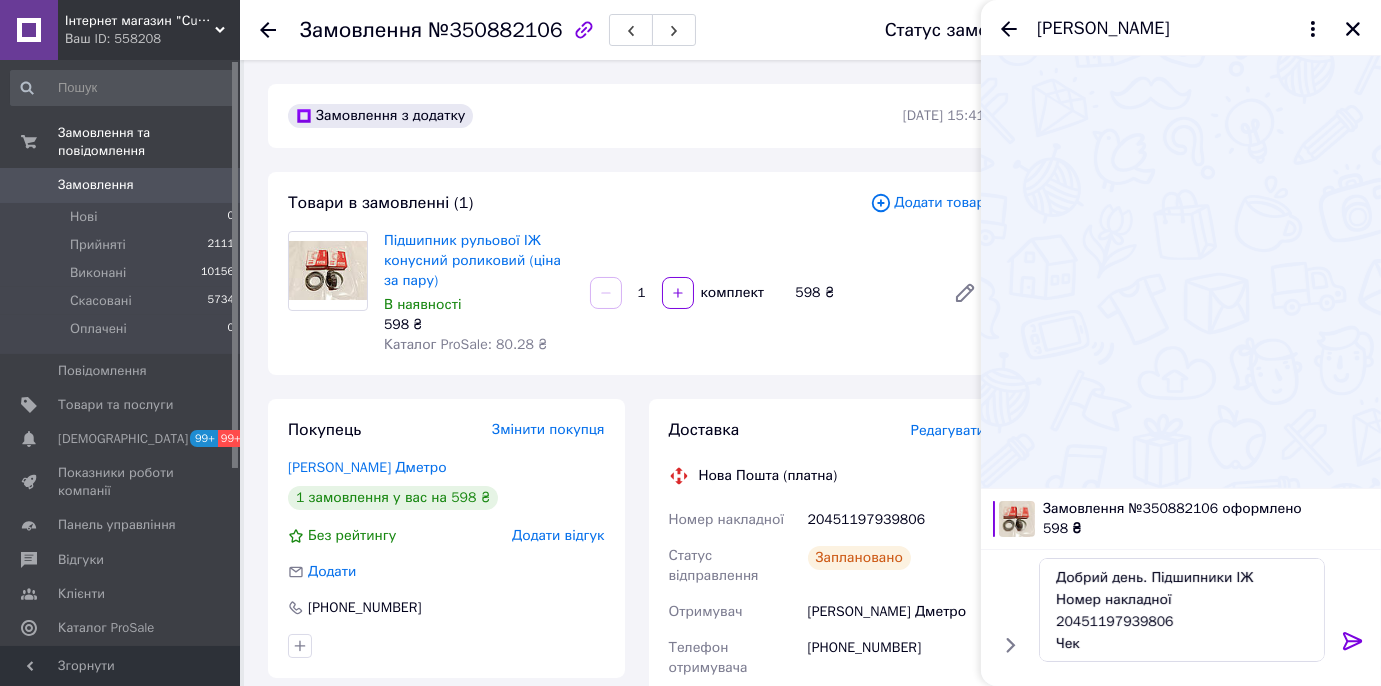 click 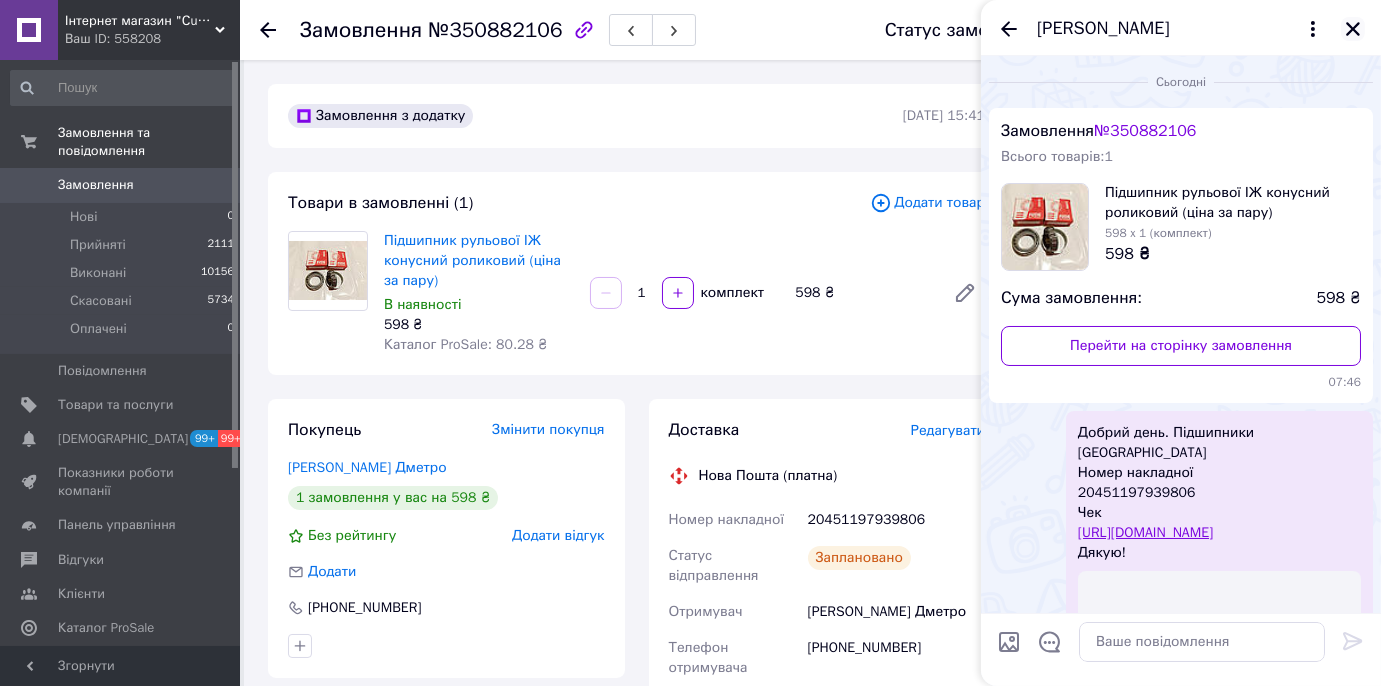 click 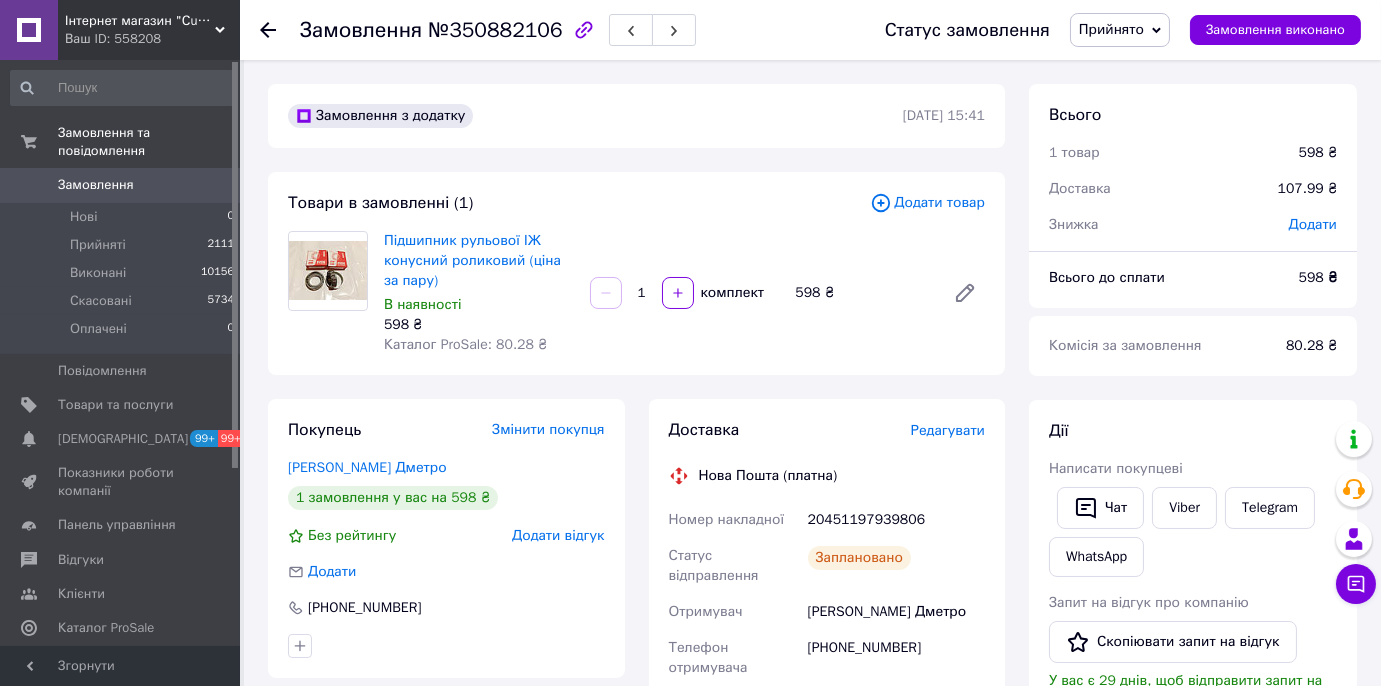 click on "Замовлення 0" at bounding box center [123, 185] 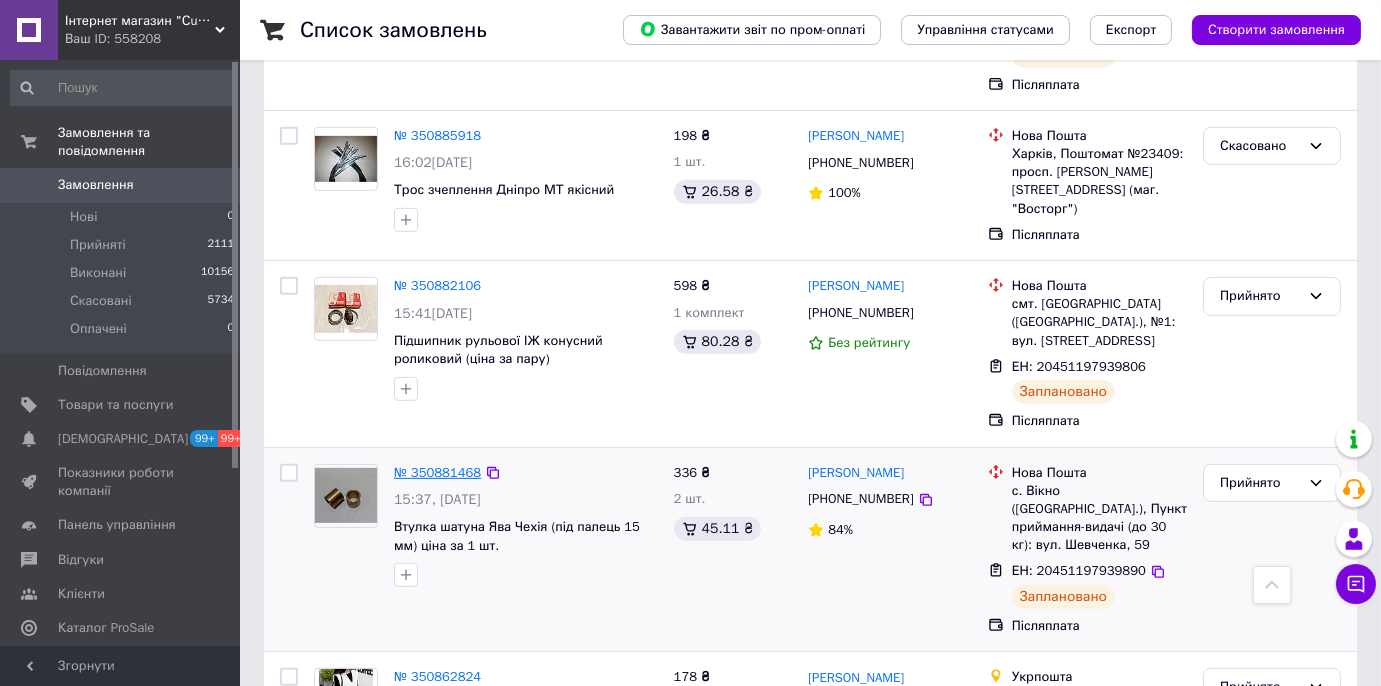 click on "№ 350881468" at bounding box center [437, 472] 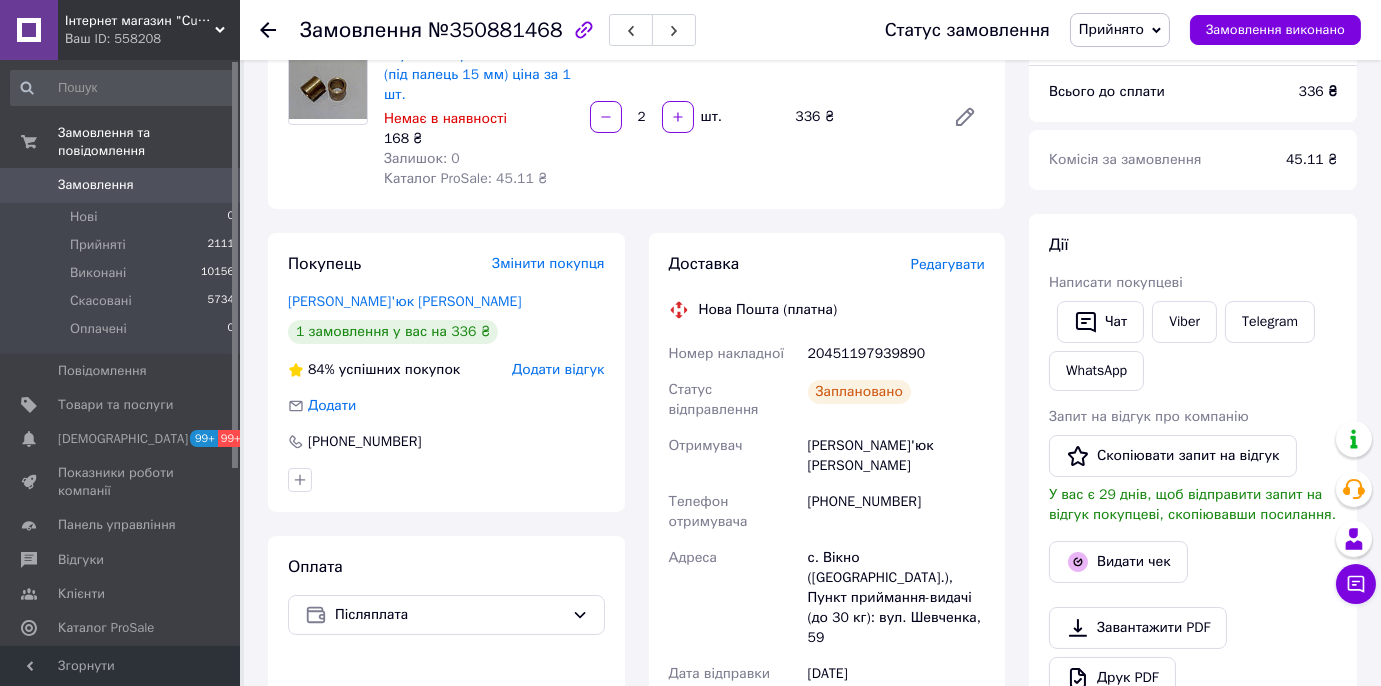 scroll, scrollTop: 157, scrollLeft: 0, axis: vertical 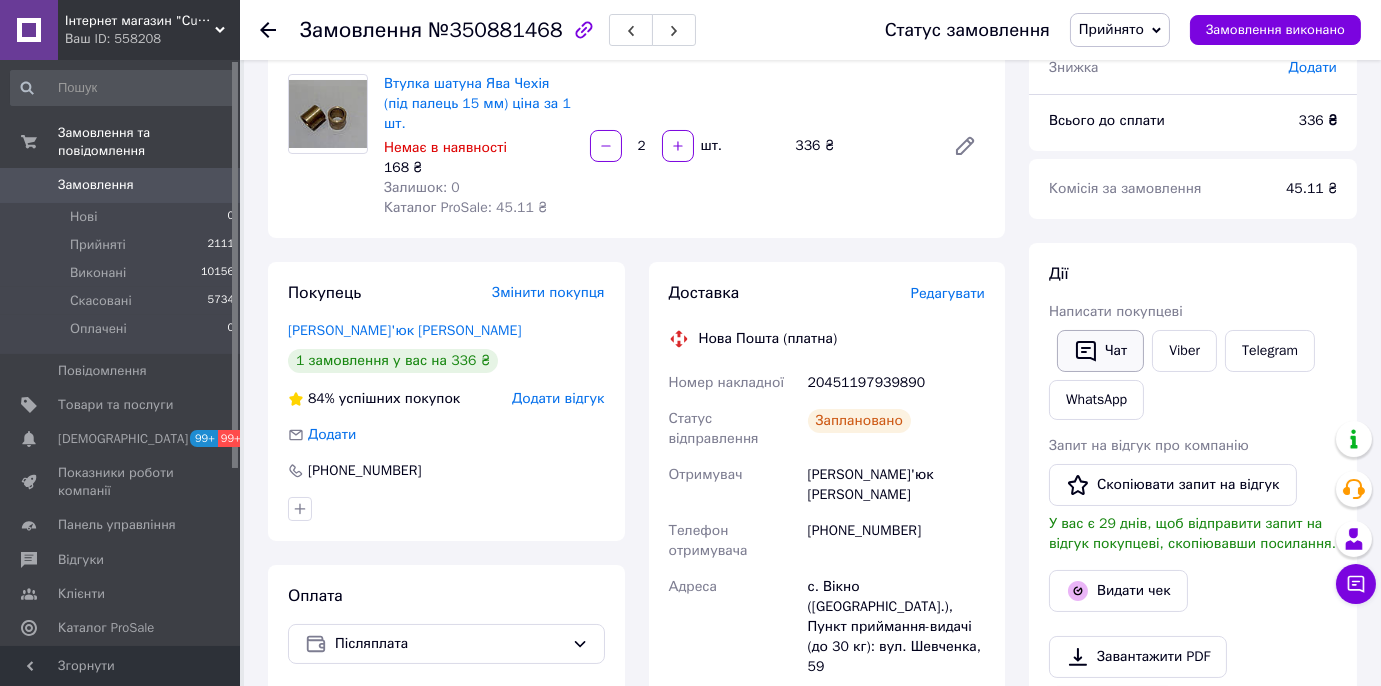 click on "Чат" at bounding box center [1100, 351] 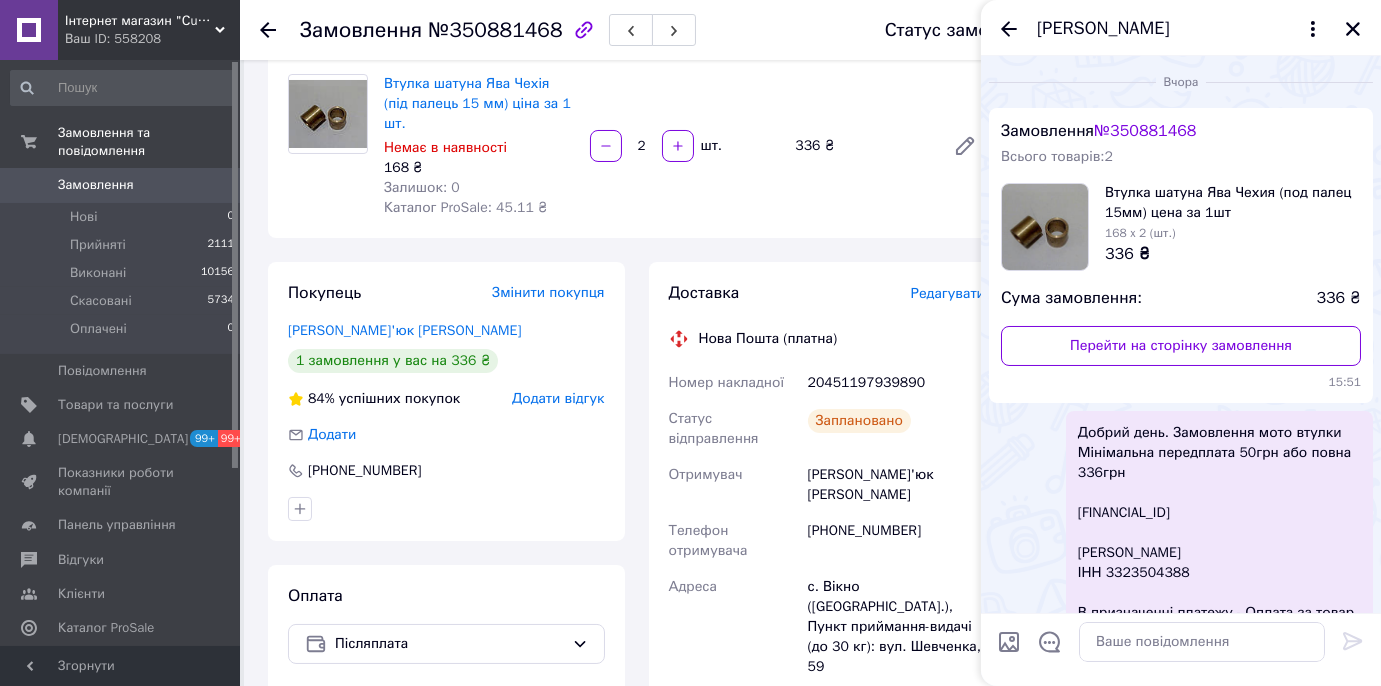 scroll, scrollTop: 49, scrollLeft: 0, axis: vertical 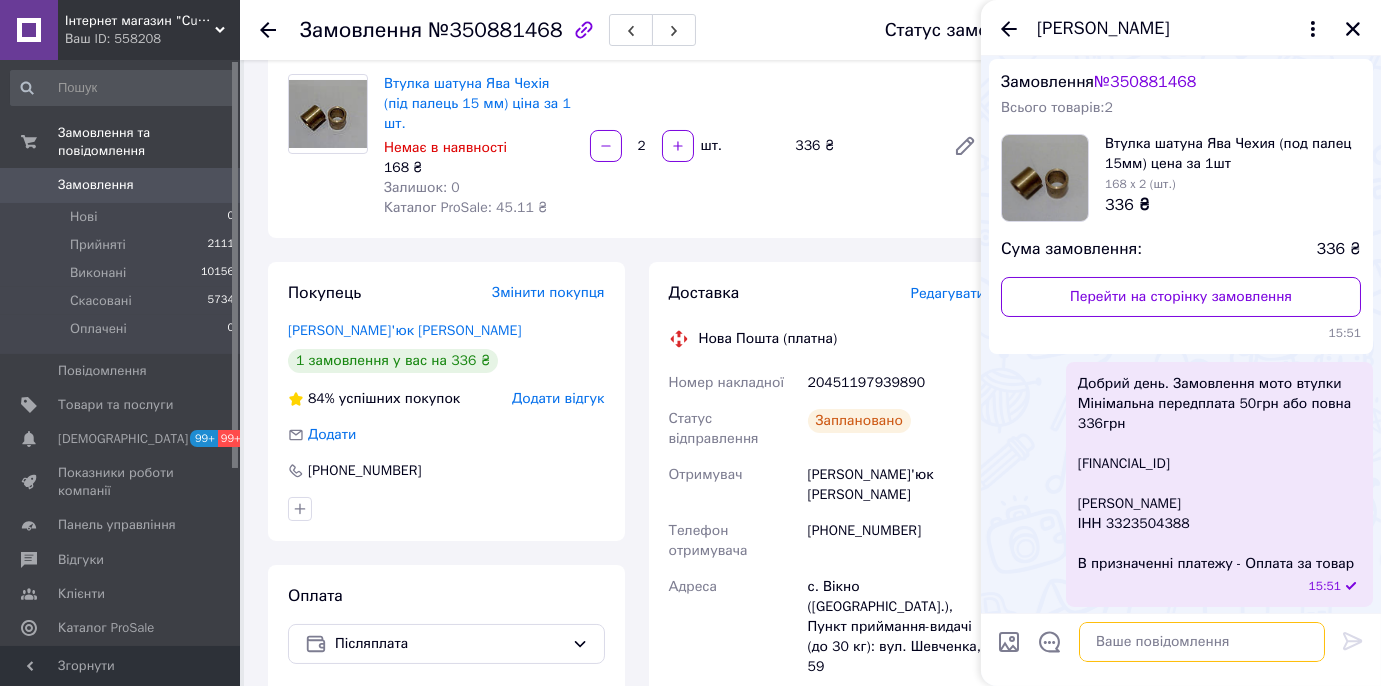 click at bounding box center [1202, 642] 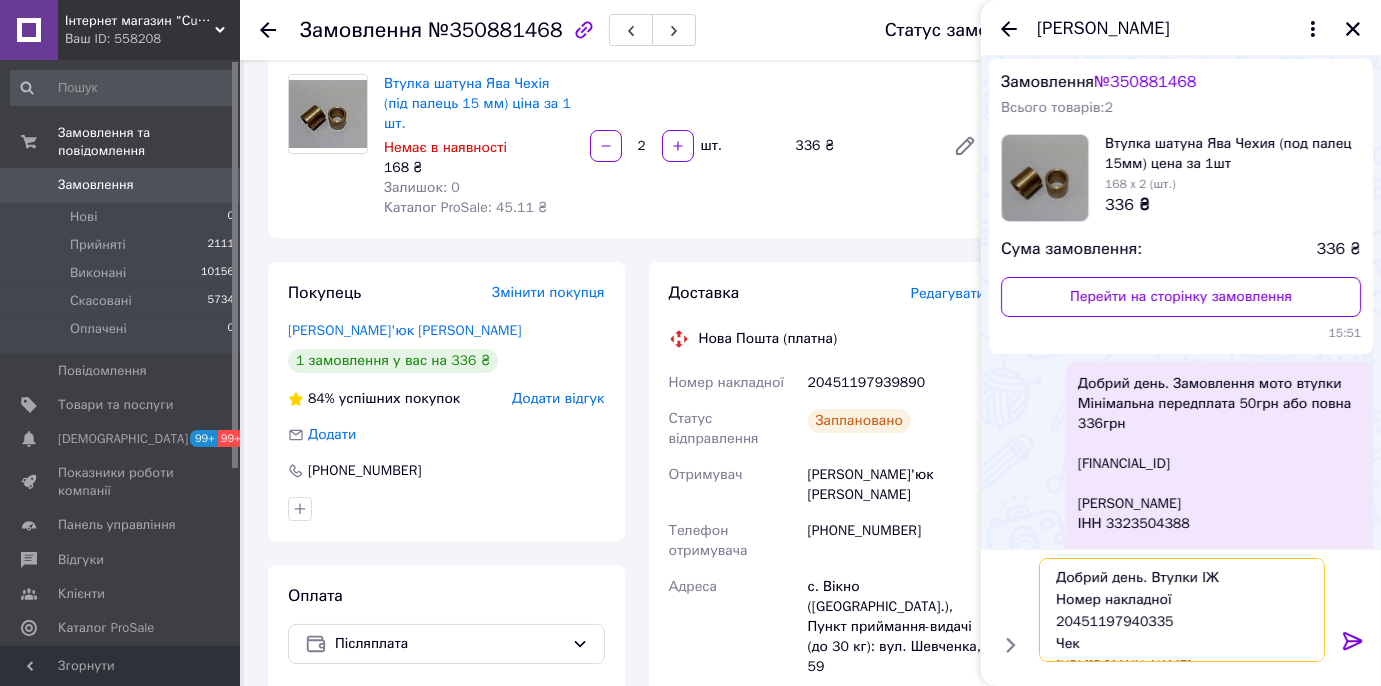 scroll, scrollTop: 0, scrollLeft: 0, axis: both 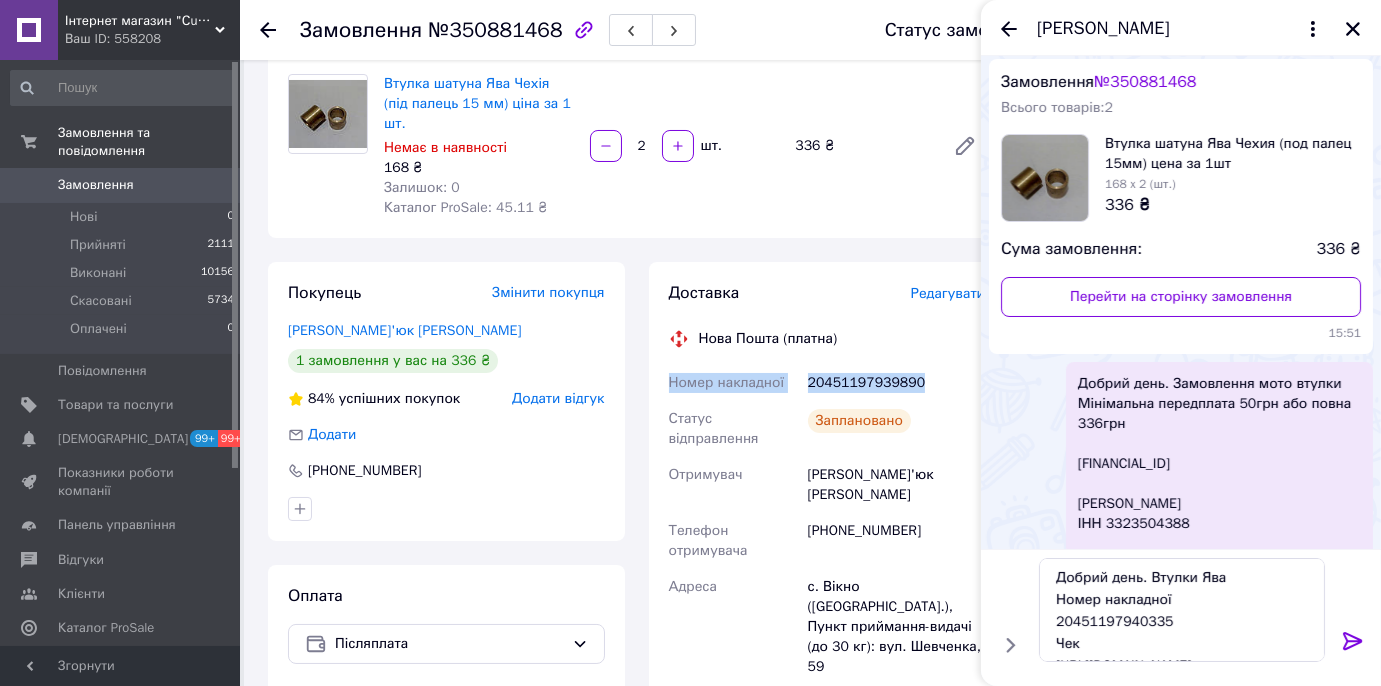 drag, startPoint x: 844, startPoint y: 368, endPoint x: 669, endPoint y: 373, distance: 175.07141 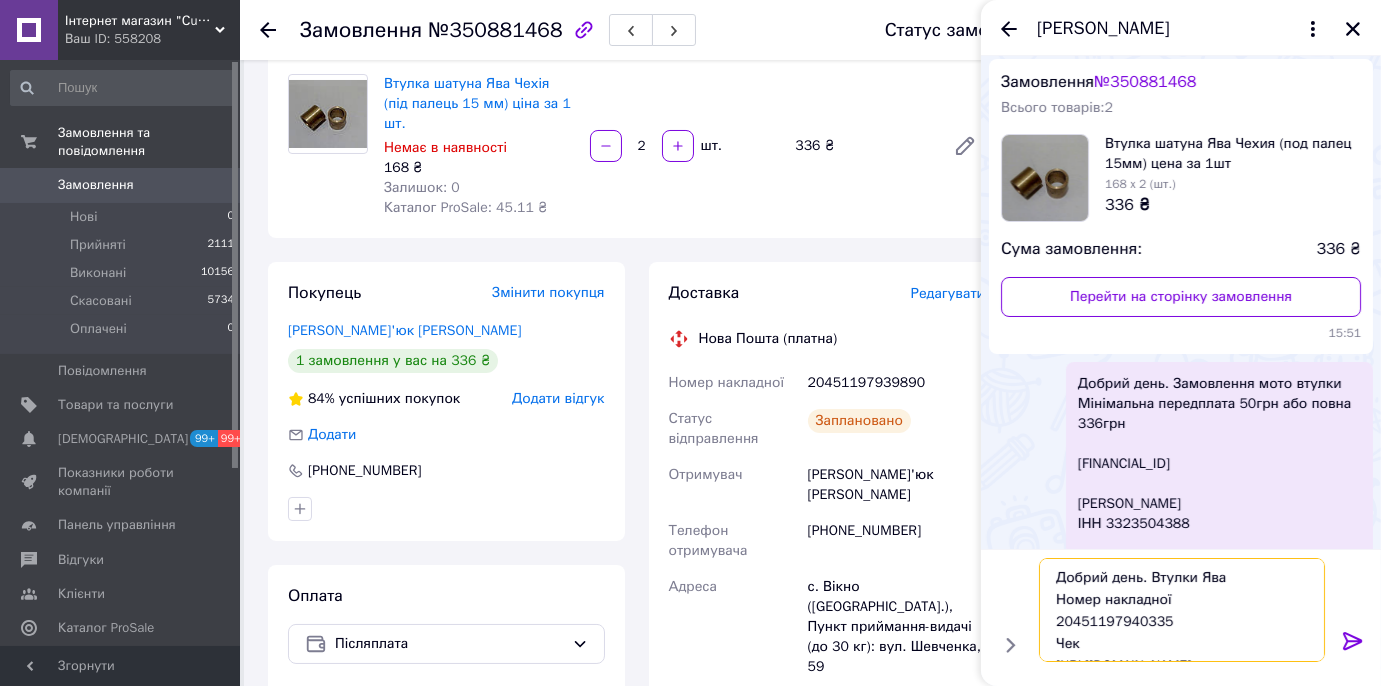 paste on "39890" 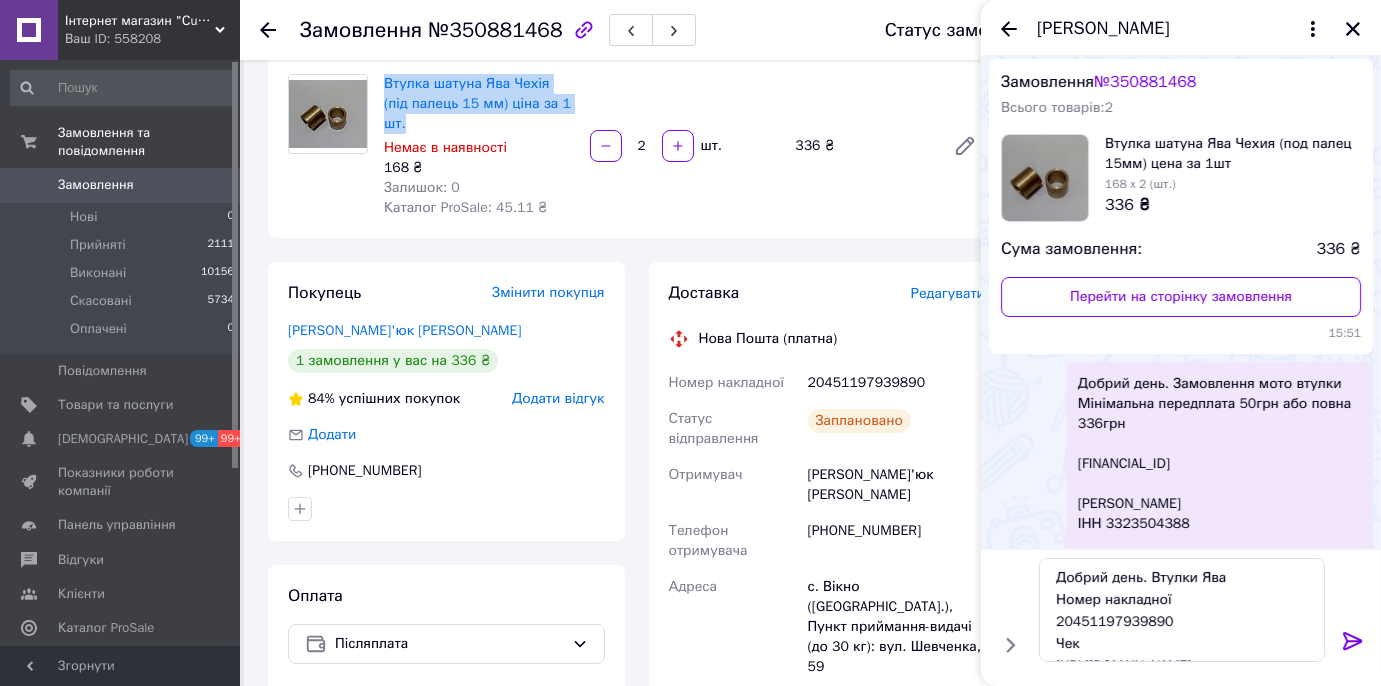 drag, startPoint x: 382, startPoint y: 80, endPoint x: 562, endPoint y: 103, distance: 181.4635 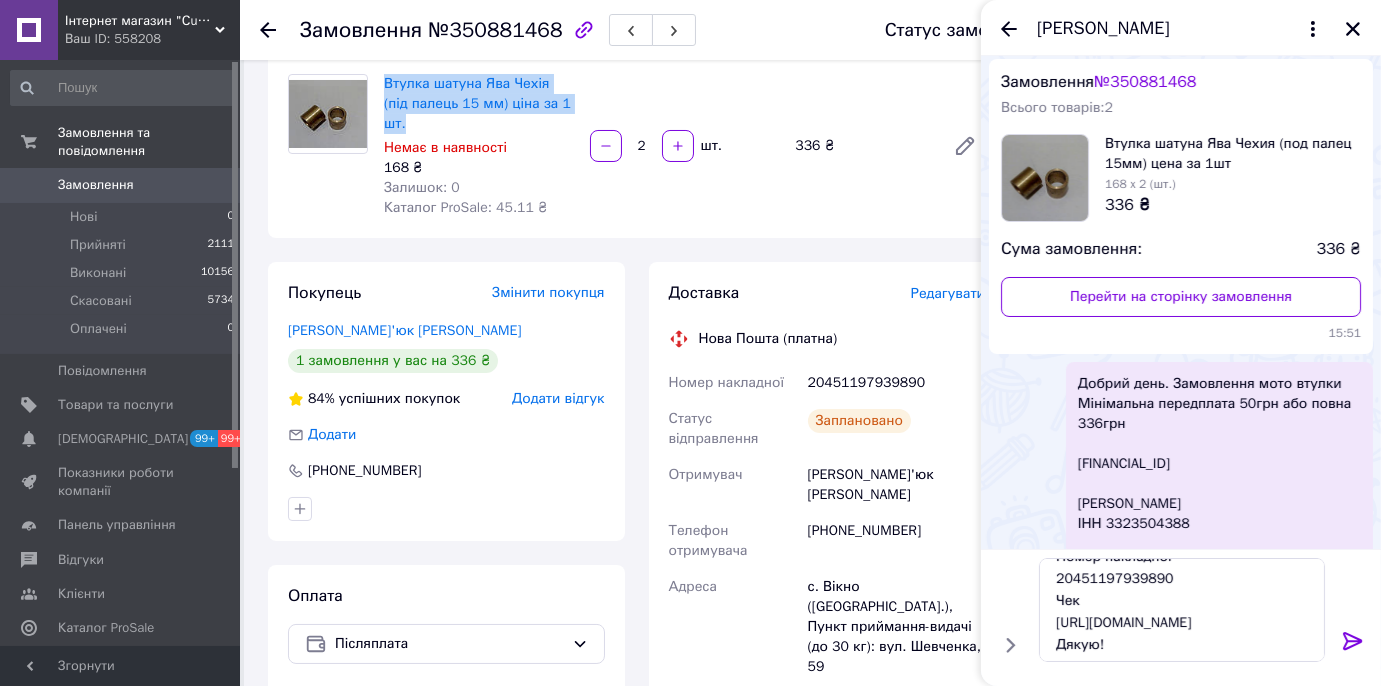 scroll, scrollTop: 67, scrollLeft: 0, axis: vertical 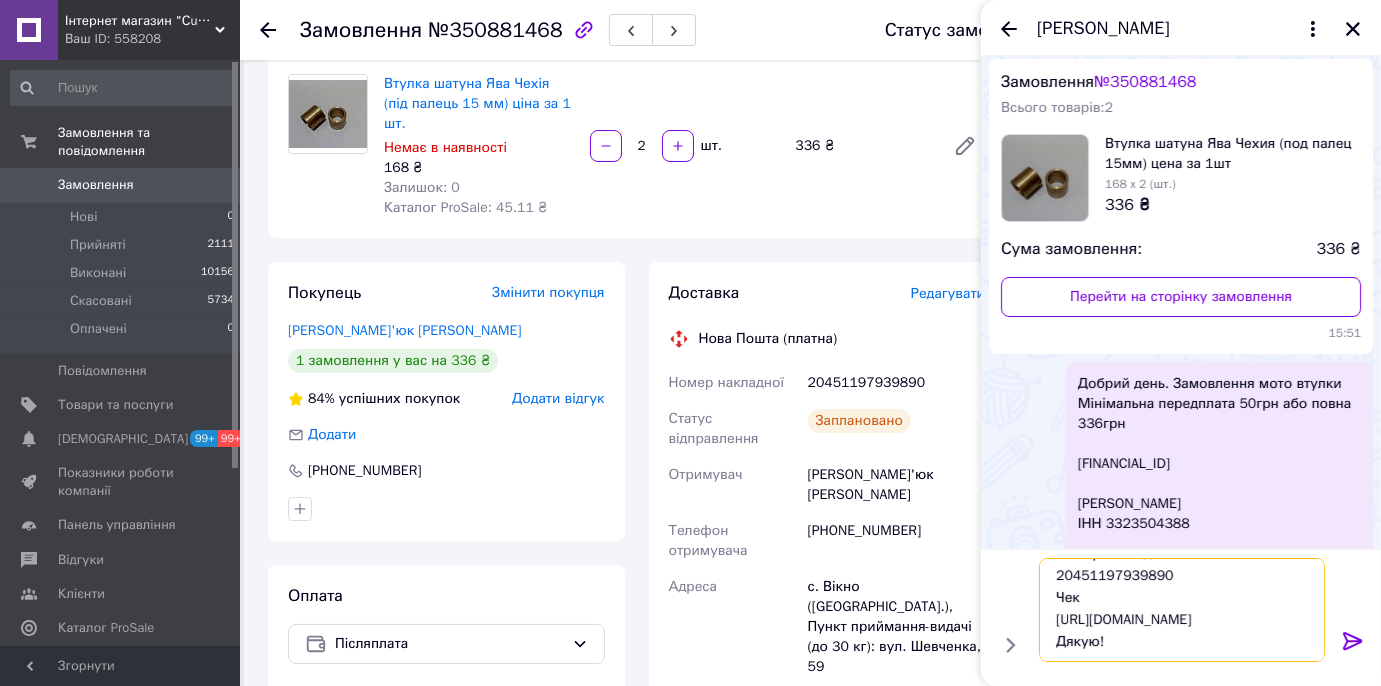 drag, startPoint x: 1053, startPoint y: 606, endPoint x: 1216, endPoint y: 620, distance: 163.60013 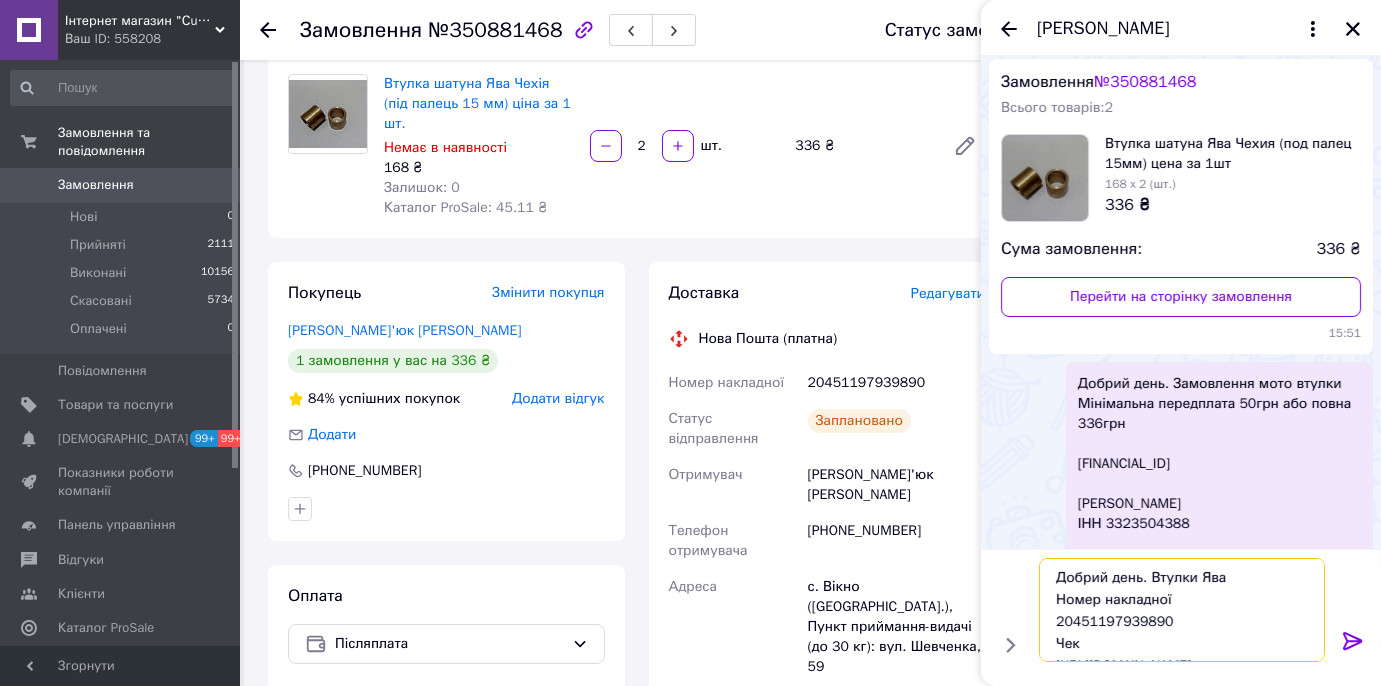 drag, startPoint x: 1154, startPoint y: 648, endPoint x: 1045, endPoint y: 547, distance: 148.60013 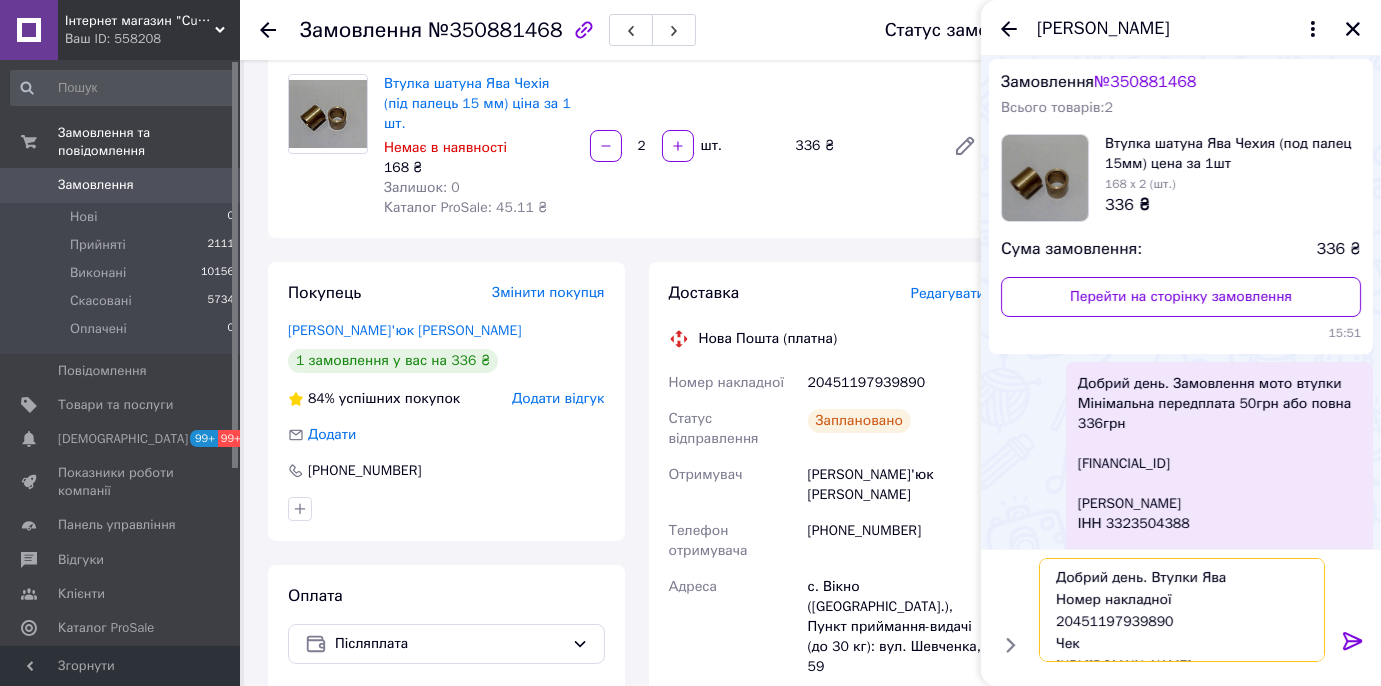 type on "Добрий день. Втулки Ява
Номер накладної
20451197939890
Чек
[URL][DOMAIN_NAME]
Дякую!" 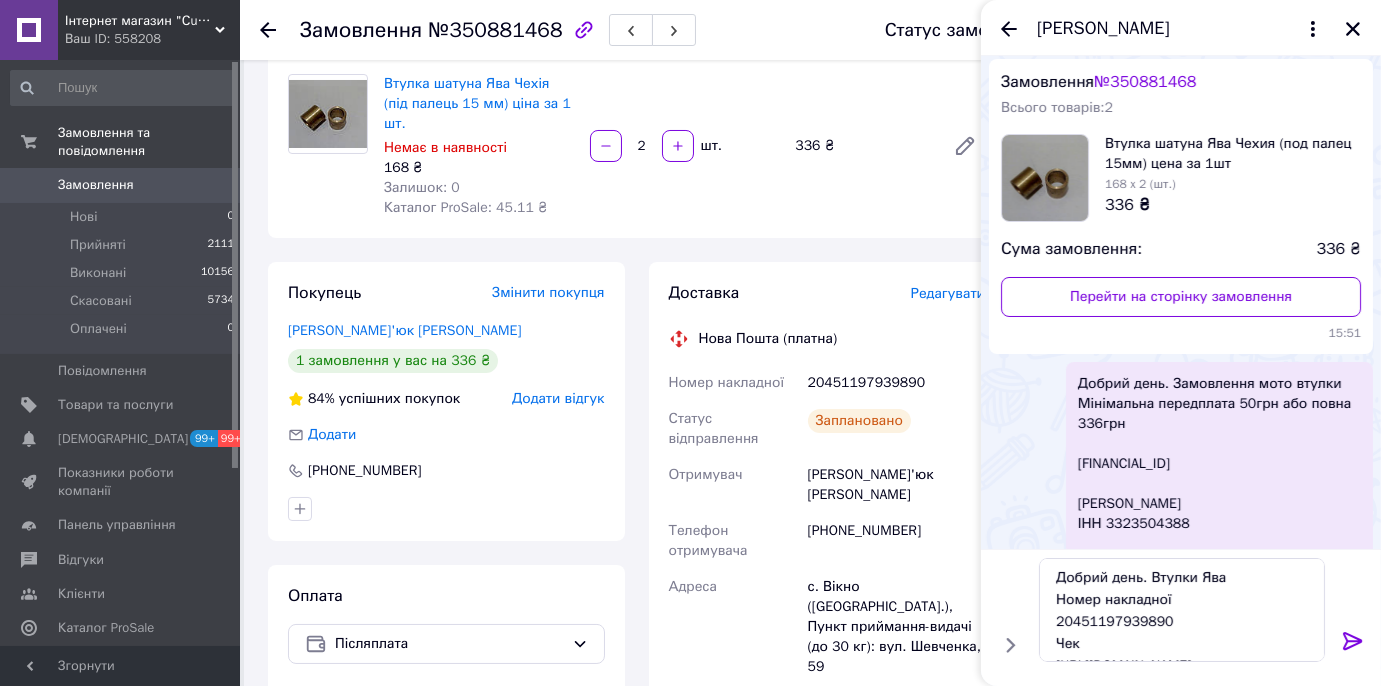 click 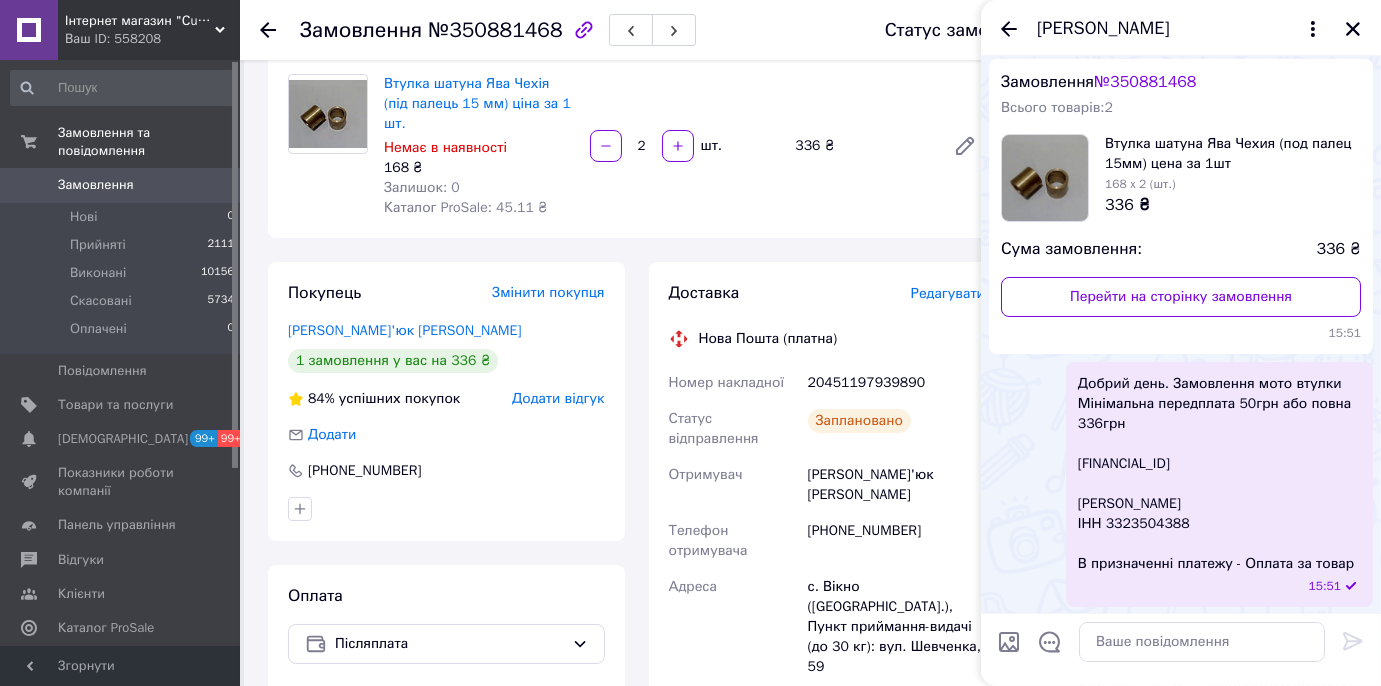 scroll, scrollTop: 542, scrollLeft: 0, axis: vertical 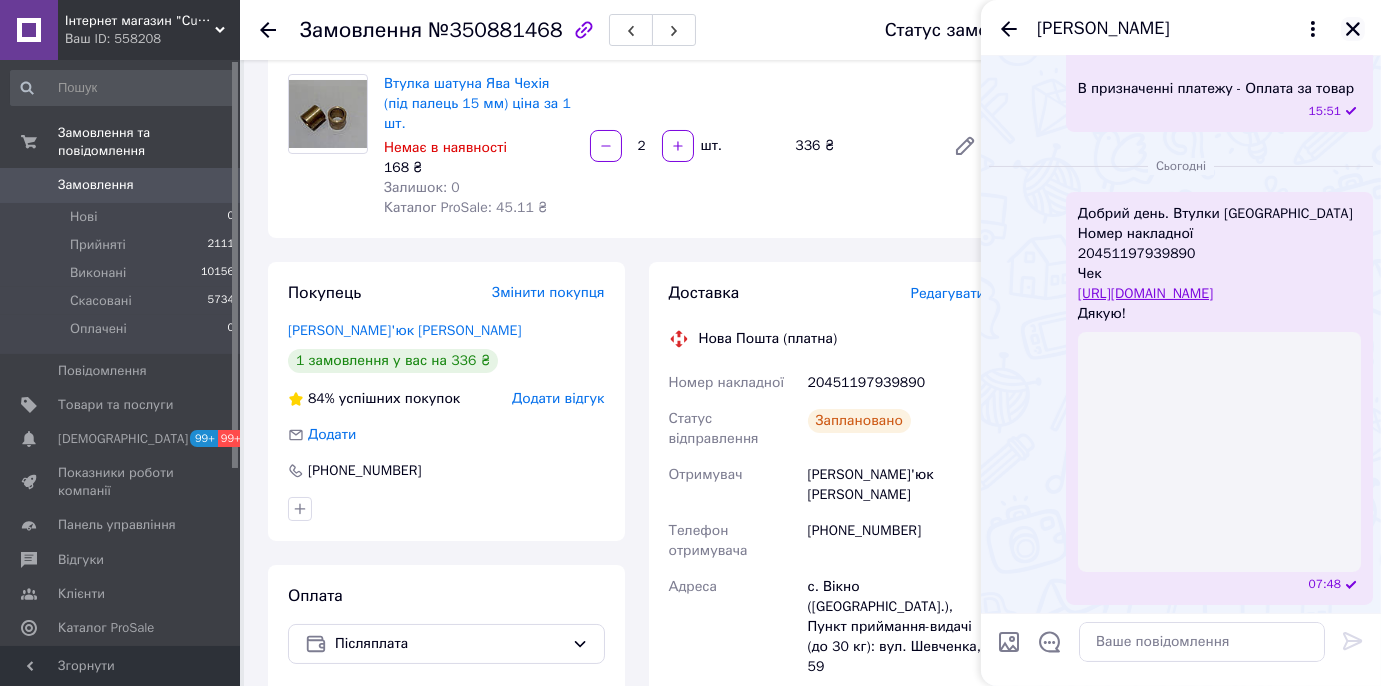 click 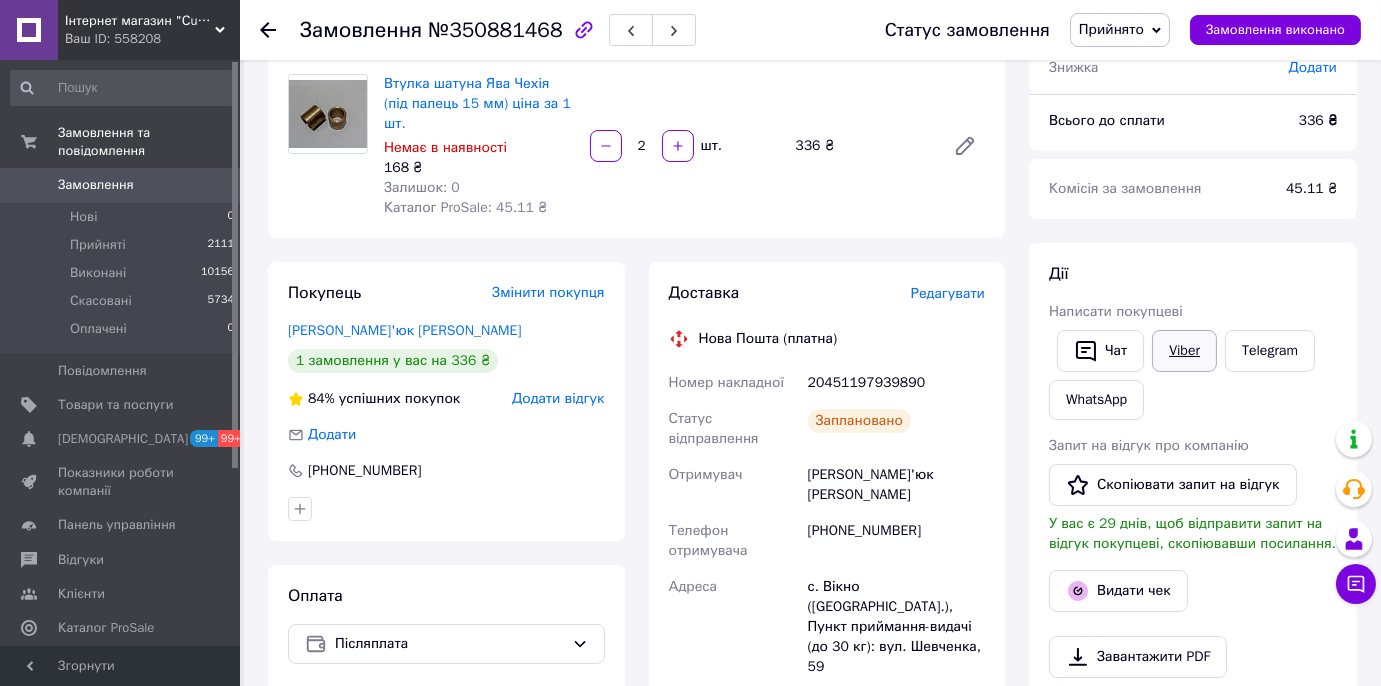 click on "Viber" at bounding box center [1184, 351] 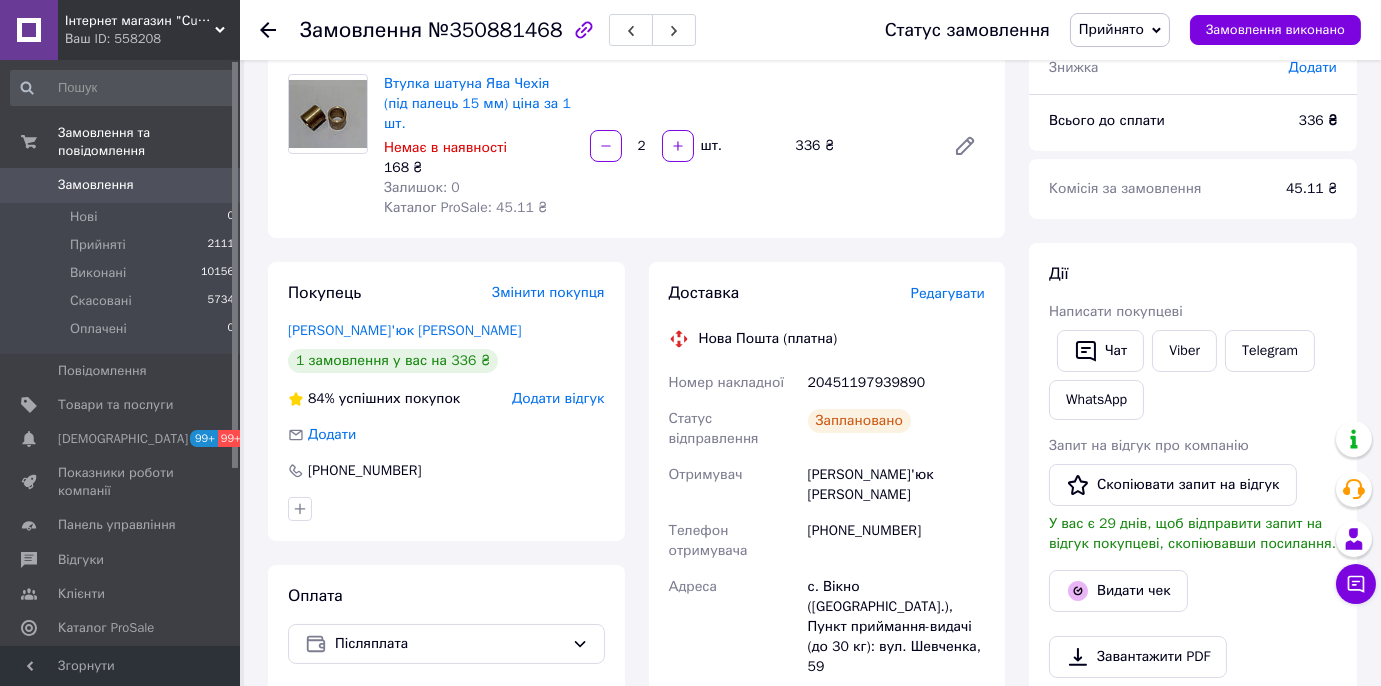 drag, startPoint x: 1328, startPoint y: 262, endPoint x: 1309, endPoint y: 286, distance: 30.610456 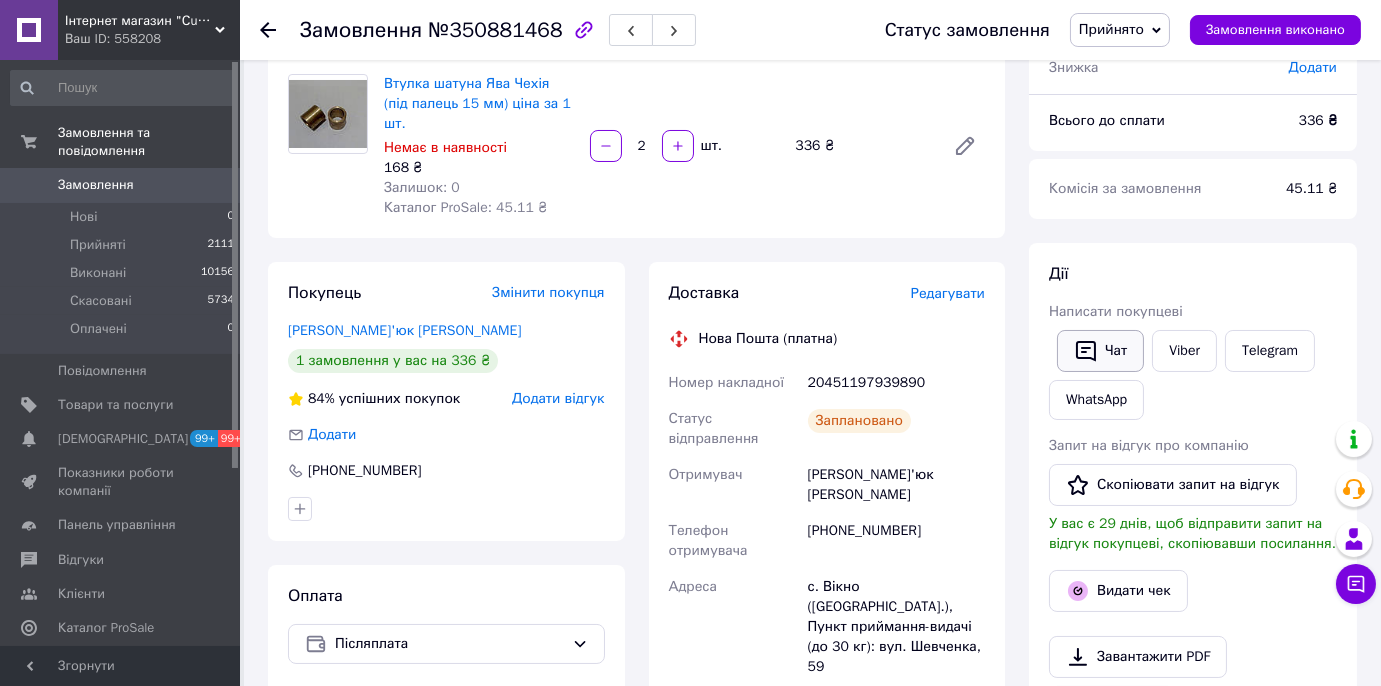 click on "Чат" at bounding box center (1100, 351) 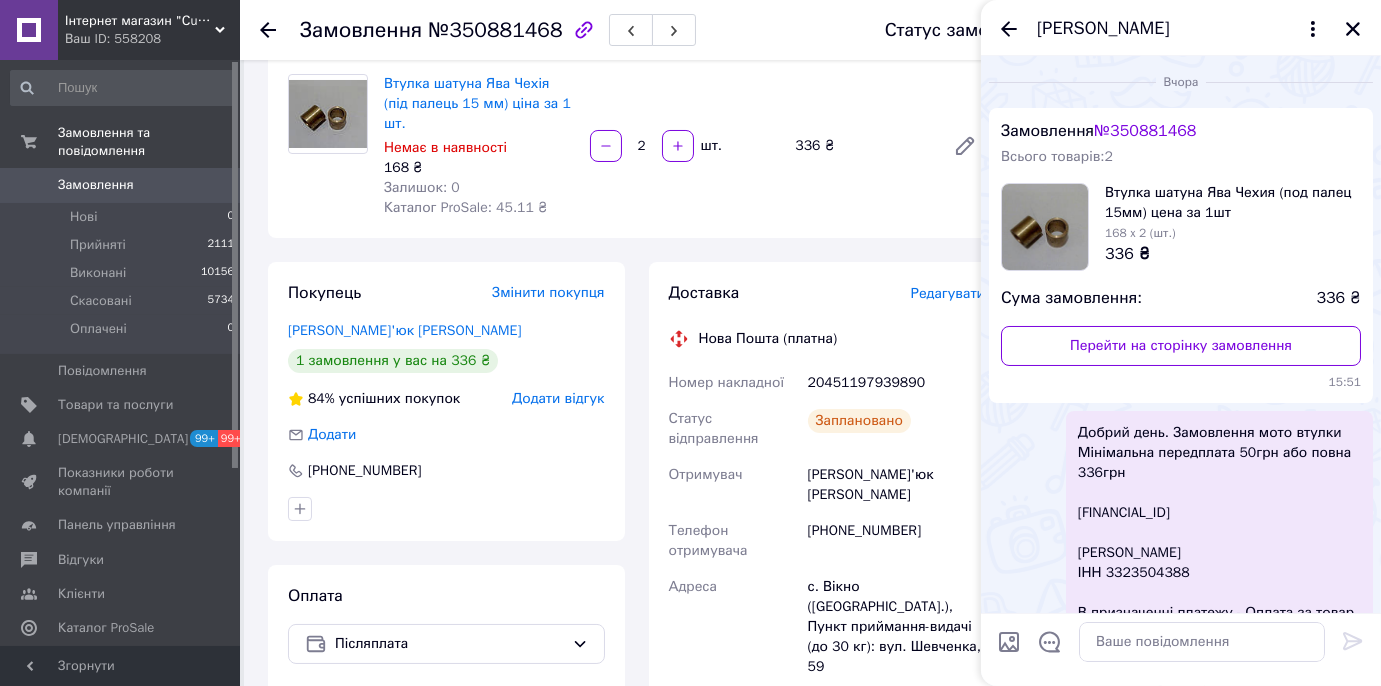 scroll, scrollTop: 322, scrollLeft: 0, axis: vertical 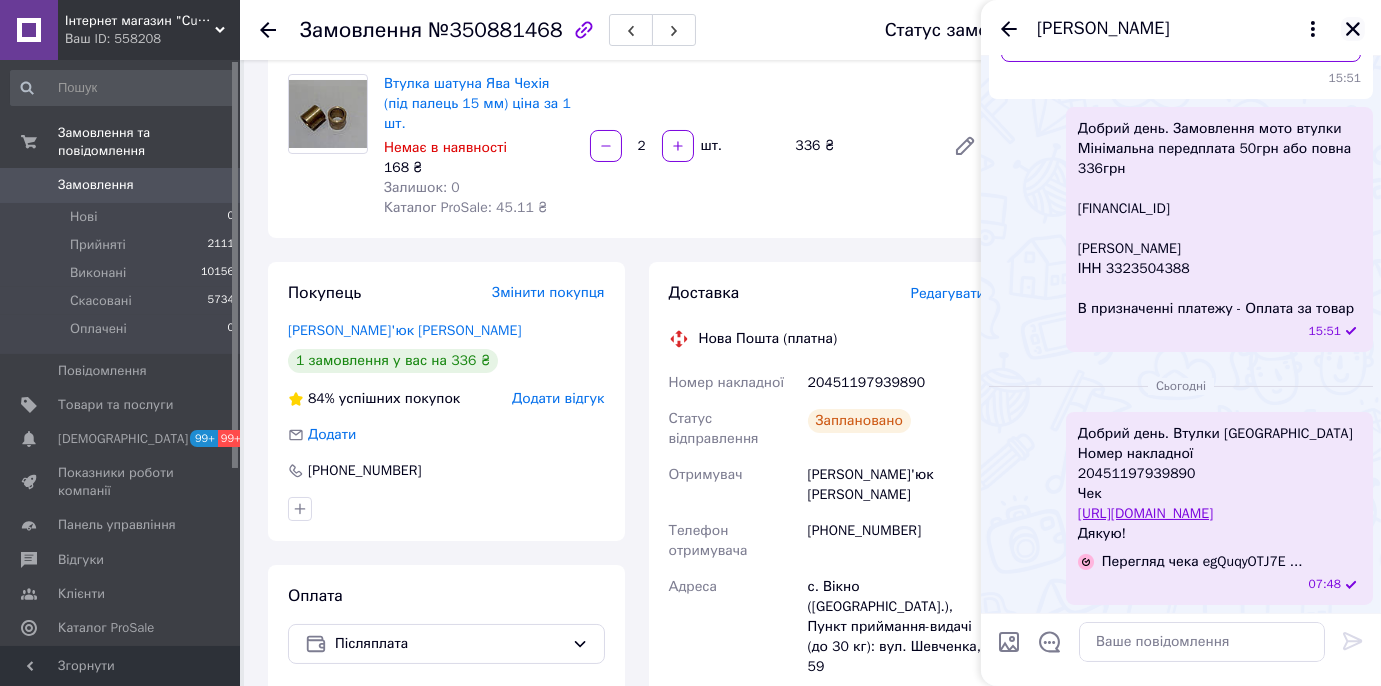 click 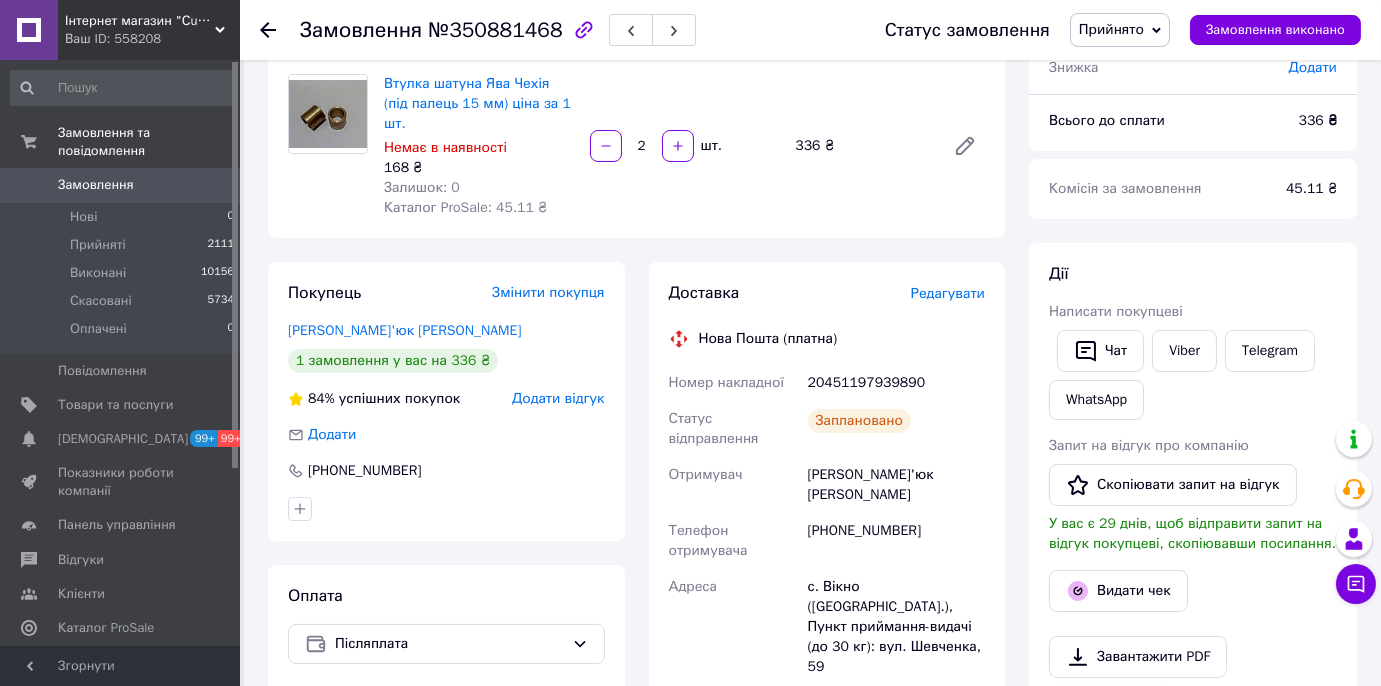 click on "Замовлення" at bounding box center (121, 185) 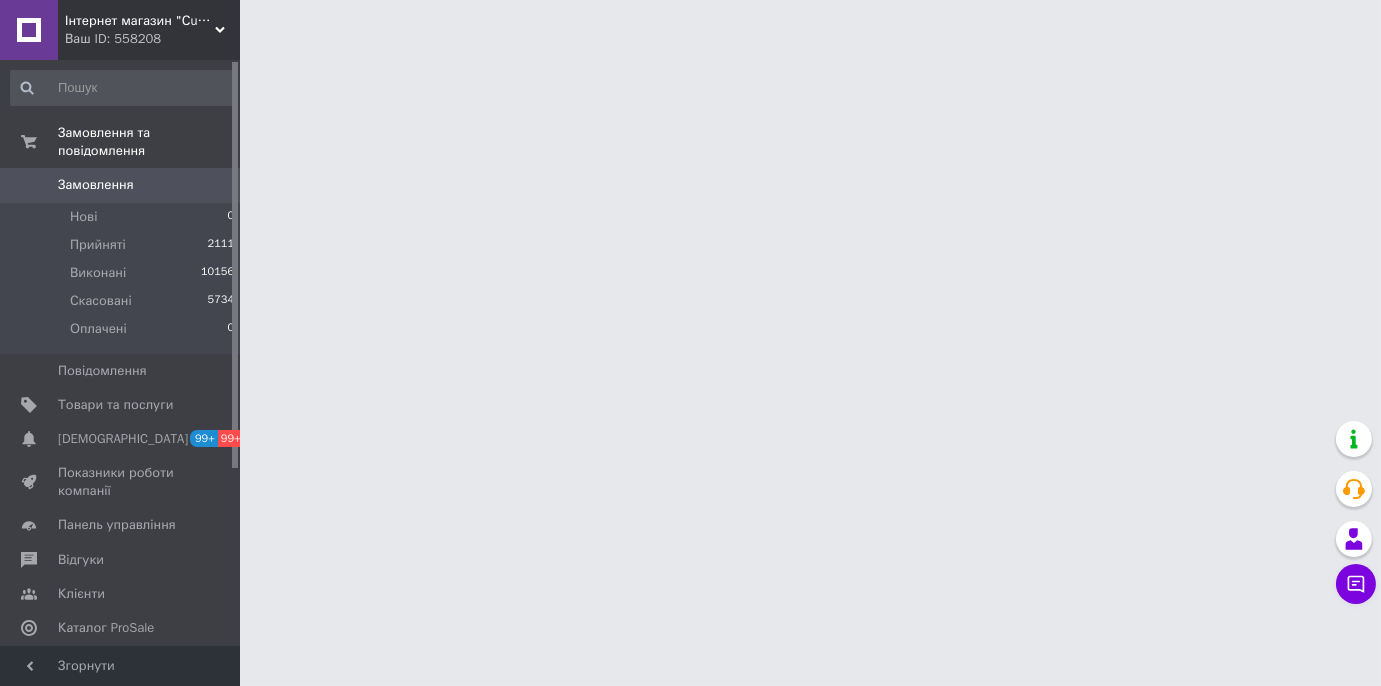 scroll, scrollTop: 0, scrollLeft: 0, axis: both 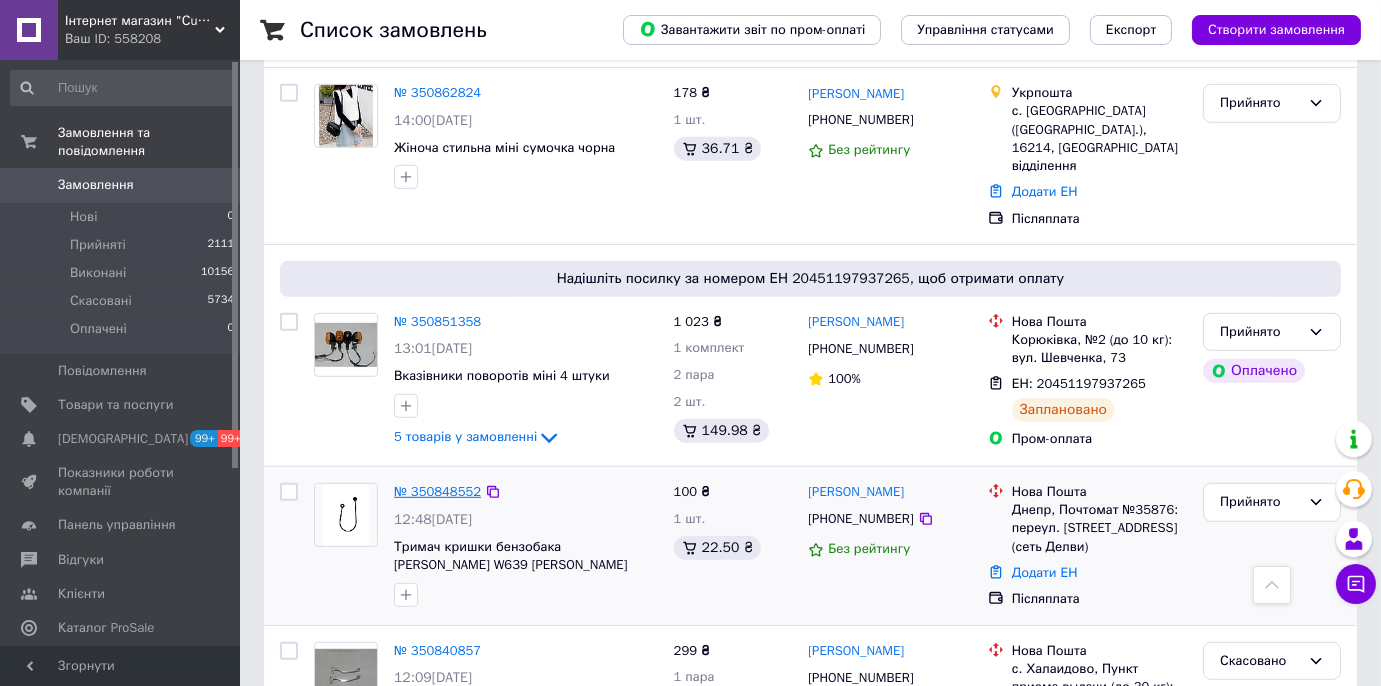click on "№ 350848552" at bounding box center [437, 491] 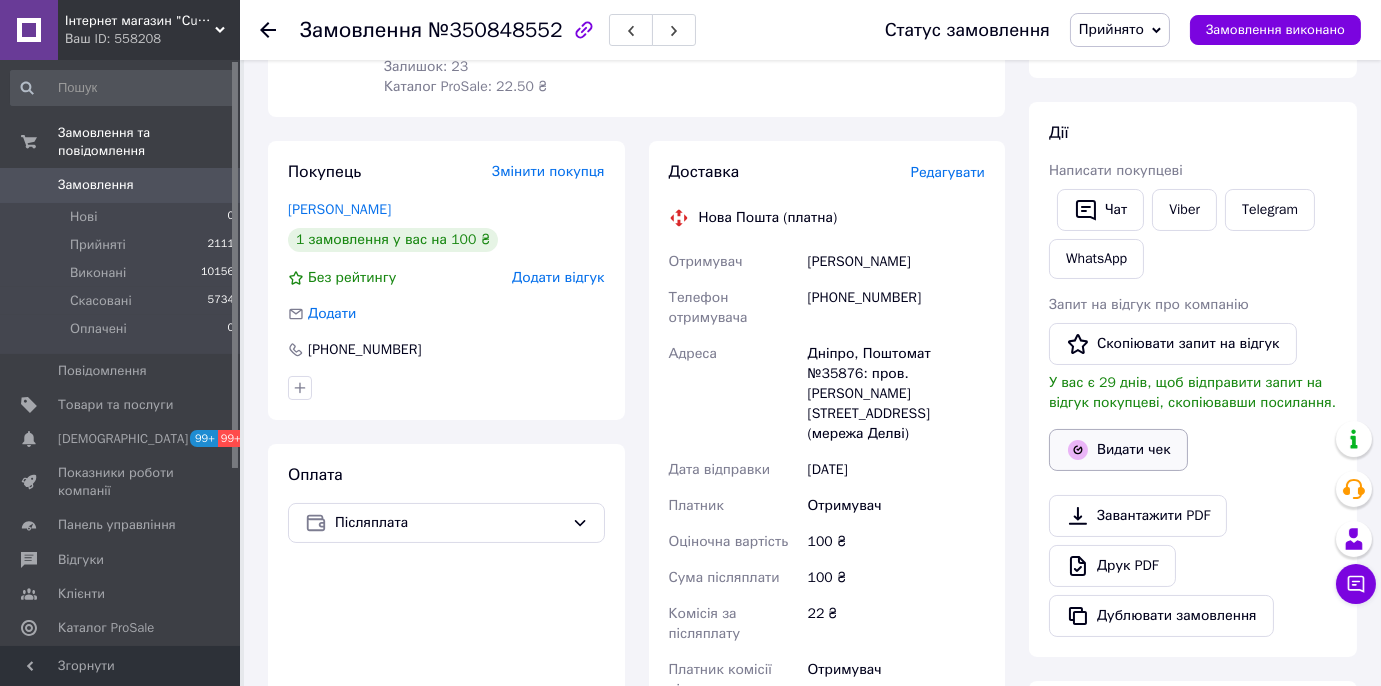 scroll, scrollTop: 115, scrollLeft: 0, axis: vertical 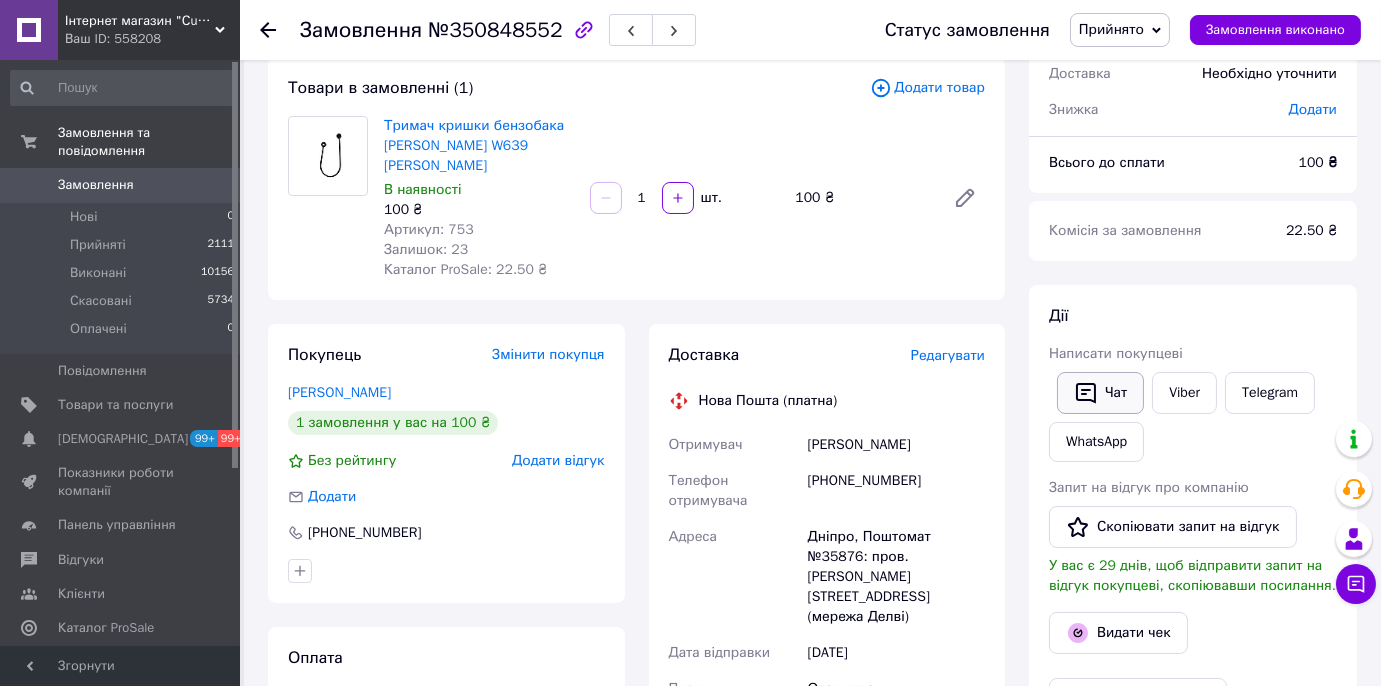 click on "Чат" at bounding box center (1100, 393) 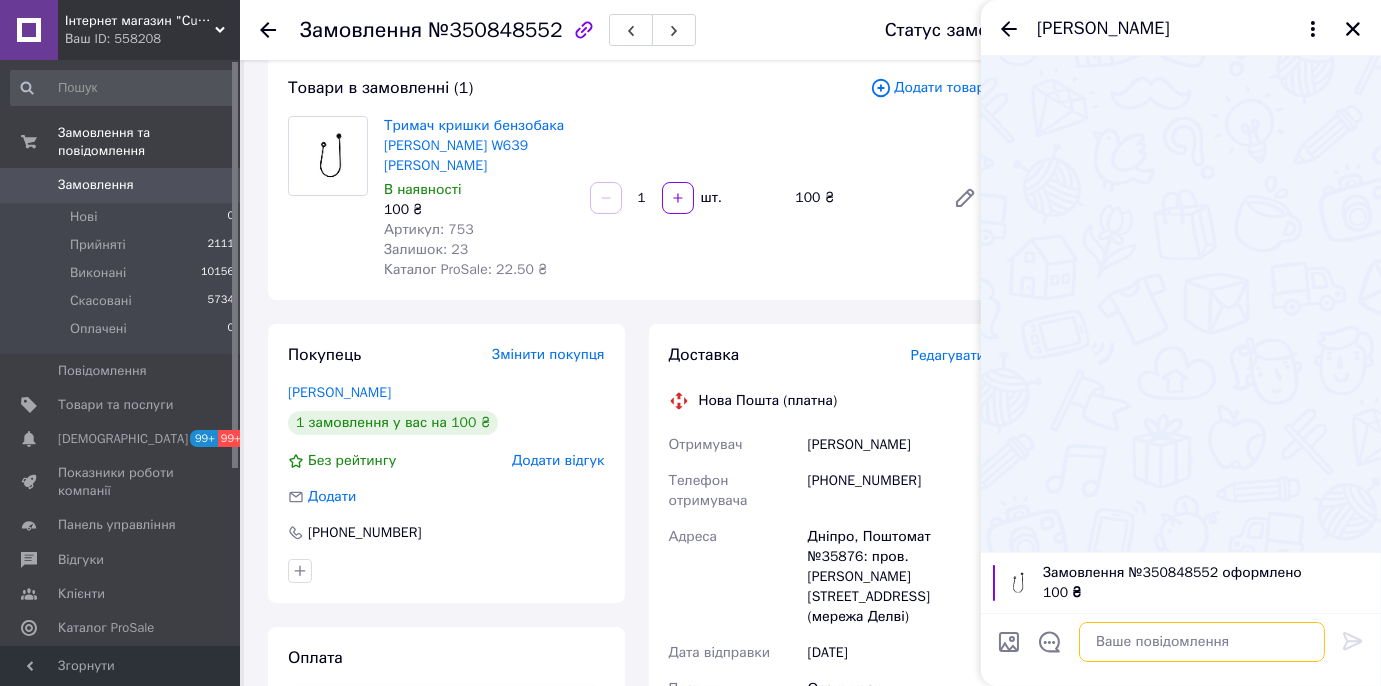paste on "Добрий день
Номер накладної
20451197937265
Чеки
[URL][DOMAIN_NAME]
[URL][DOMAIN_NAME]
Дякую!" 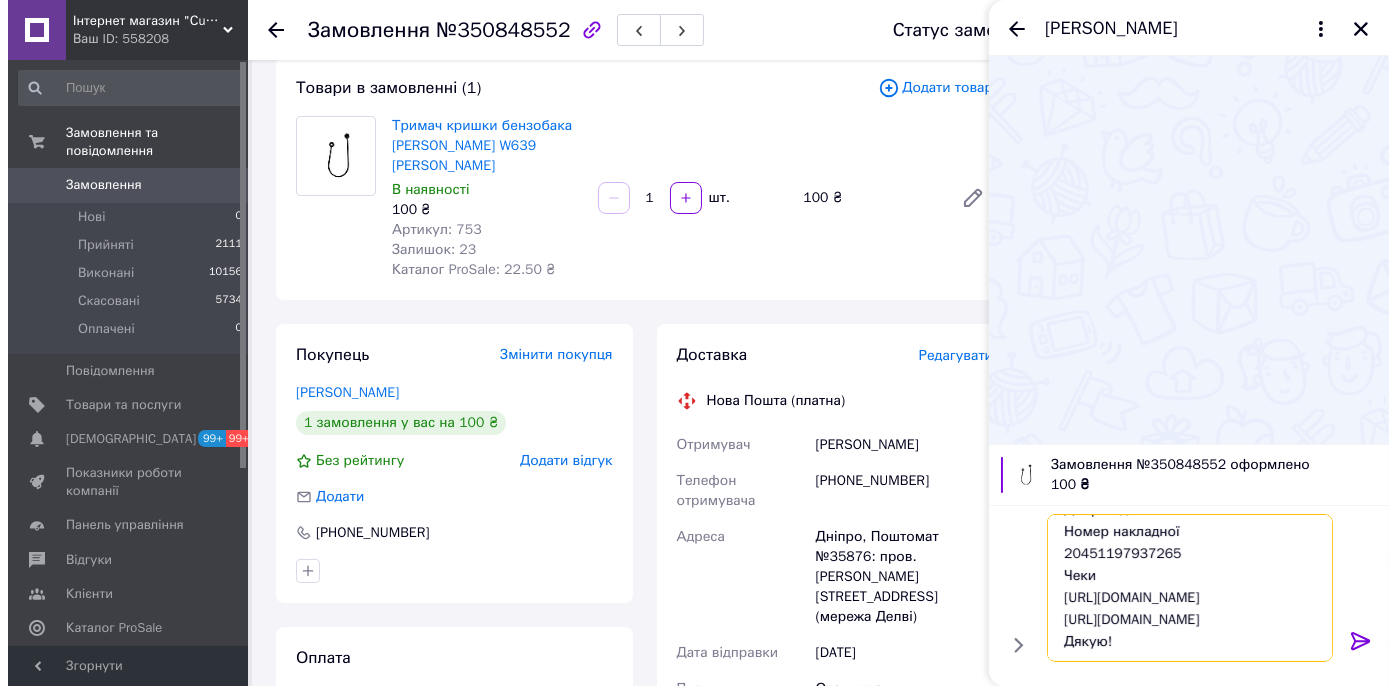 scroll, scrollTop: 0, scrollLeft: 0, axis: both 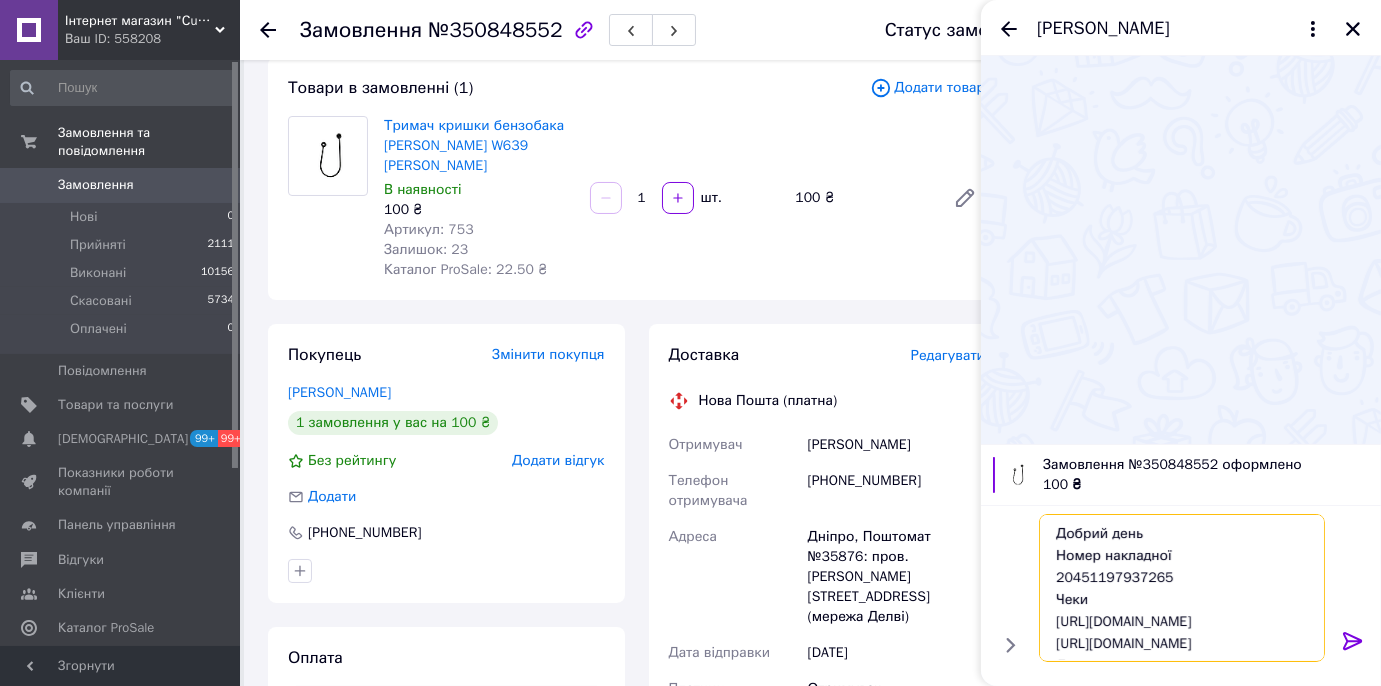 click on "Добрий день
Номер накладної
20451197937265
Чеки
[URL][DOMAIN_NAME]
[URL][DOMAIN_NAME]
Дякую!" at bounding box center [1182, 588] 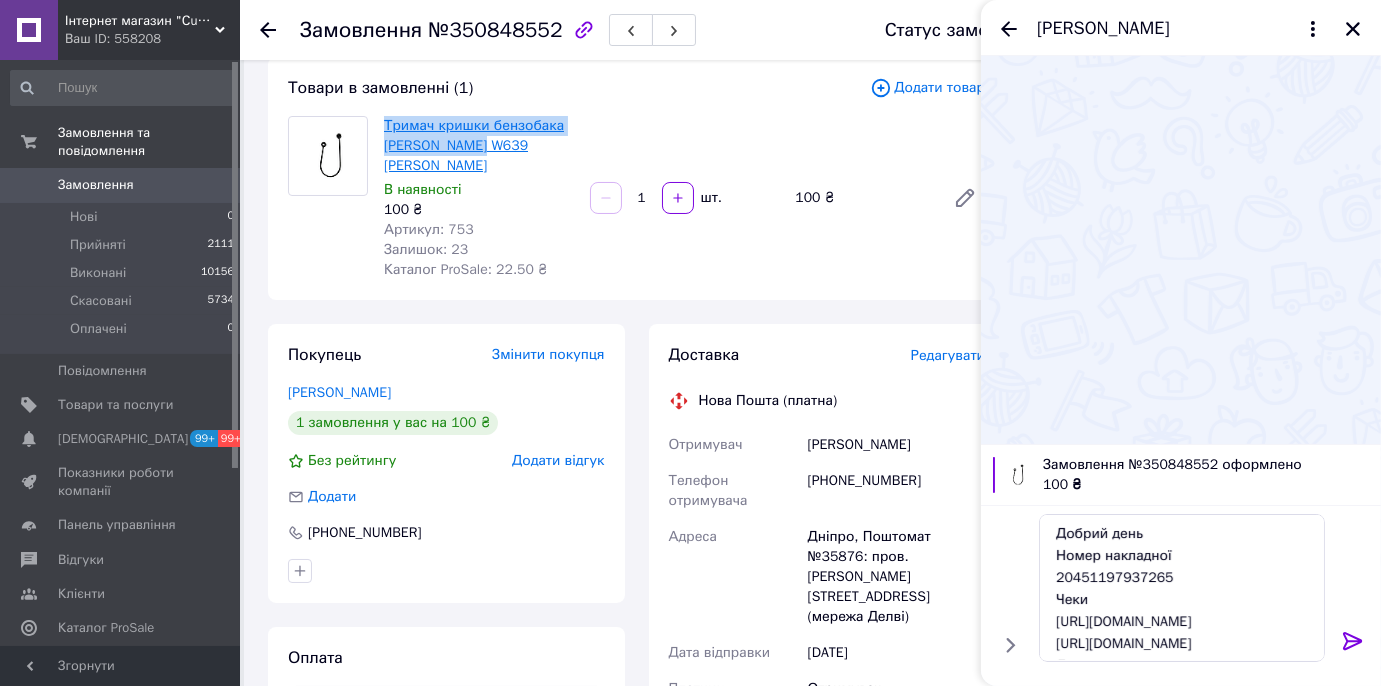 drag, startPoint x: 381, startPoint y: 118, endPoint x: 473, endPoint y: 142, distance: 95.07891 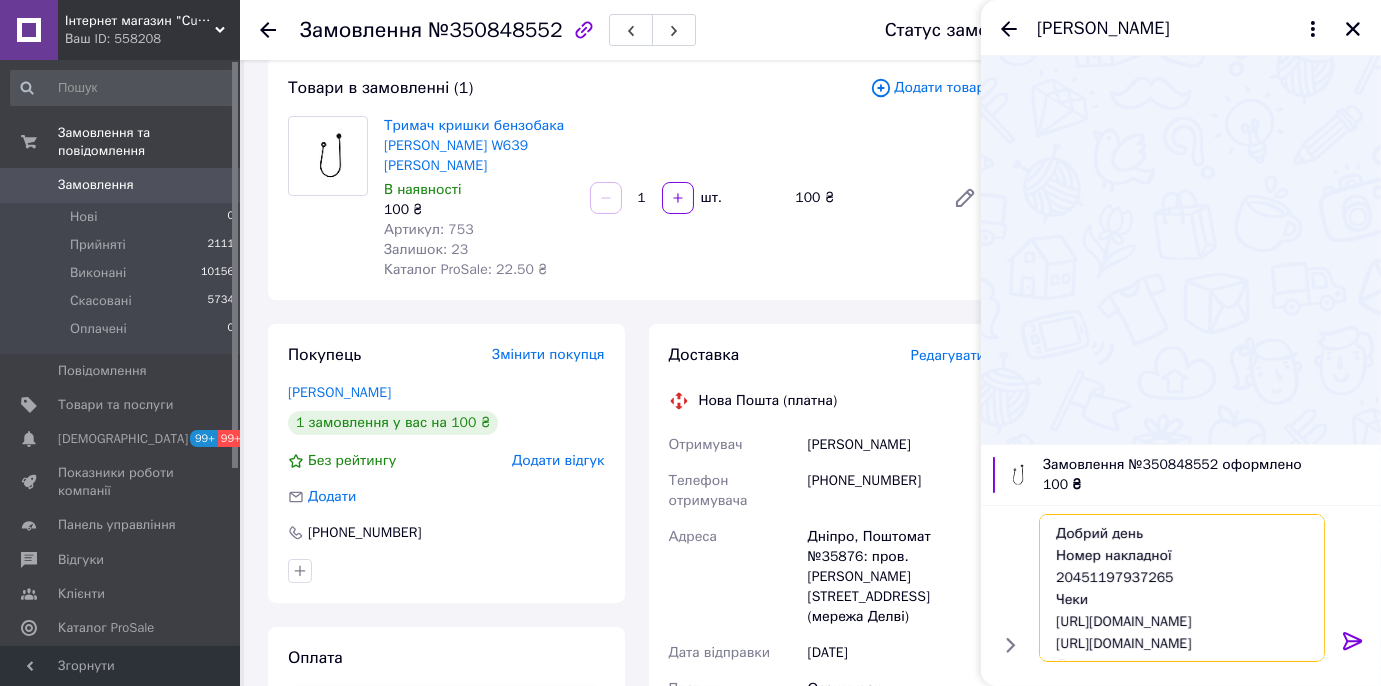 click on "Добрий день
Номер накладної
20451197937265
Чеки
[URL][DOMAIN_NAME]
[URL][DOMAIN_NAME]
Дякую!" at bounding box center [1182, 588] 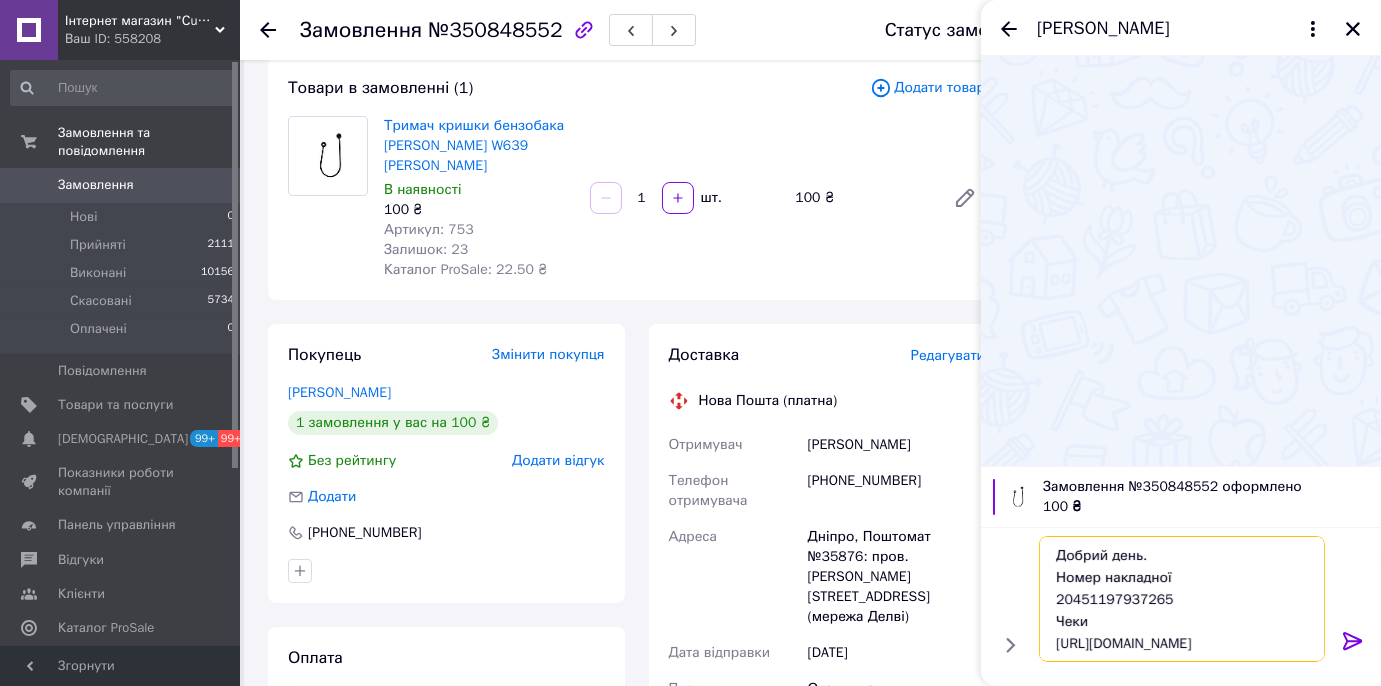 paste on "Тримач кришки бензобака [PERSON_NAME]" 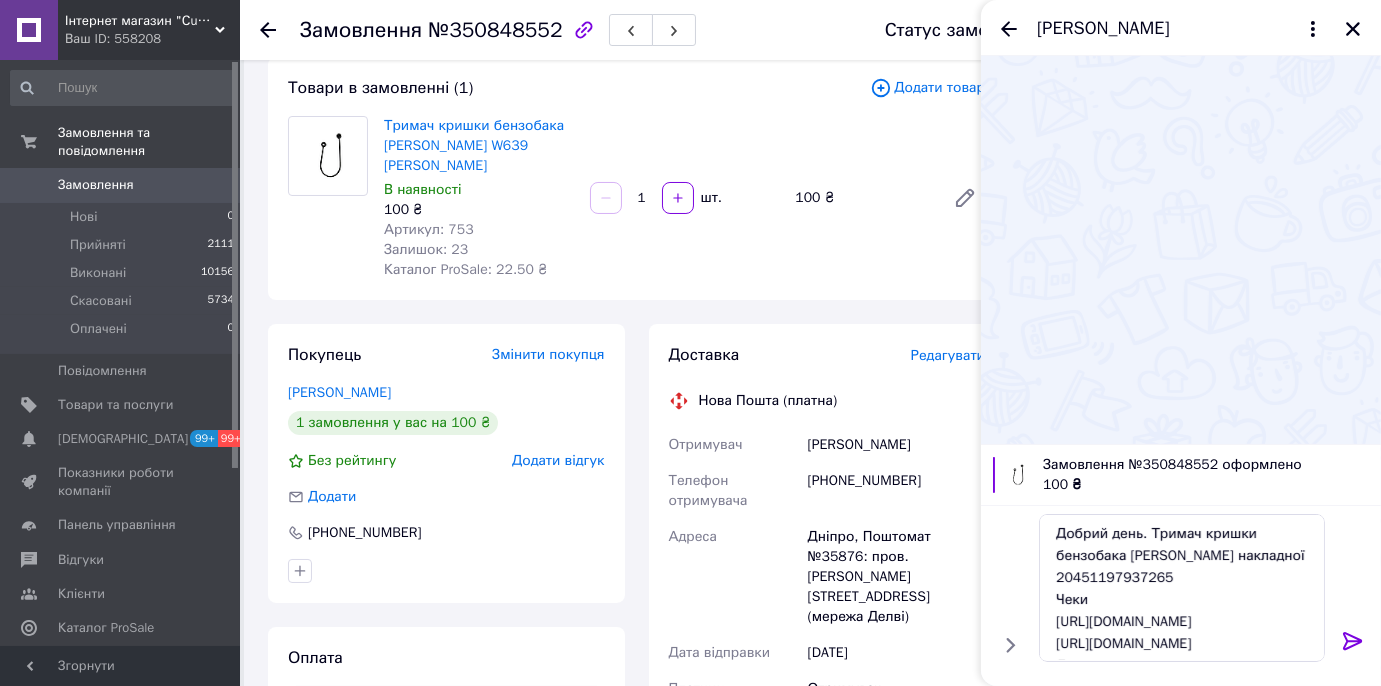 click on "Редагувати" at bounding box center (948, 355) 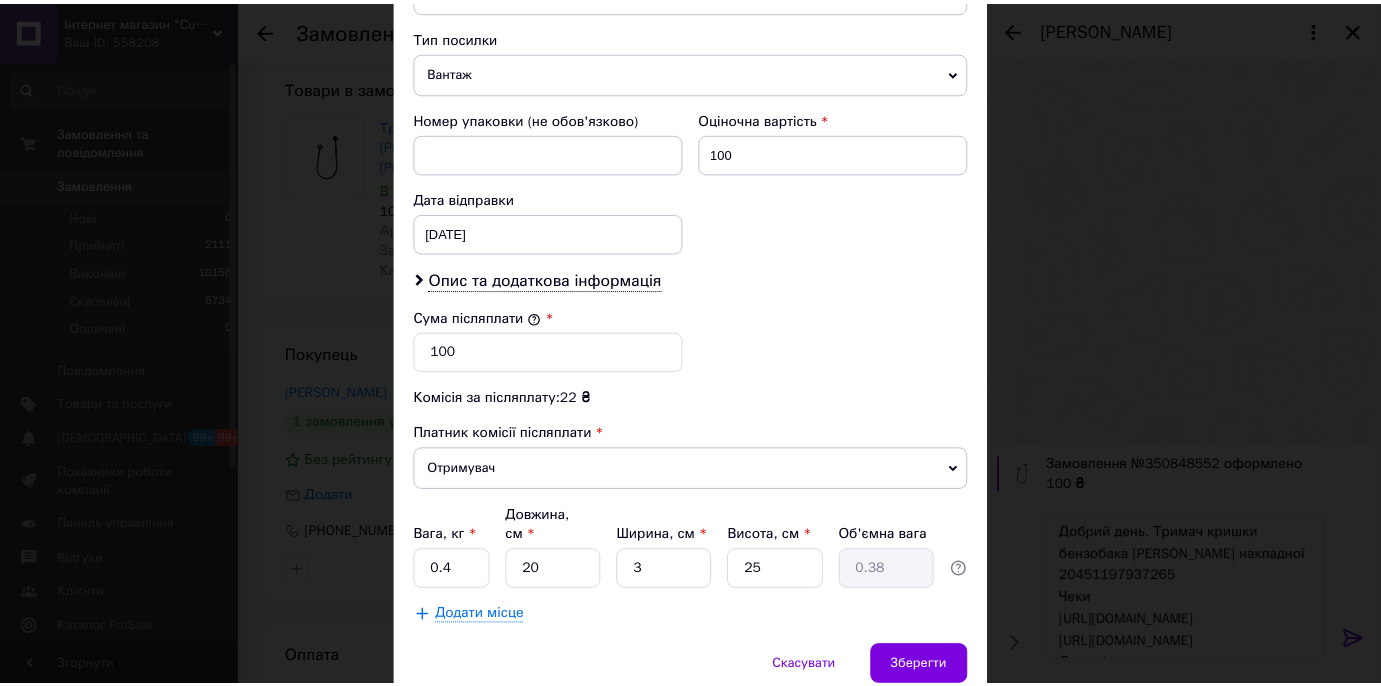 scroll, scrollTop: 818, scrollLeft: 0, axis: vertical 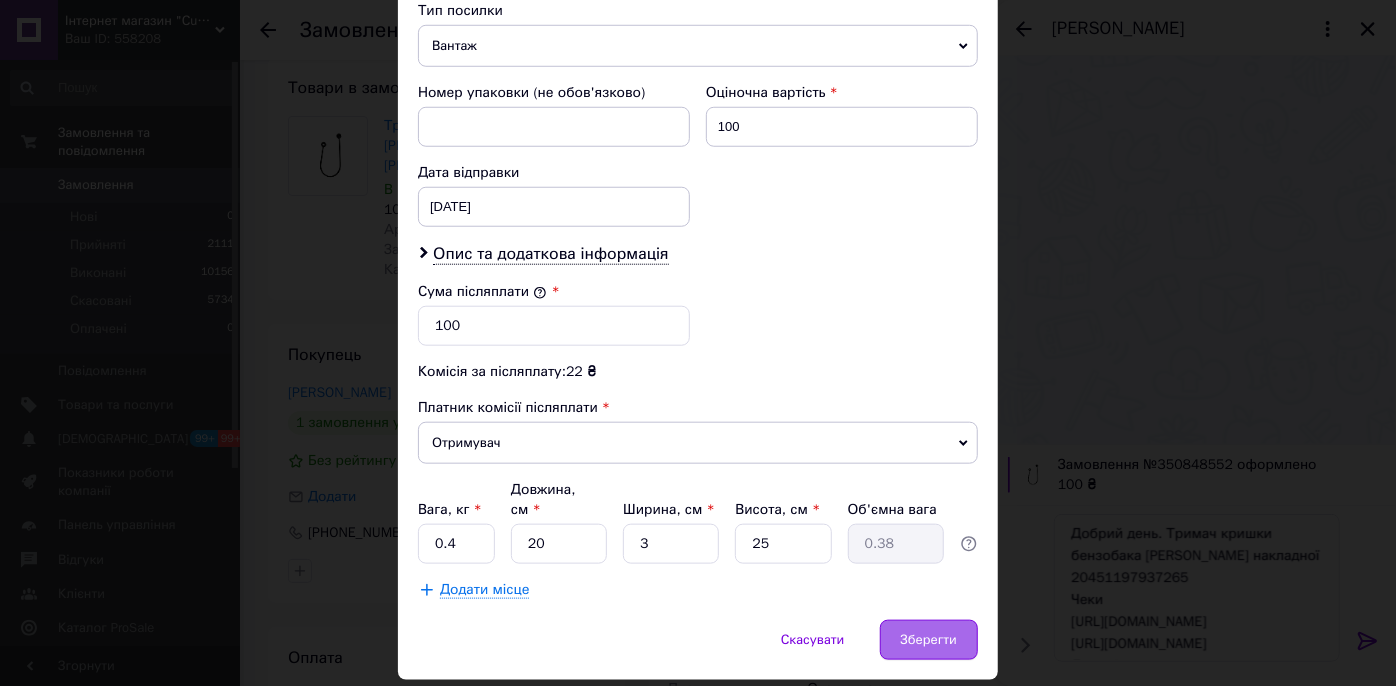 click on "Зберегти" at bounding box center (929, 640) 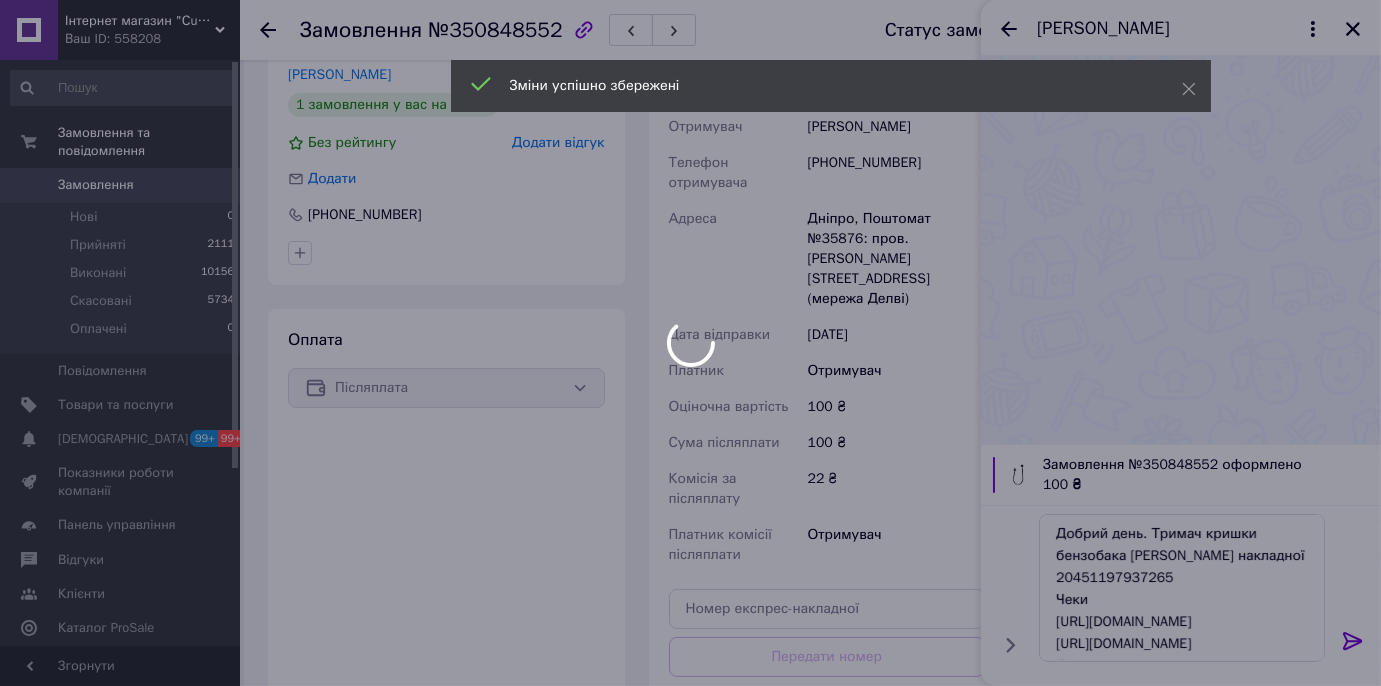 scroll, scrollTop: 479, scrollLeft: 0, axis: vertical 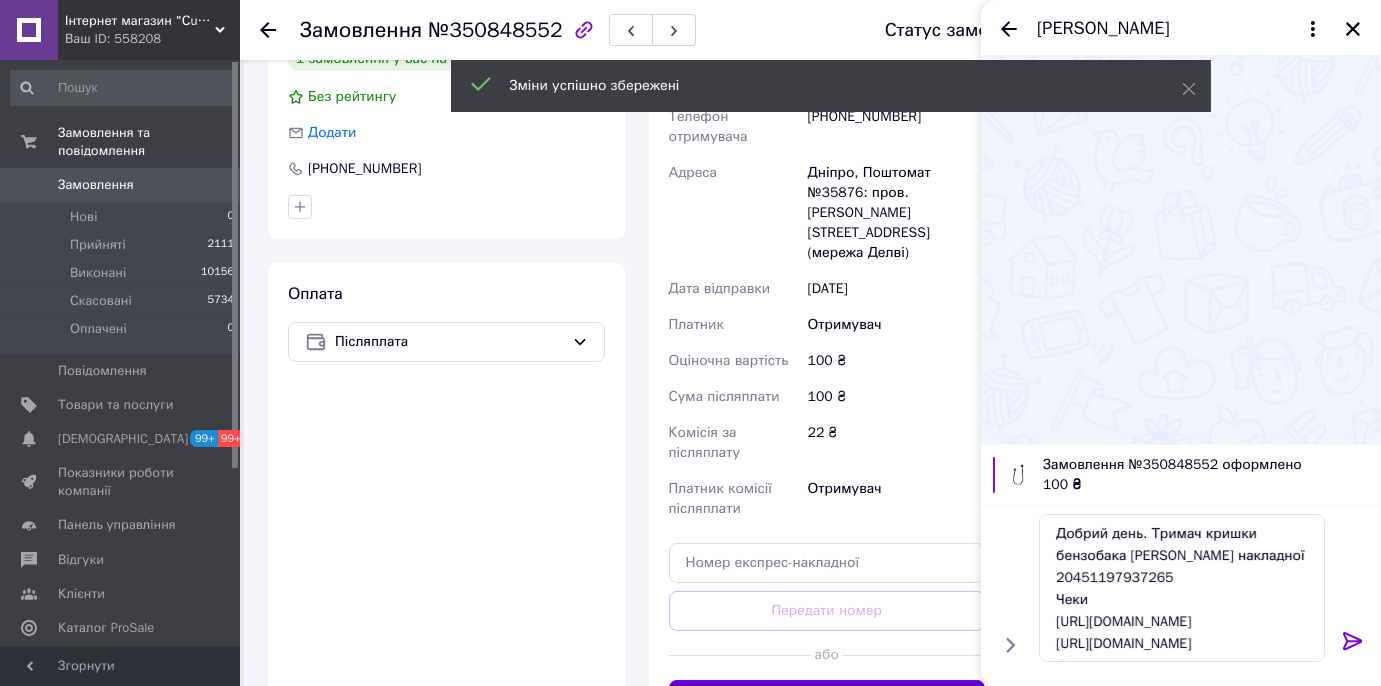 click on "Згенерувати ЕН" at bounding box center (827, 700) 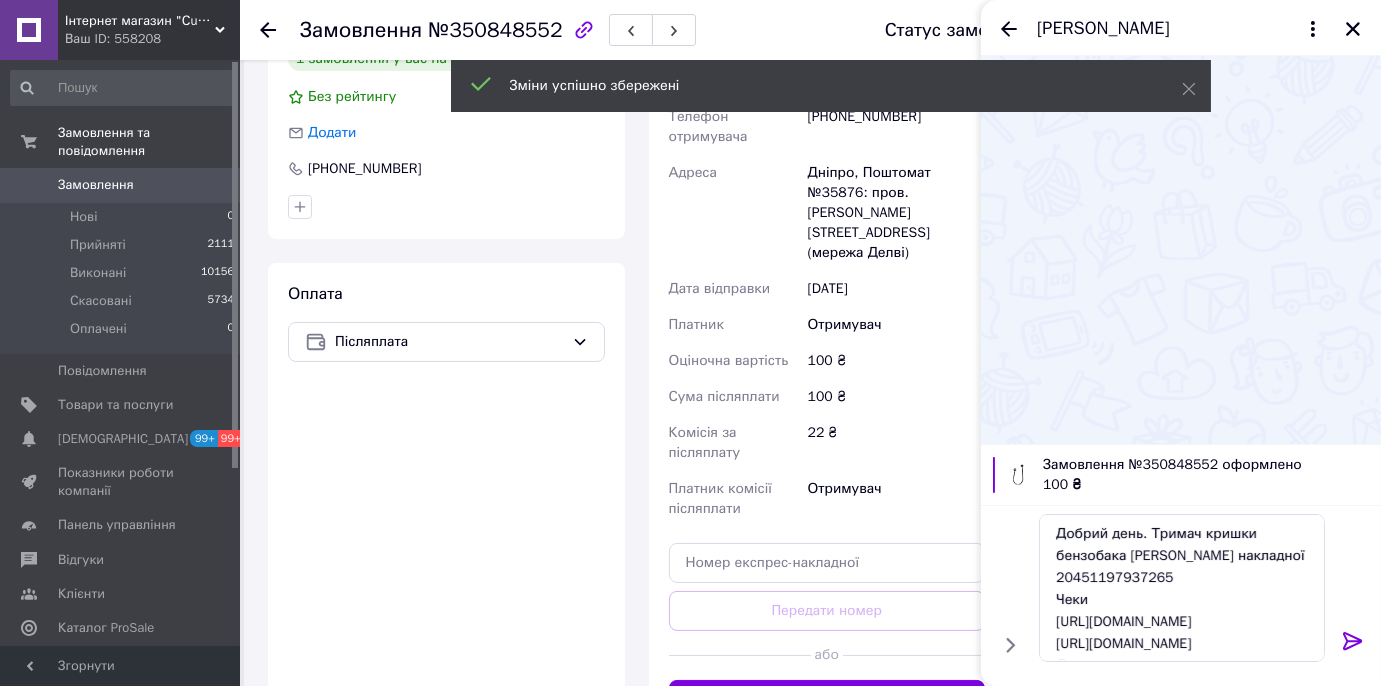 scroll, scrollTop: 206, scrollLeft: 0, axis: vertical 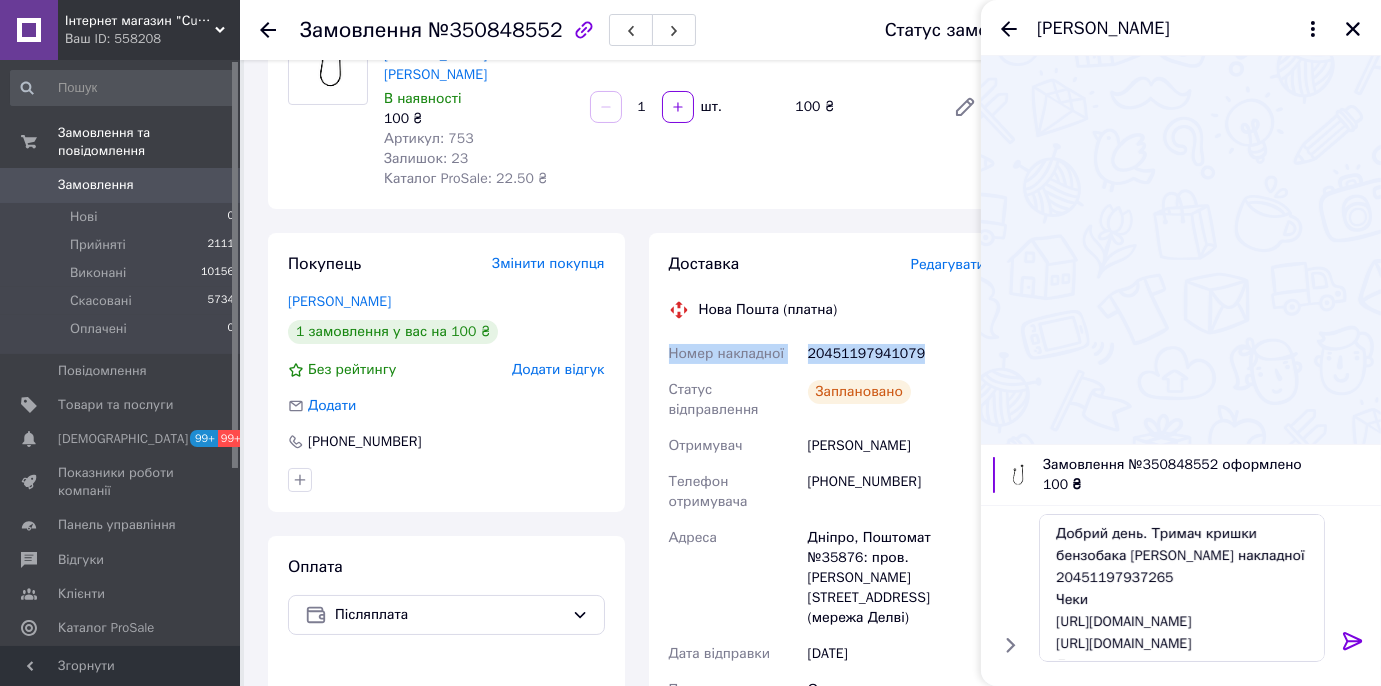 drag, startPoint x: 922, startPoint y: 354, endPoint x: 673, endPoint y: 354, distance: 249 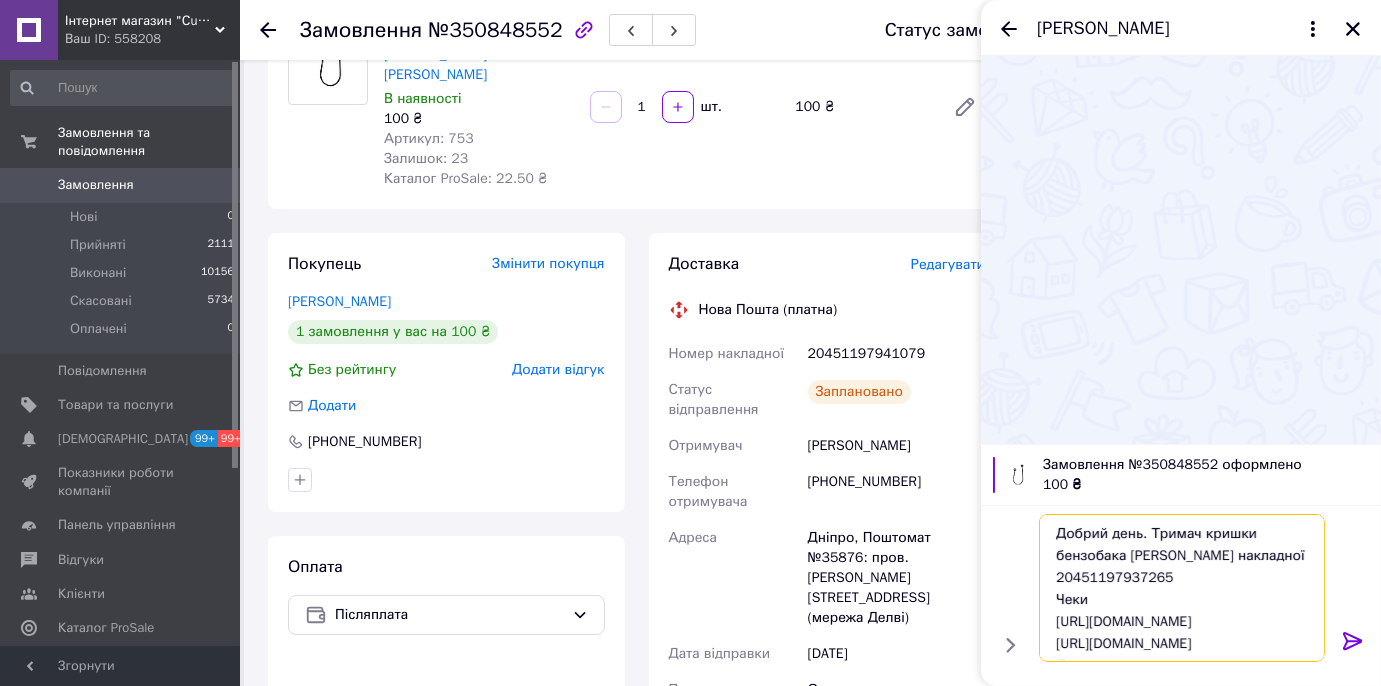 drag, startPoint x: 1160, startPoint y: 598, endPoint x: 1048, endPoint y: 588, distance: 112.44554 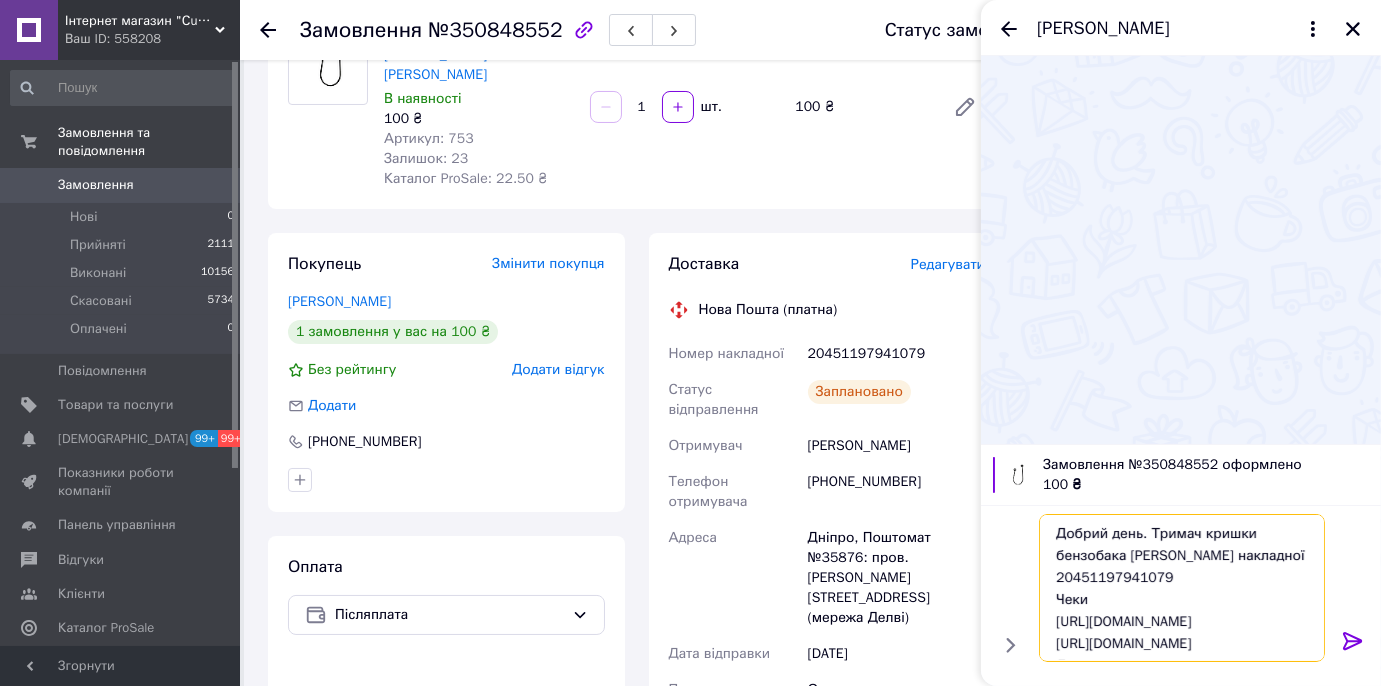 click on "Добрий день. Тримач кришки бензобака [PERSON_NAME] накладної
20451197941079
Чеки
[URL][DOMAIN_NAME]
[URL][DOMAIN_NAME]
Дякую!" at bounding box center [1182, 588] 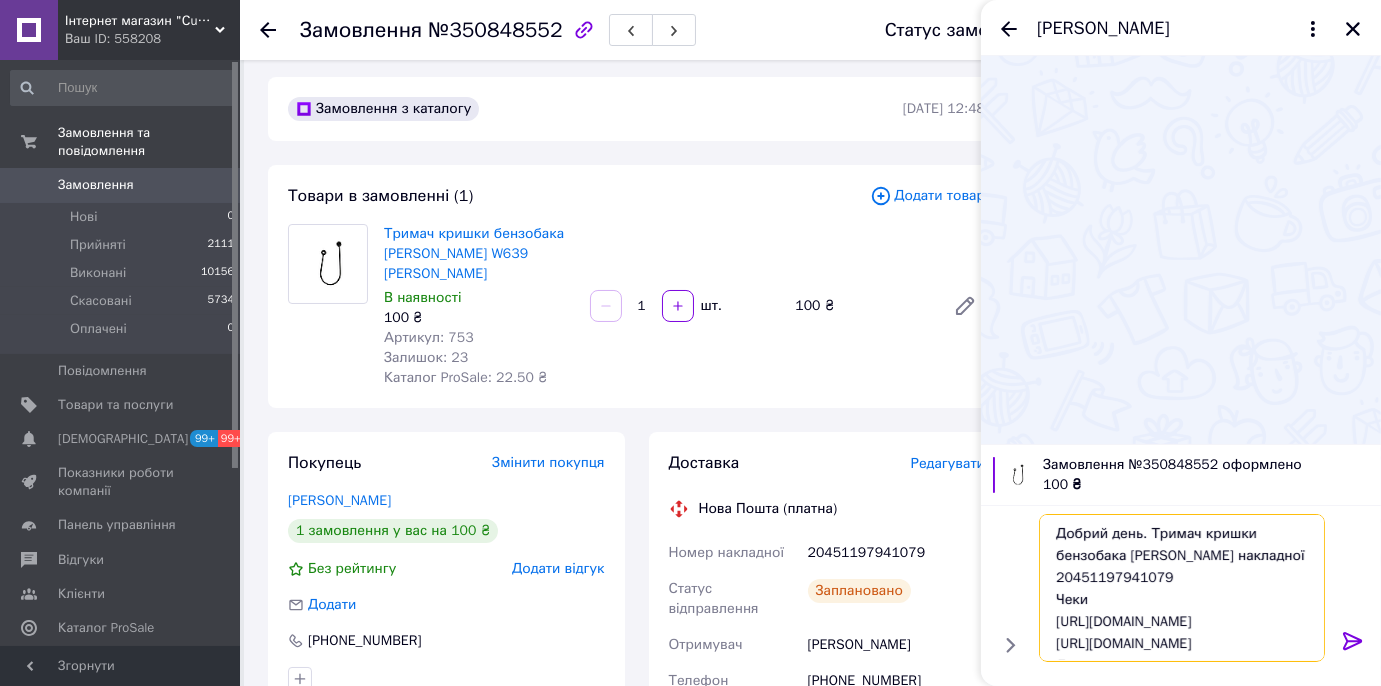 scroll, scrollTop: 0, scrollLeft: 0, axis: both 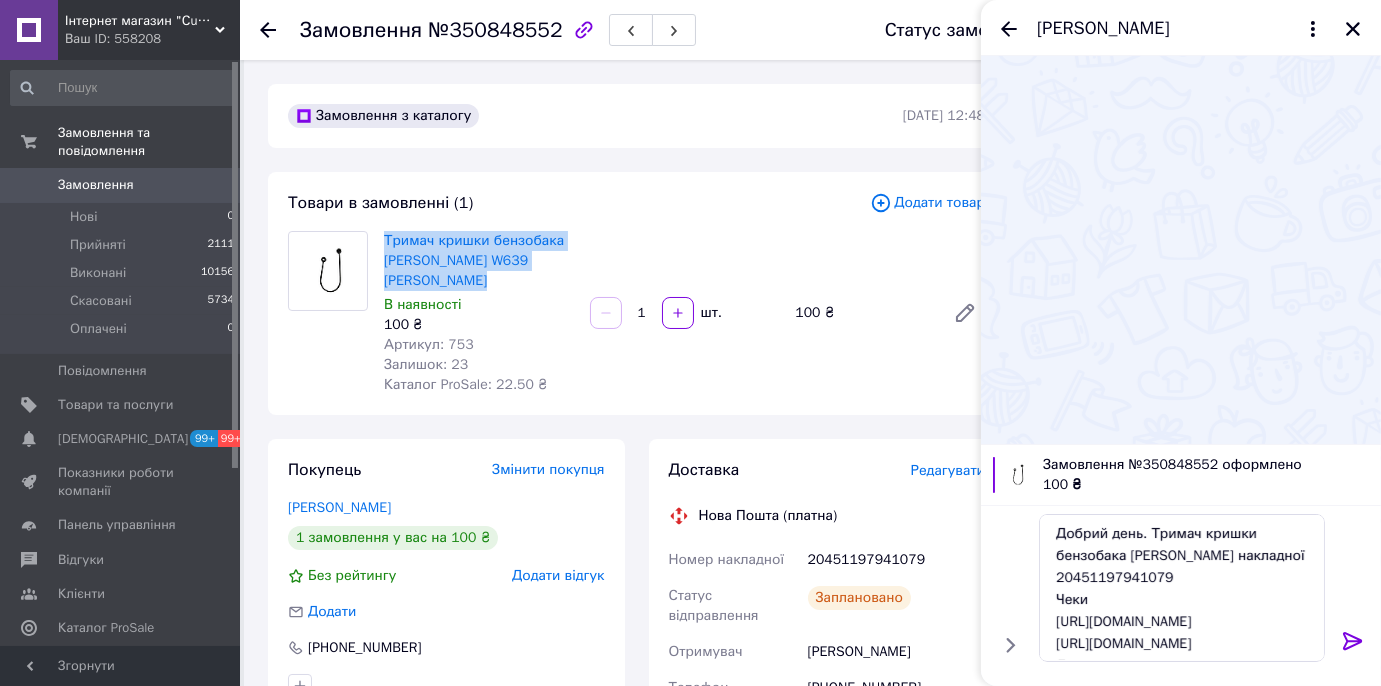 drag, startPoint x: 380, startPoint y: 233, endPoint x: 506, endPoint y: 276, distance: 133.13527 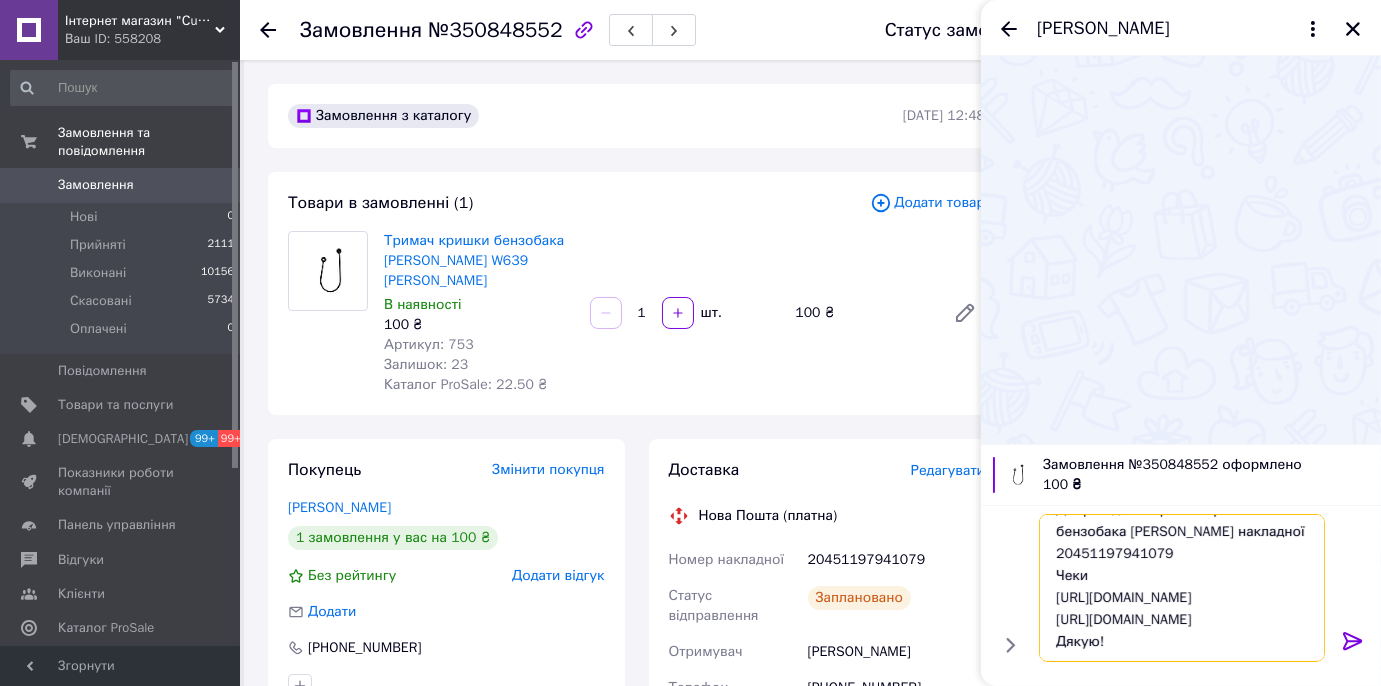 drag, startPoint x: 1051, startPoint y: 555, endPoint x: 1229, endPoint y: 621, distance: 189.84204 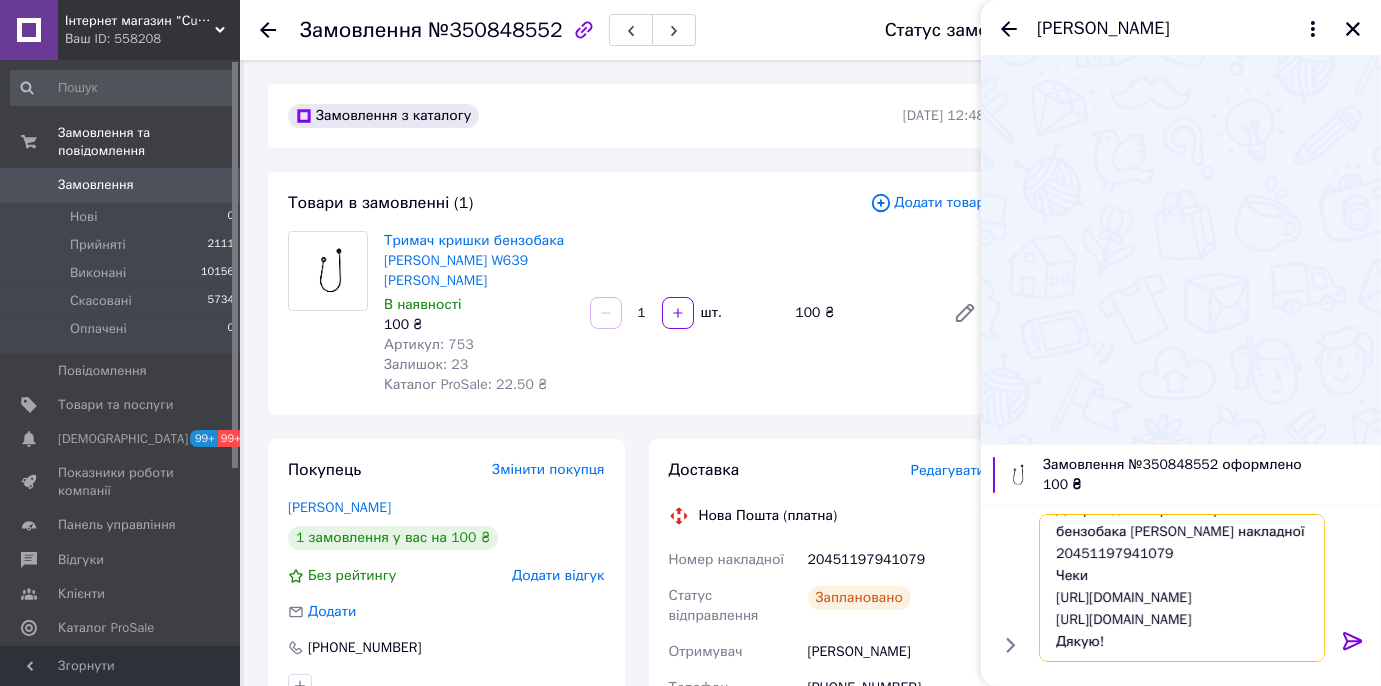 drag, startPoint x: 1080, startPoint y: 538, endPoint x: 1214, endPoint y: 618, distance: 156.06409 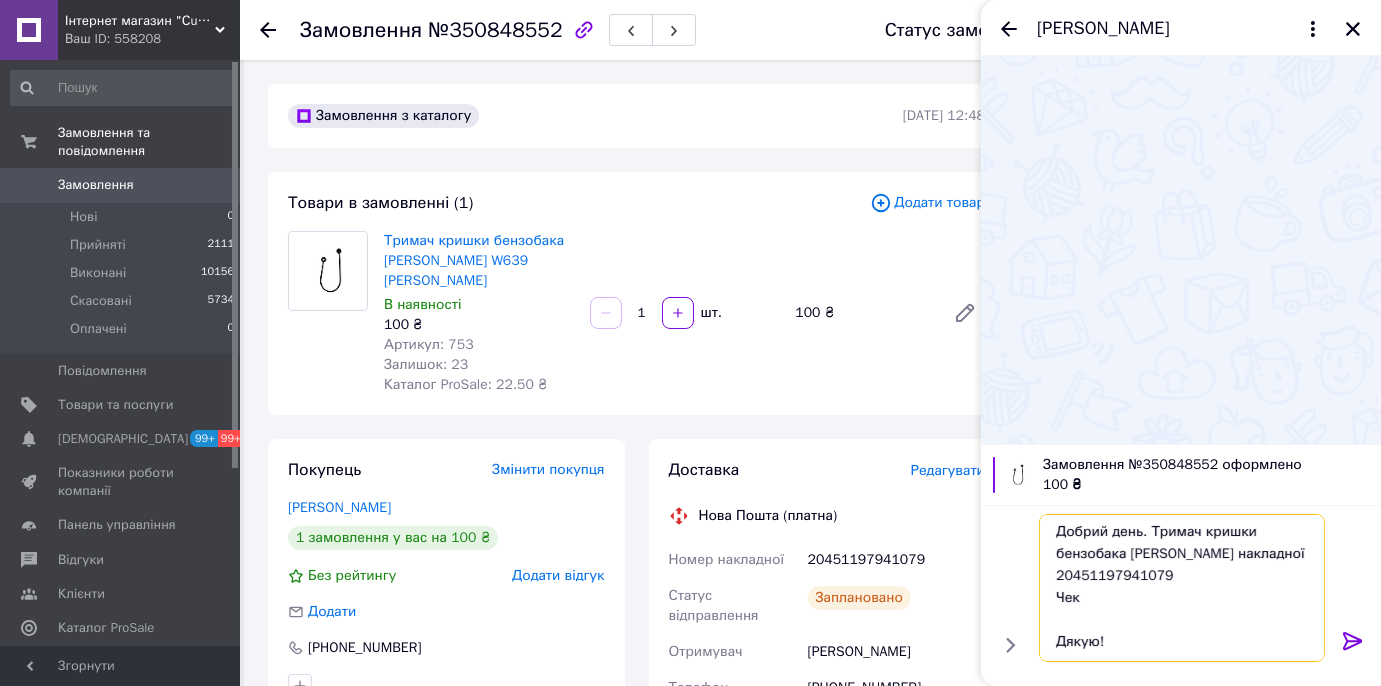 scroll, scrollTop: 58, scrollLeft: 0, axis: vertical 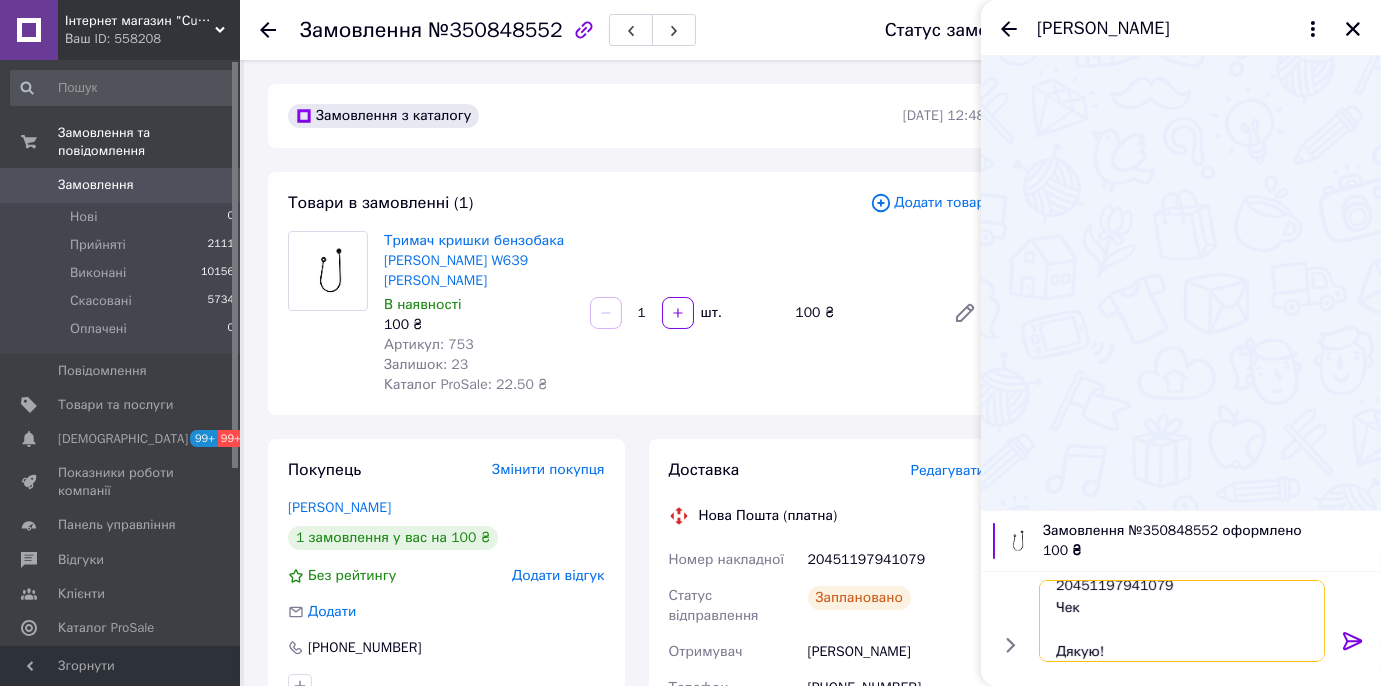 paste on "[URL][DOMAIN_NAME]" 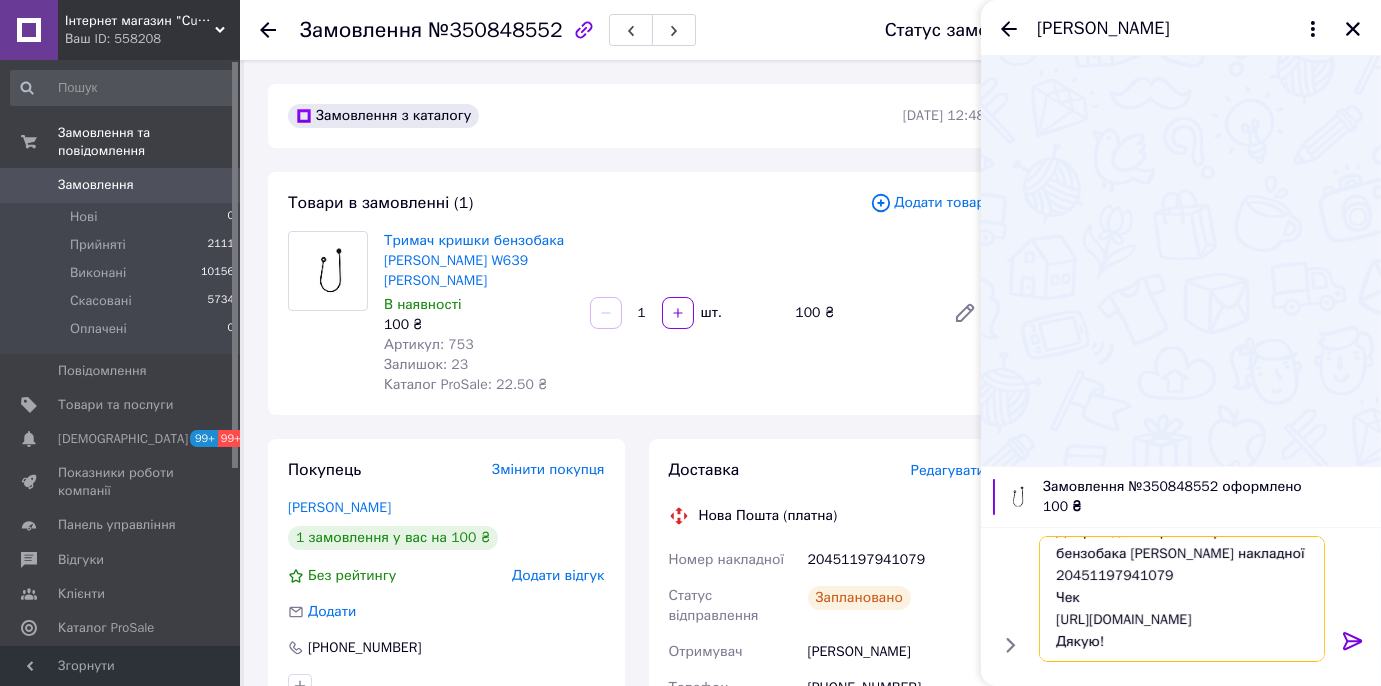 scroll, scrollTop: 0, scrollLeft: 0, axis: both 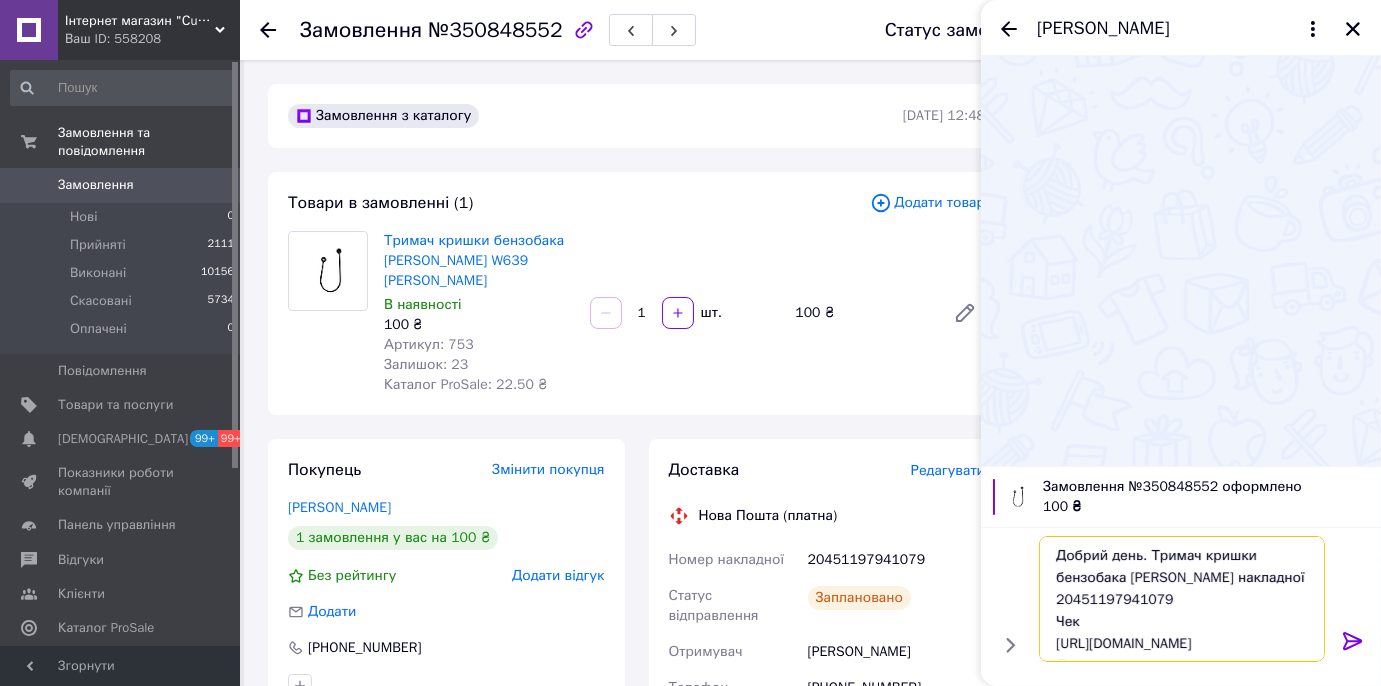drag, startPoint x: 1125, startPoint y: 657, endPoint x: 1042, endPoint y: 539, distance: 144.26712 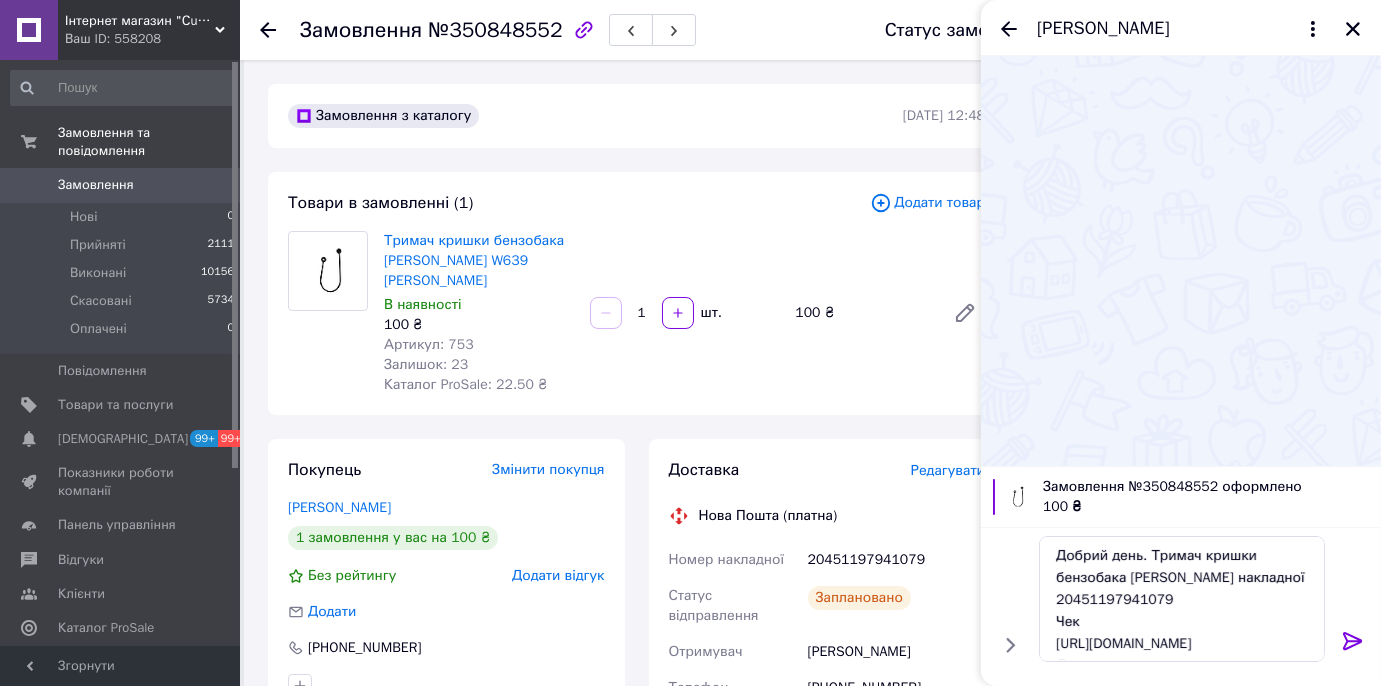 click 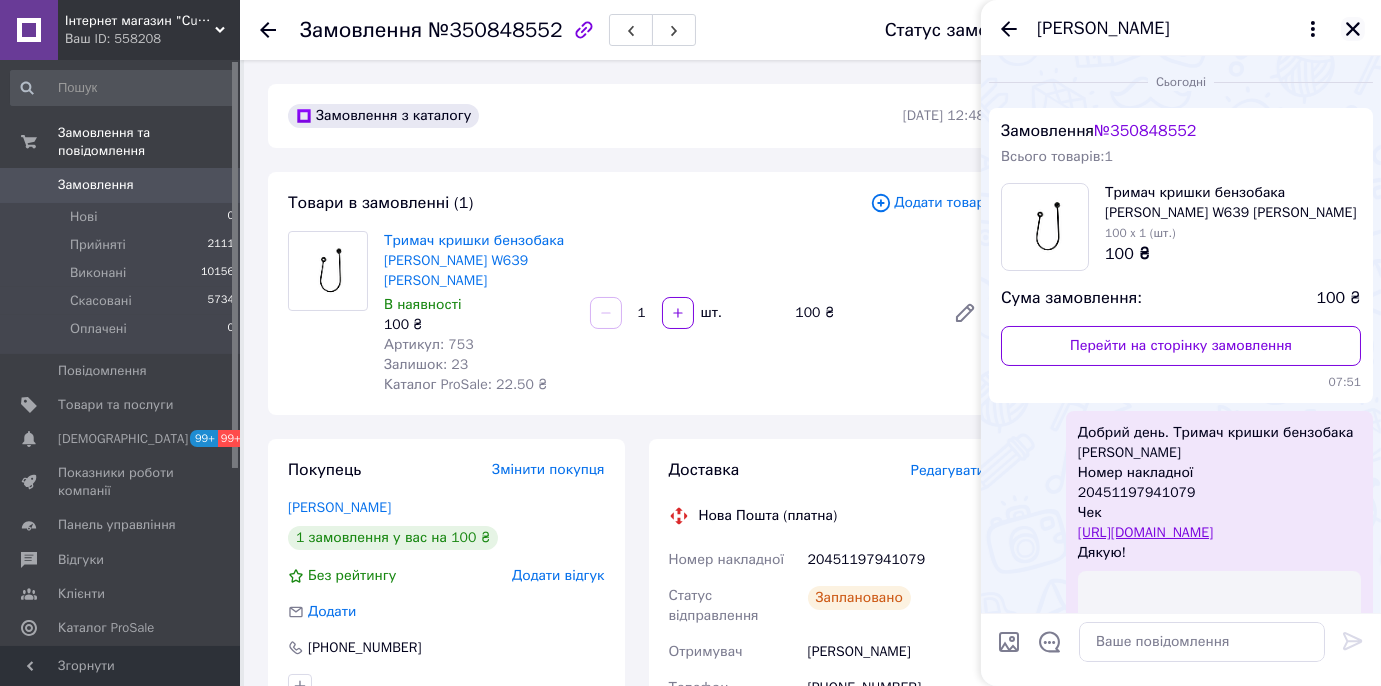 click 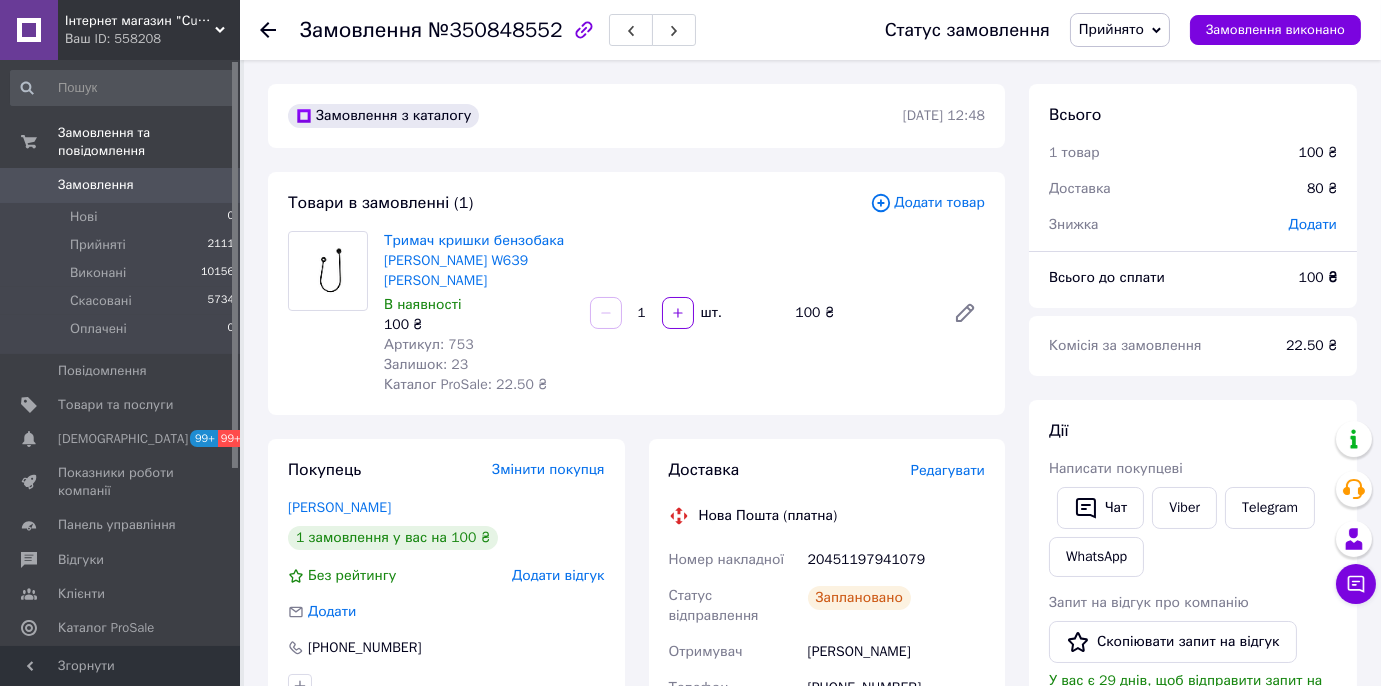 click on "Замовлення" at bounding box center [121, 185] 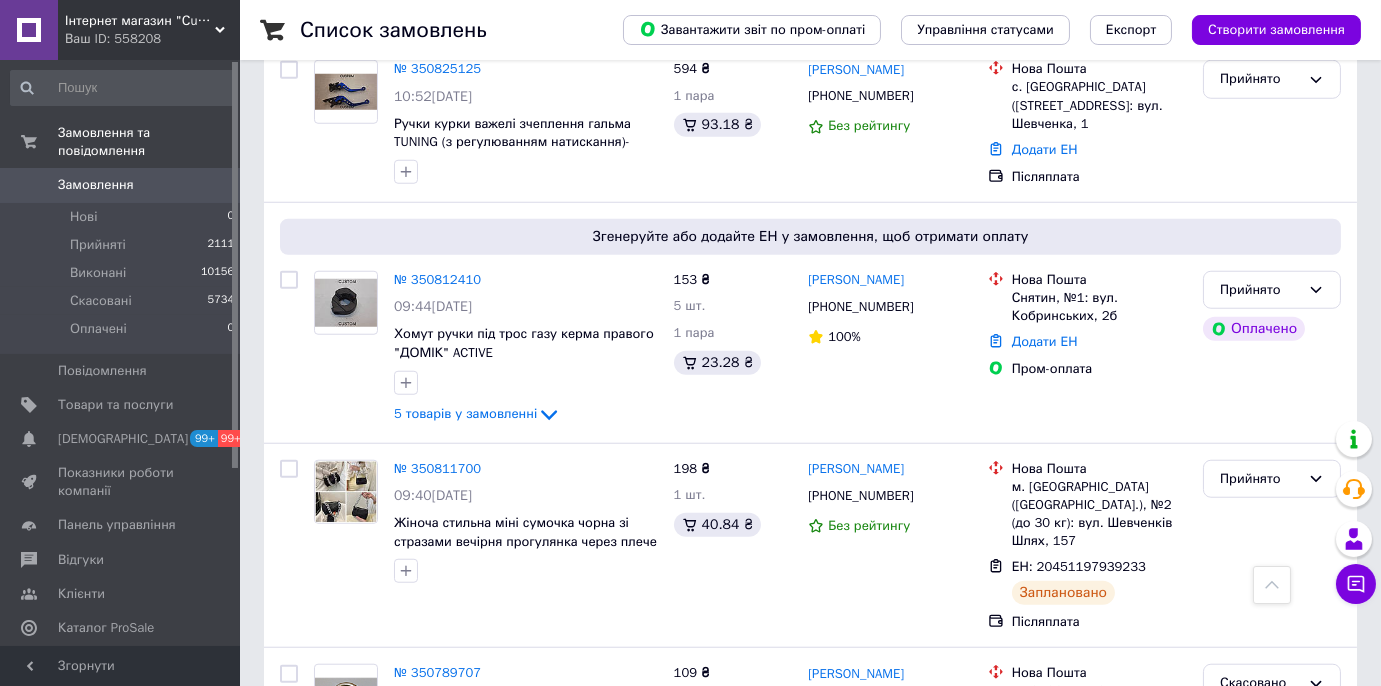 scroll, scrollTop: 3636, scrollLeft: 0, axis: vertical 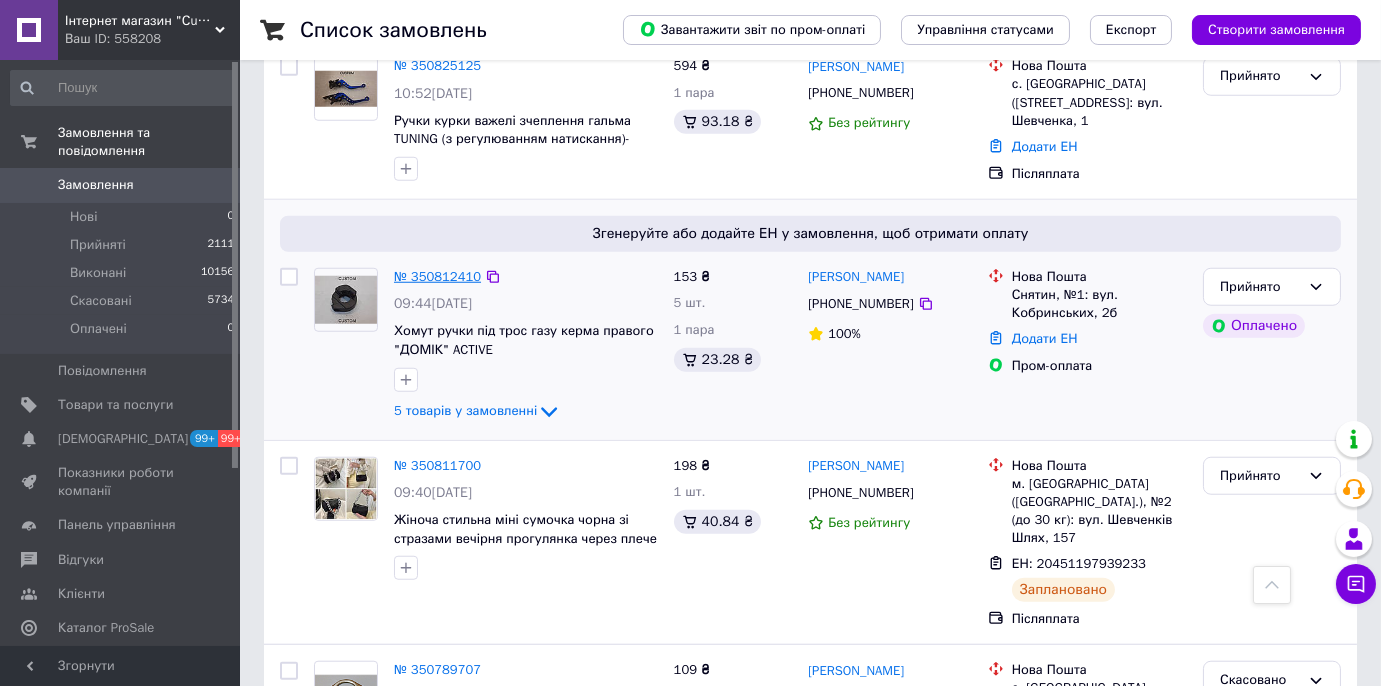 click on "№ 350812410" at bounding box center [437, 276] 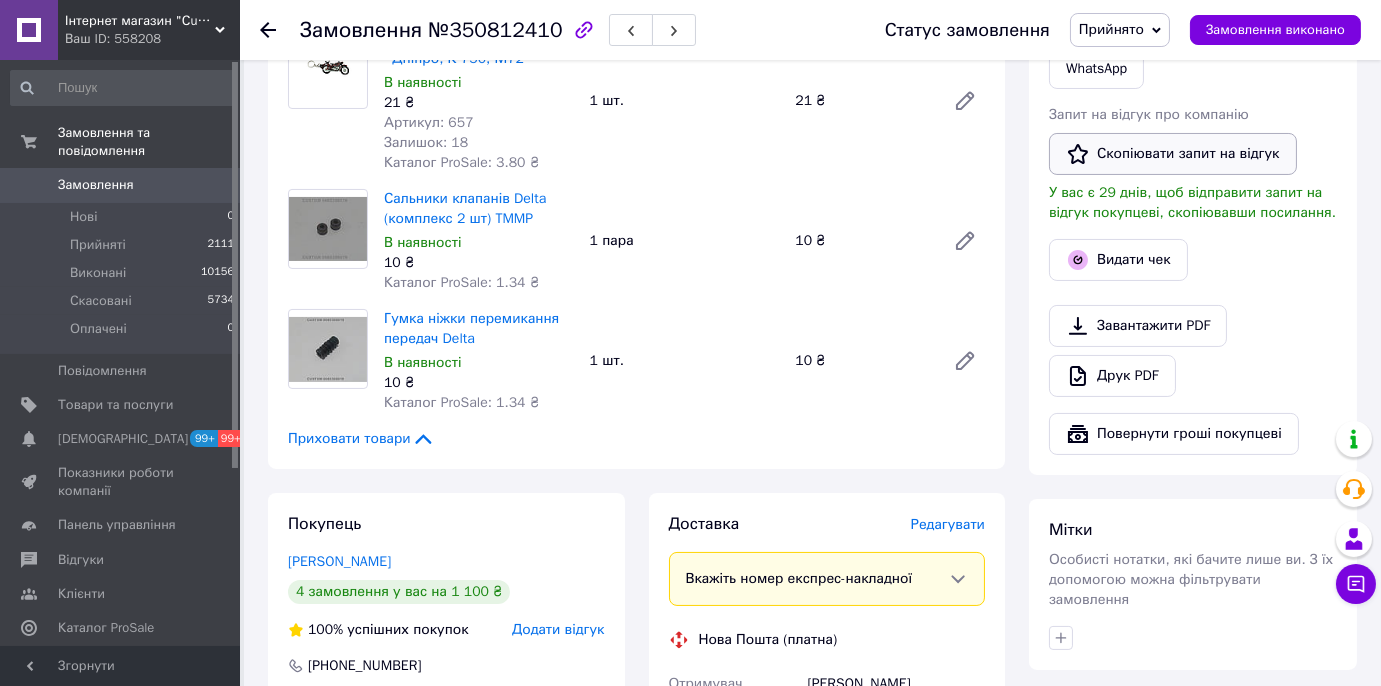 scroll, scrollTop: 412, scrollLeft: 0, axis: vertical 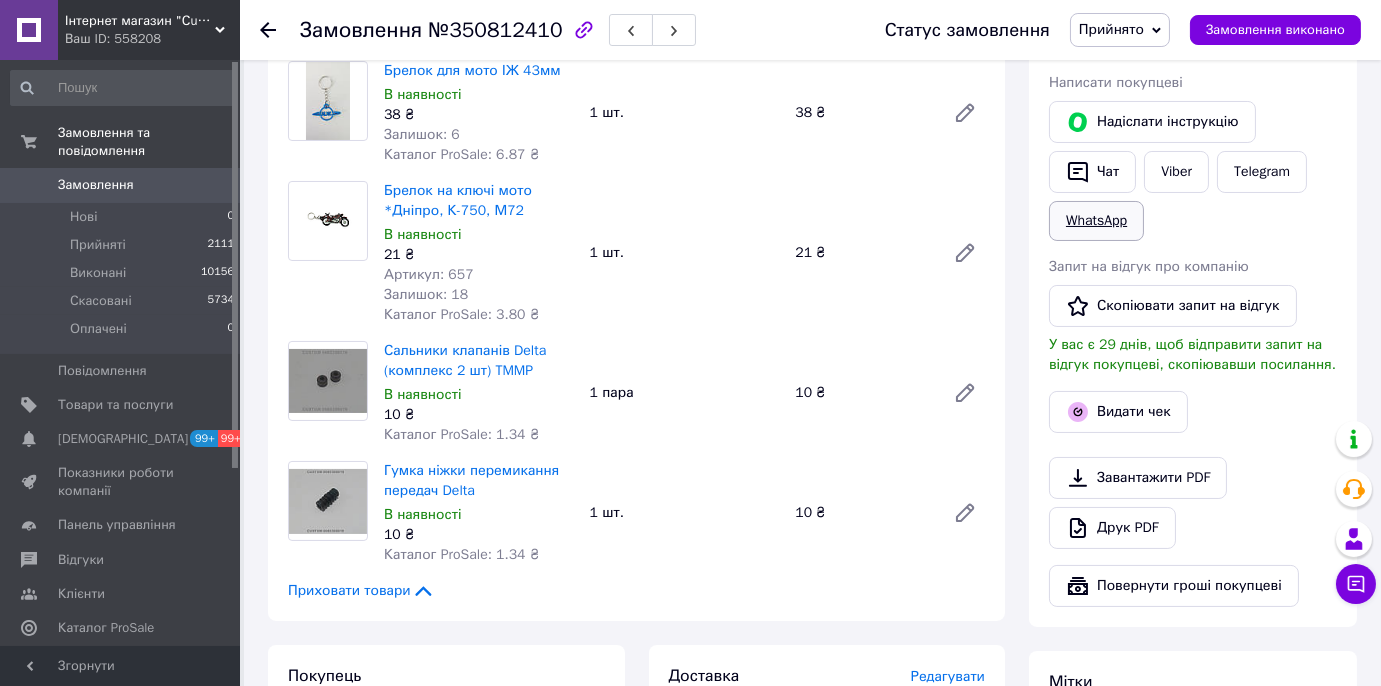 click on "WhatsApp" at bounding box center [1096, 221] 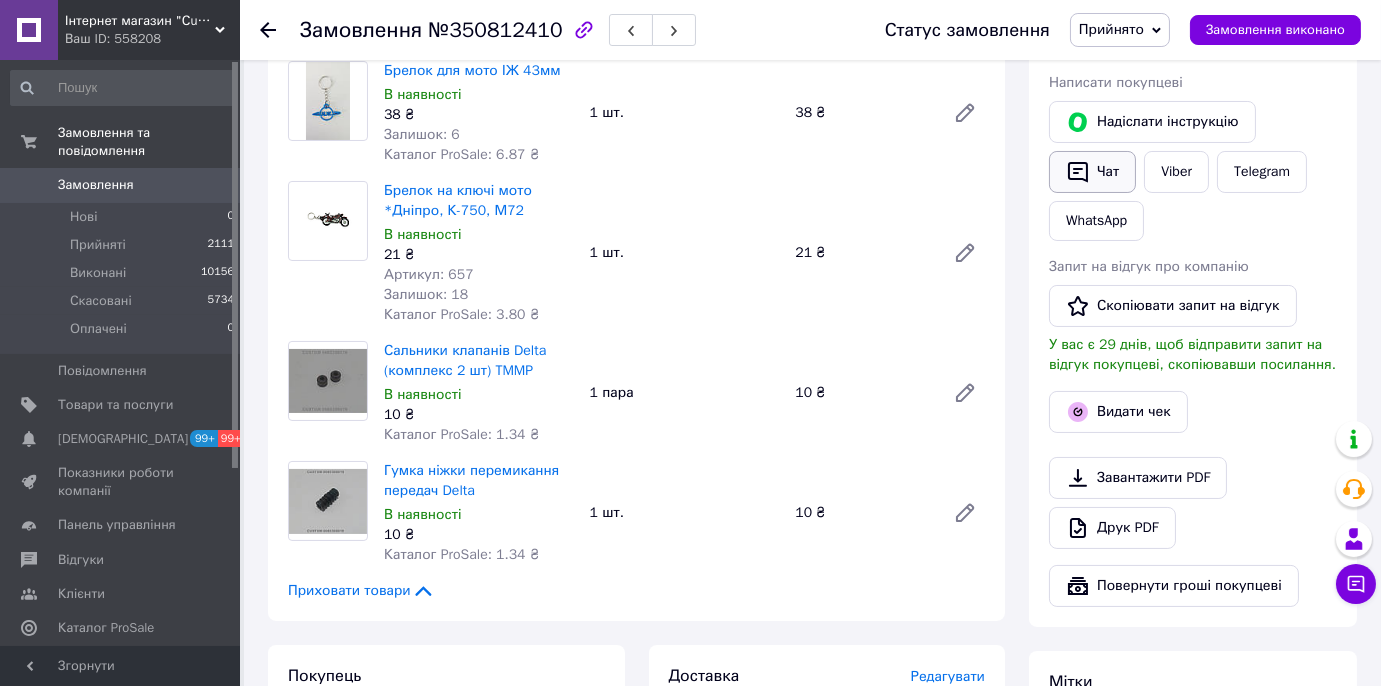 click on "Чат" at bounding box center [1092, 172] 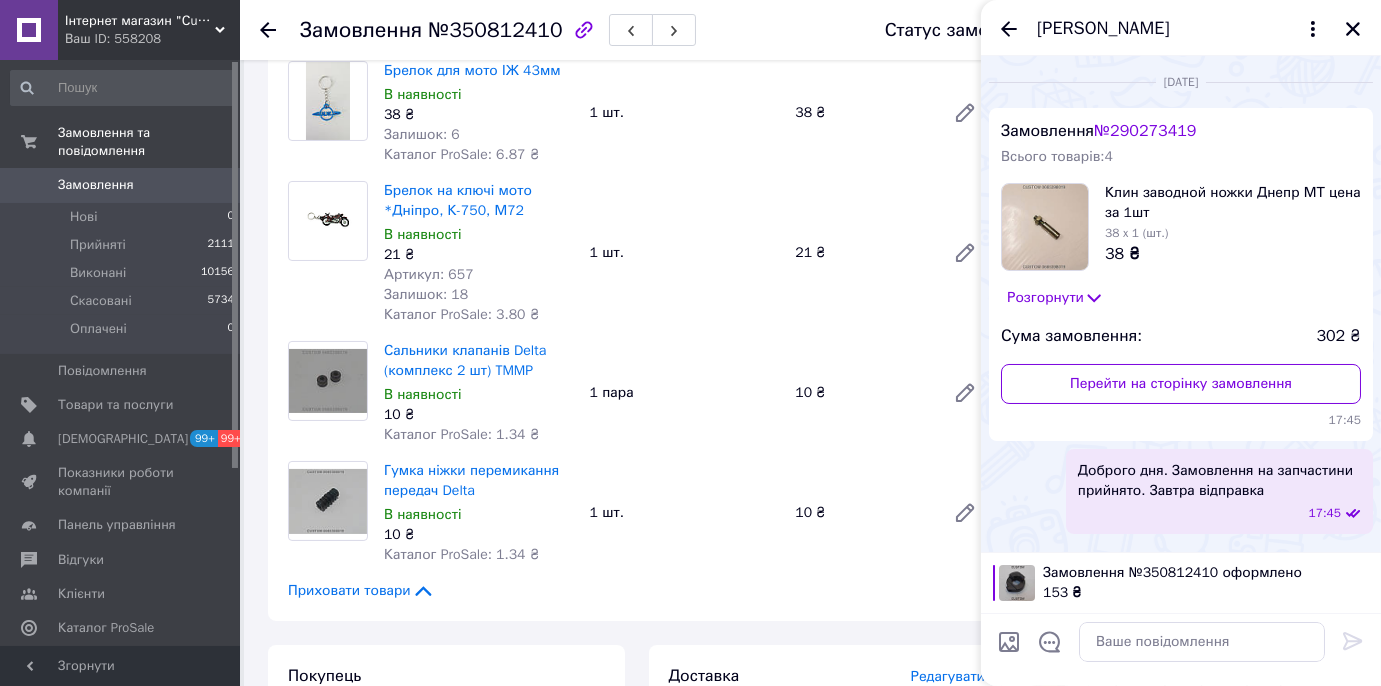 scroll, scrollTop: 279, scrollLeft: 0, axis: vertical 